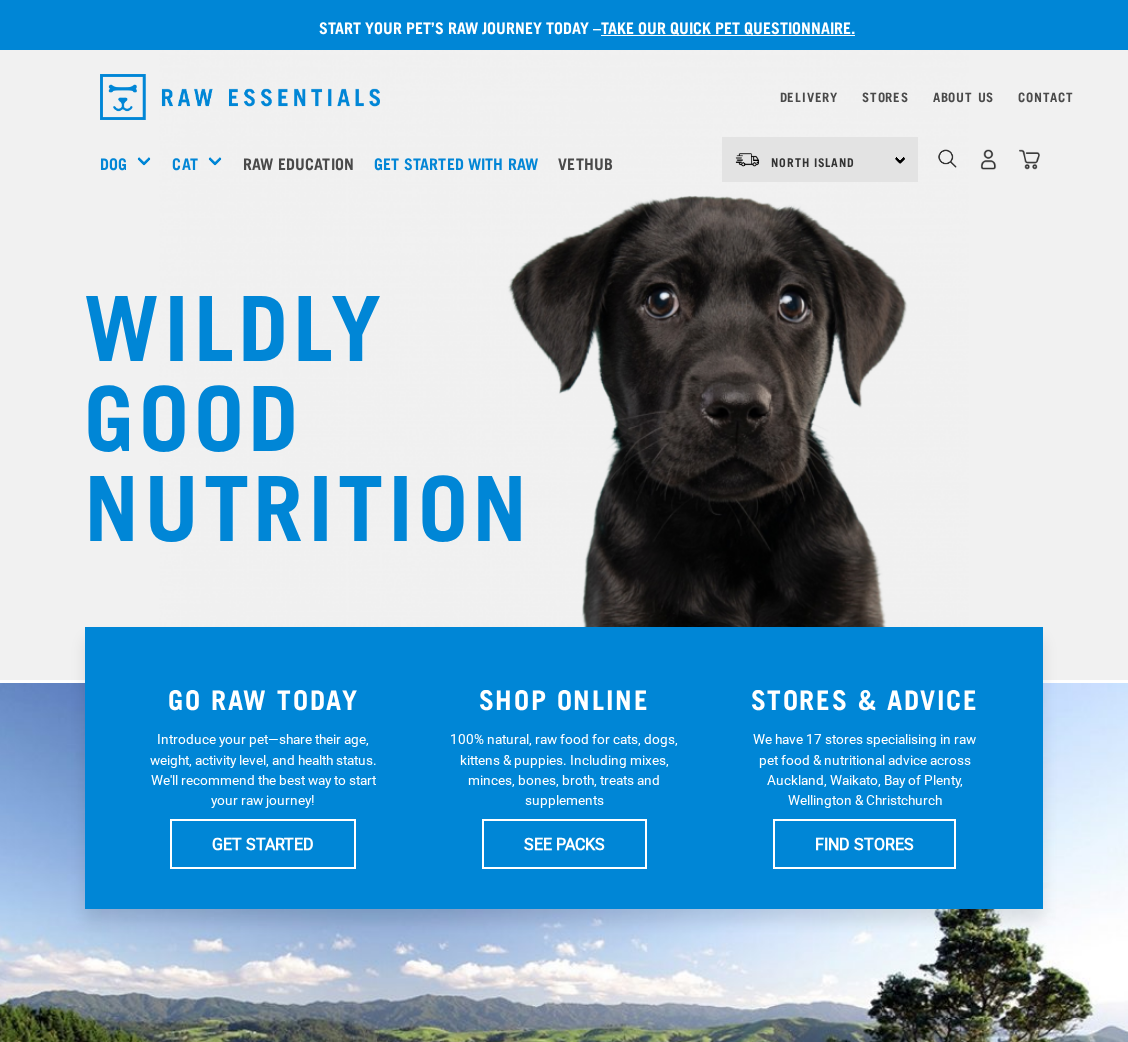 scroll, scrollTop: 0, scrollLeft: 0, axis: both 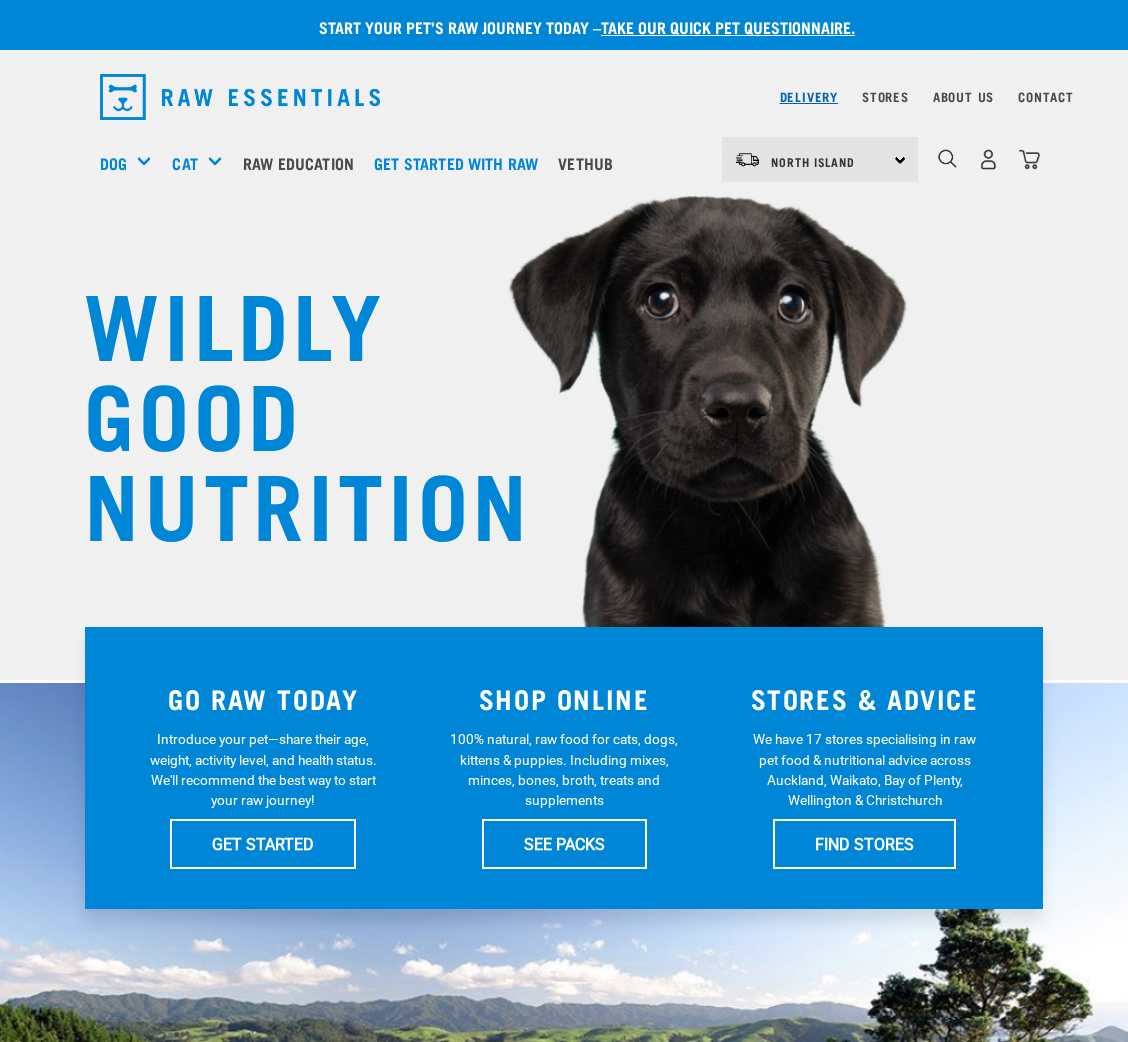 click on "Delivery" at bounding box center [809, 96] 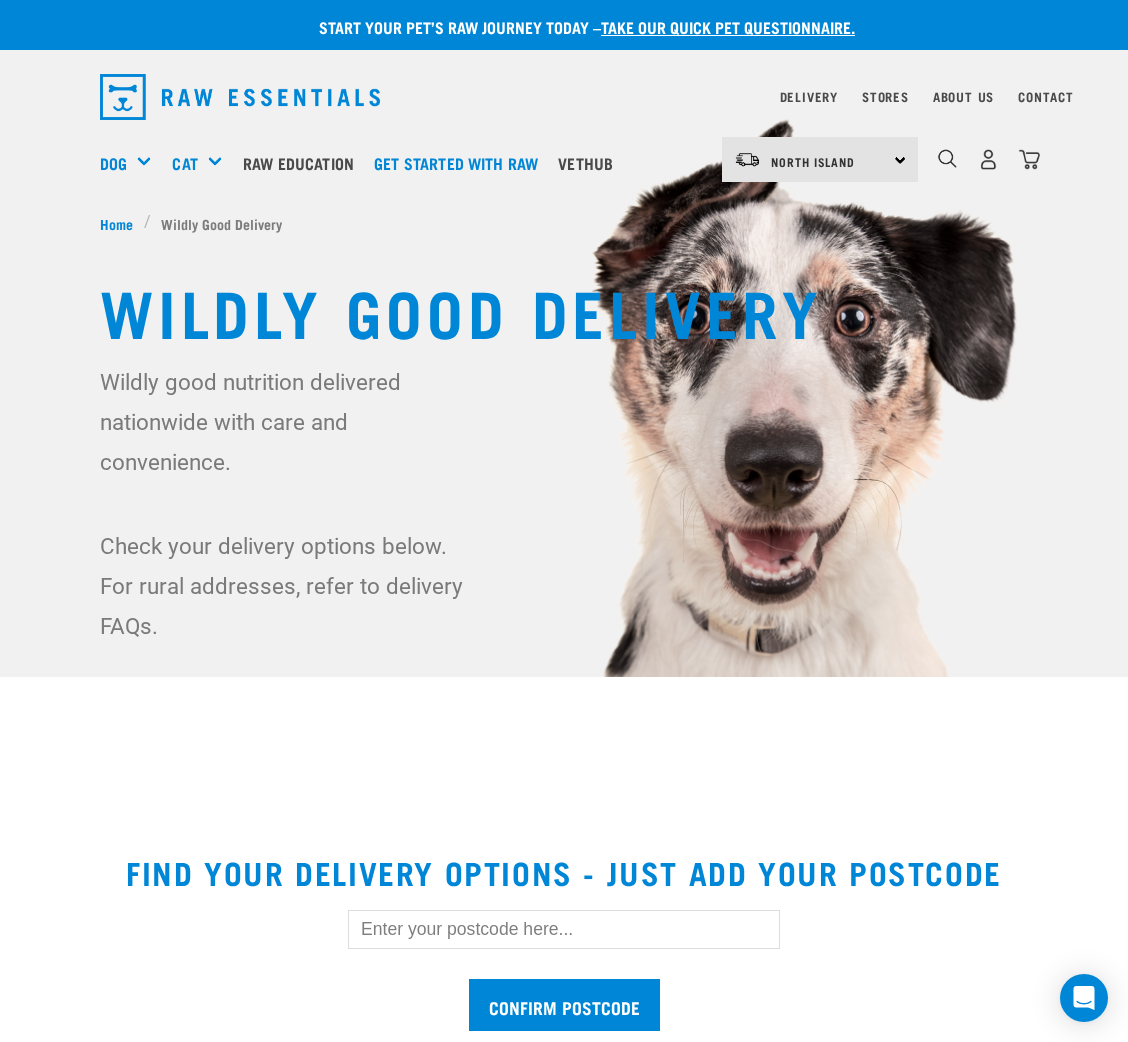 scroll, scrollTop: 0, scrollLeft: 0, axis: both 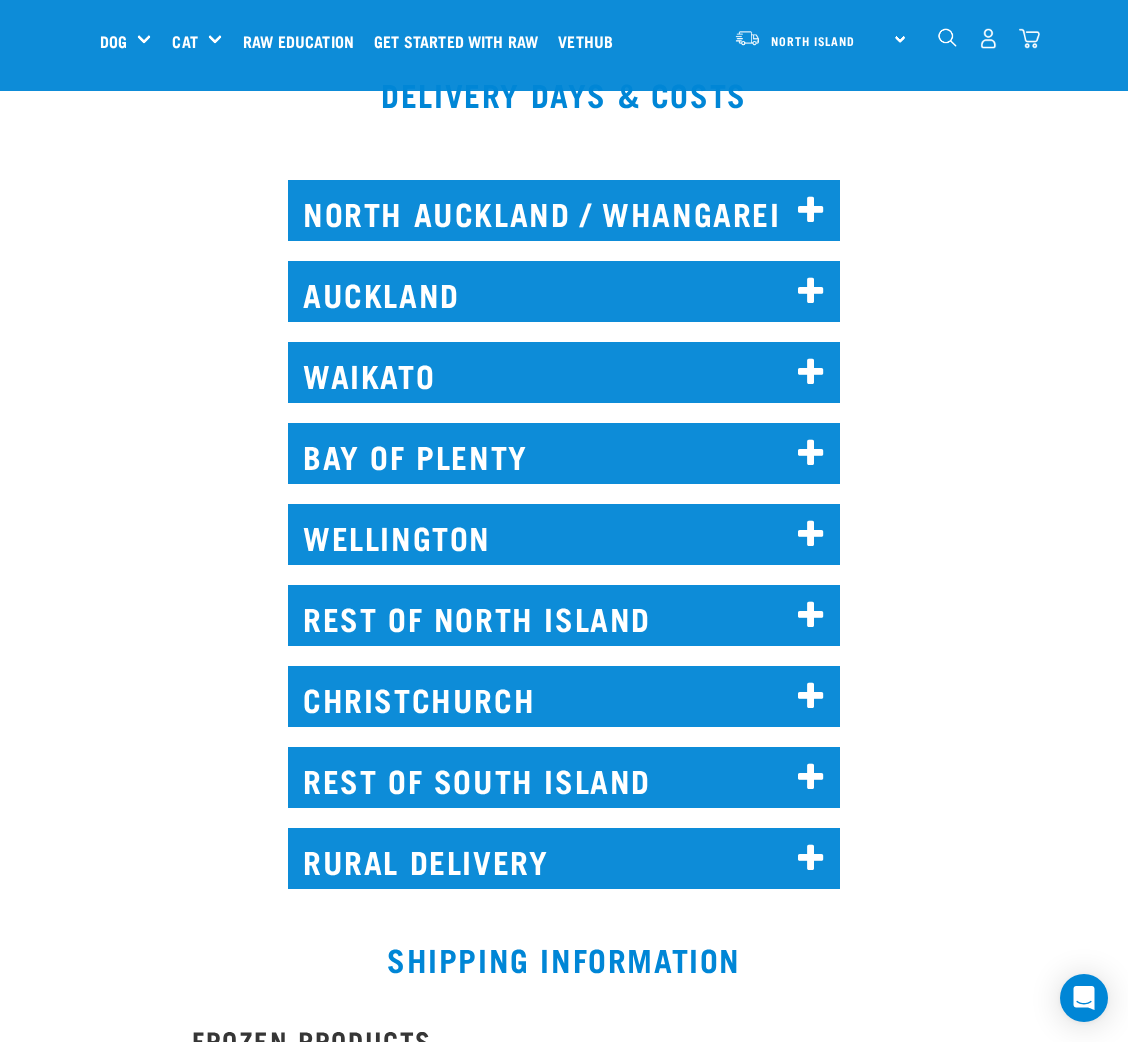 click on "NORTH AUCKLAND / WHANGAREI" at bounding box center [564, 210] 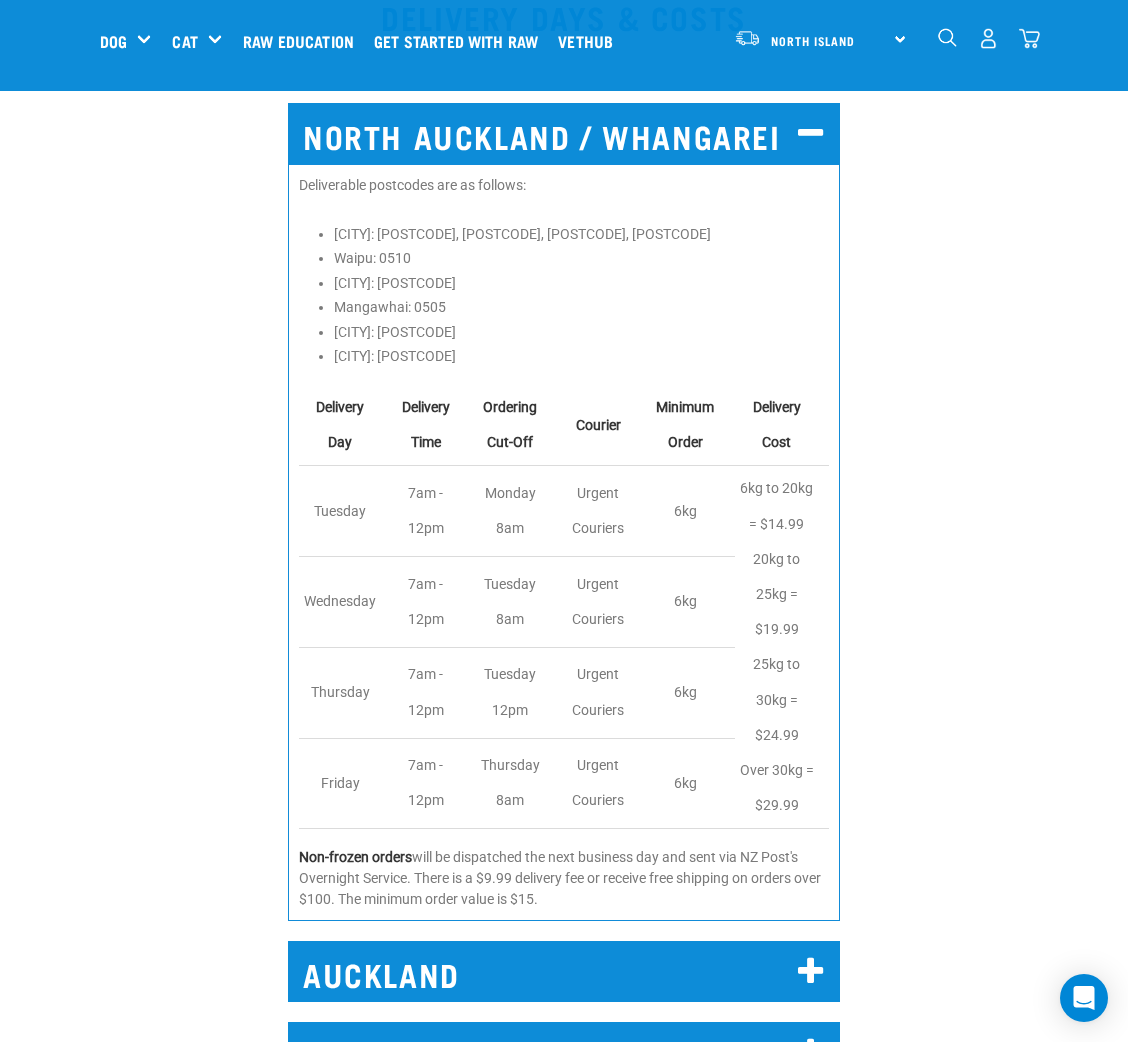 scroll, scrollTop: 1050, scrollLeft: 0, axis: vertical 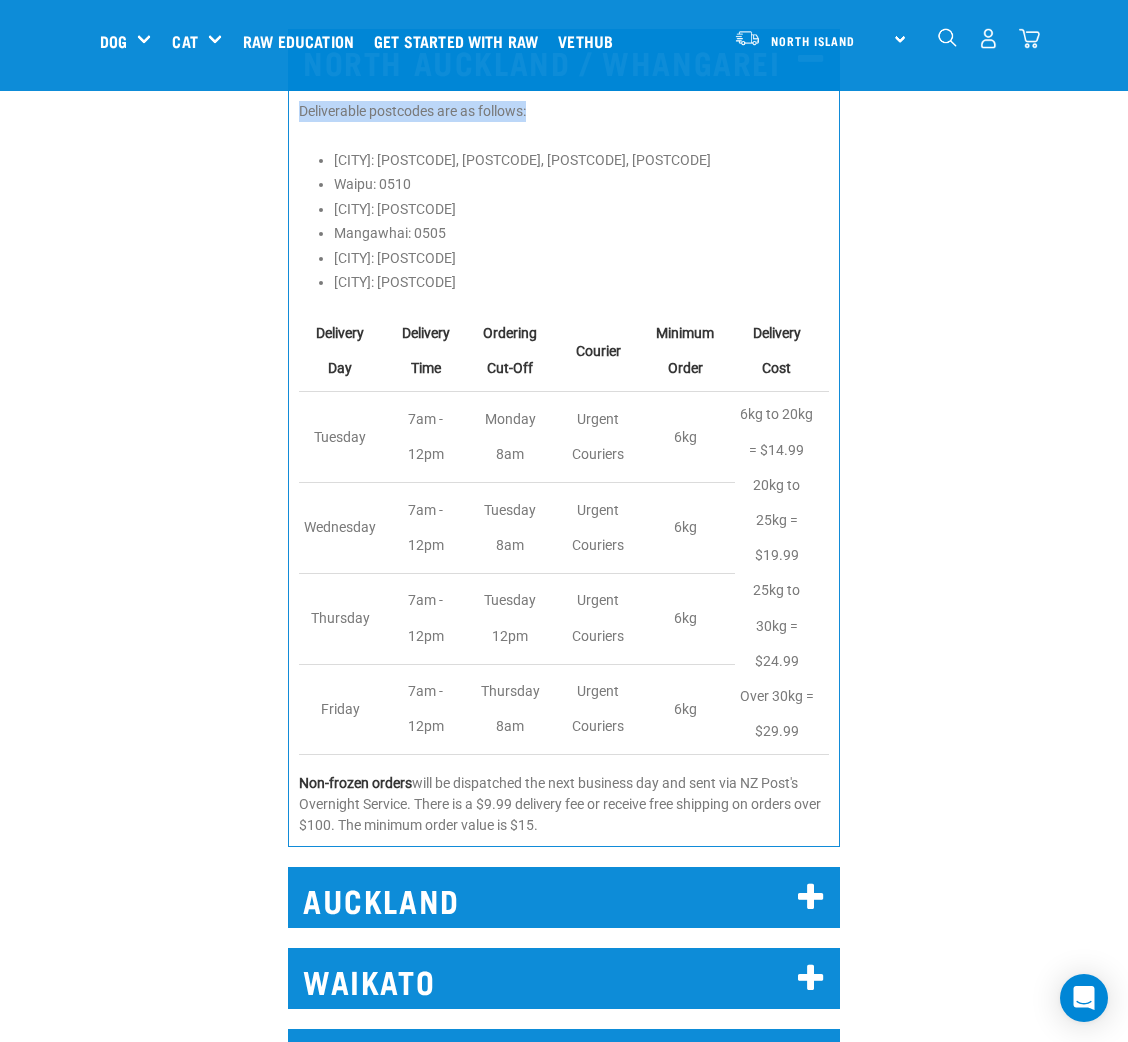 drag, startPoint x: 536, startPoint y: 94, endPoint x: 287, endPoint y: 101, distance: 249.09837 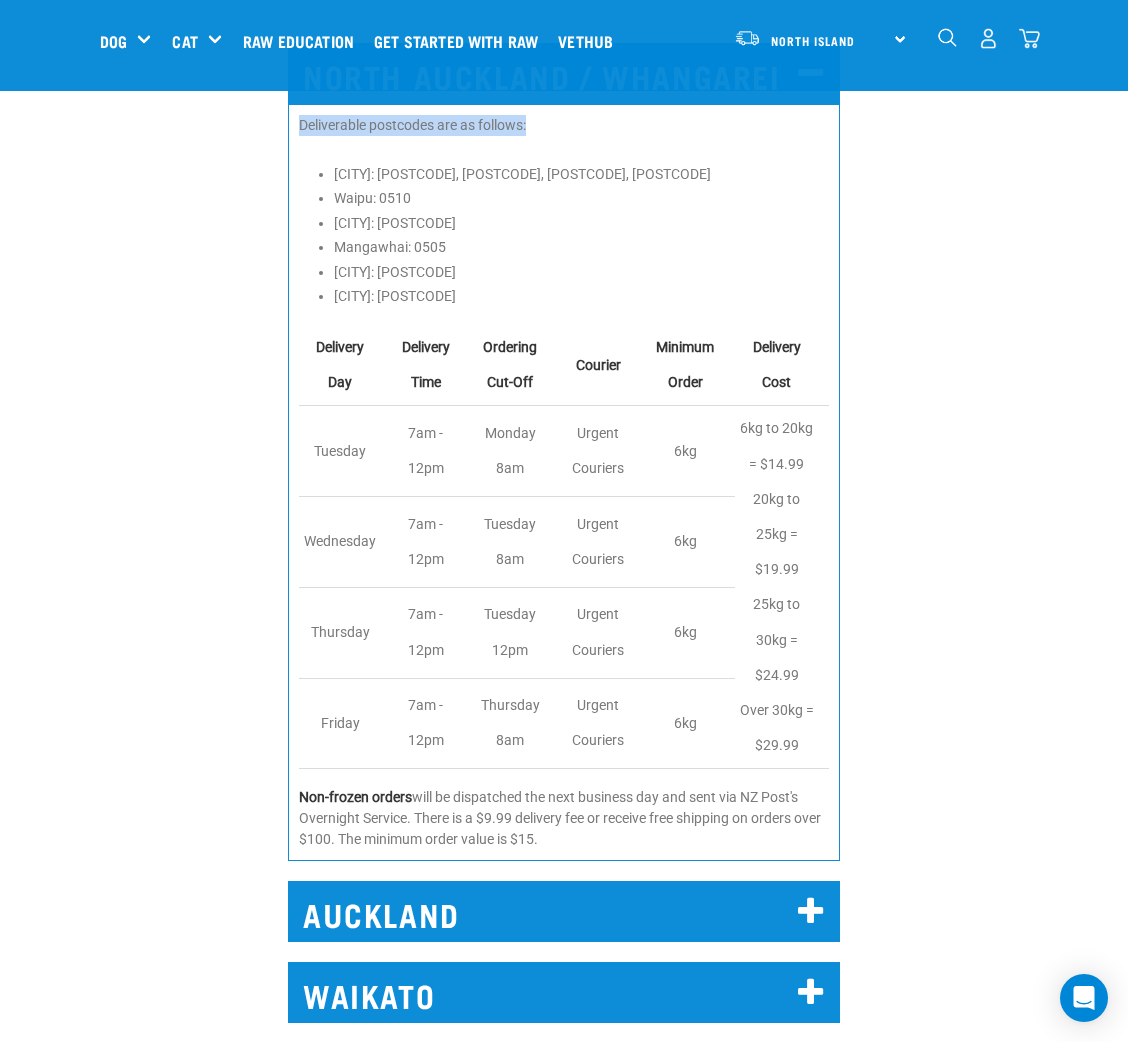 scroll, scrollTop: 1050, scrollLeft: 0, axis: vertical 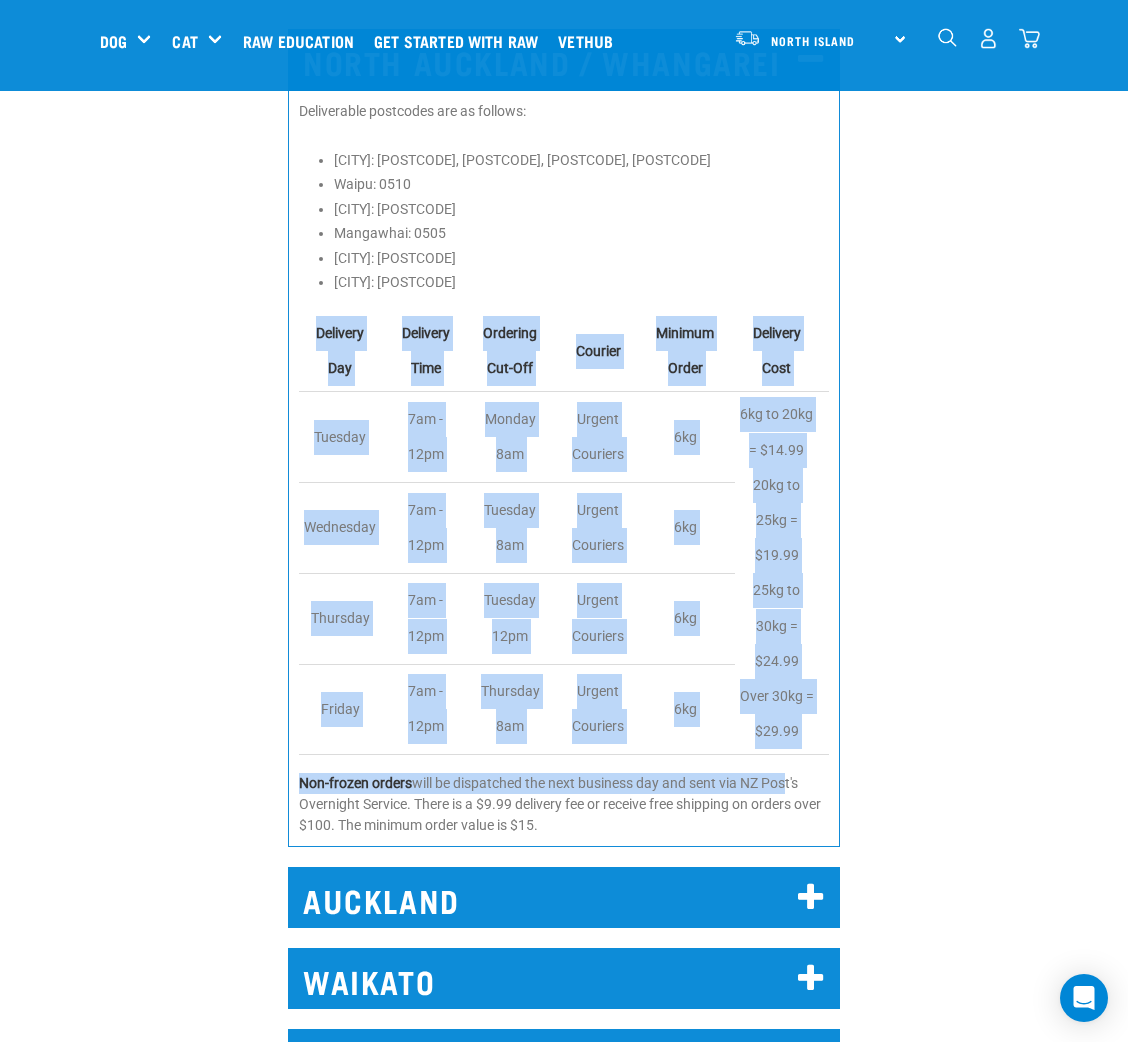 drag, startPoint x: 315, startPoint y: 330, endPoint x: 783, endPoint y: 767, distance: 640.30695 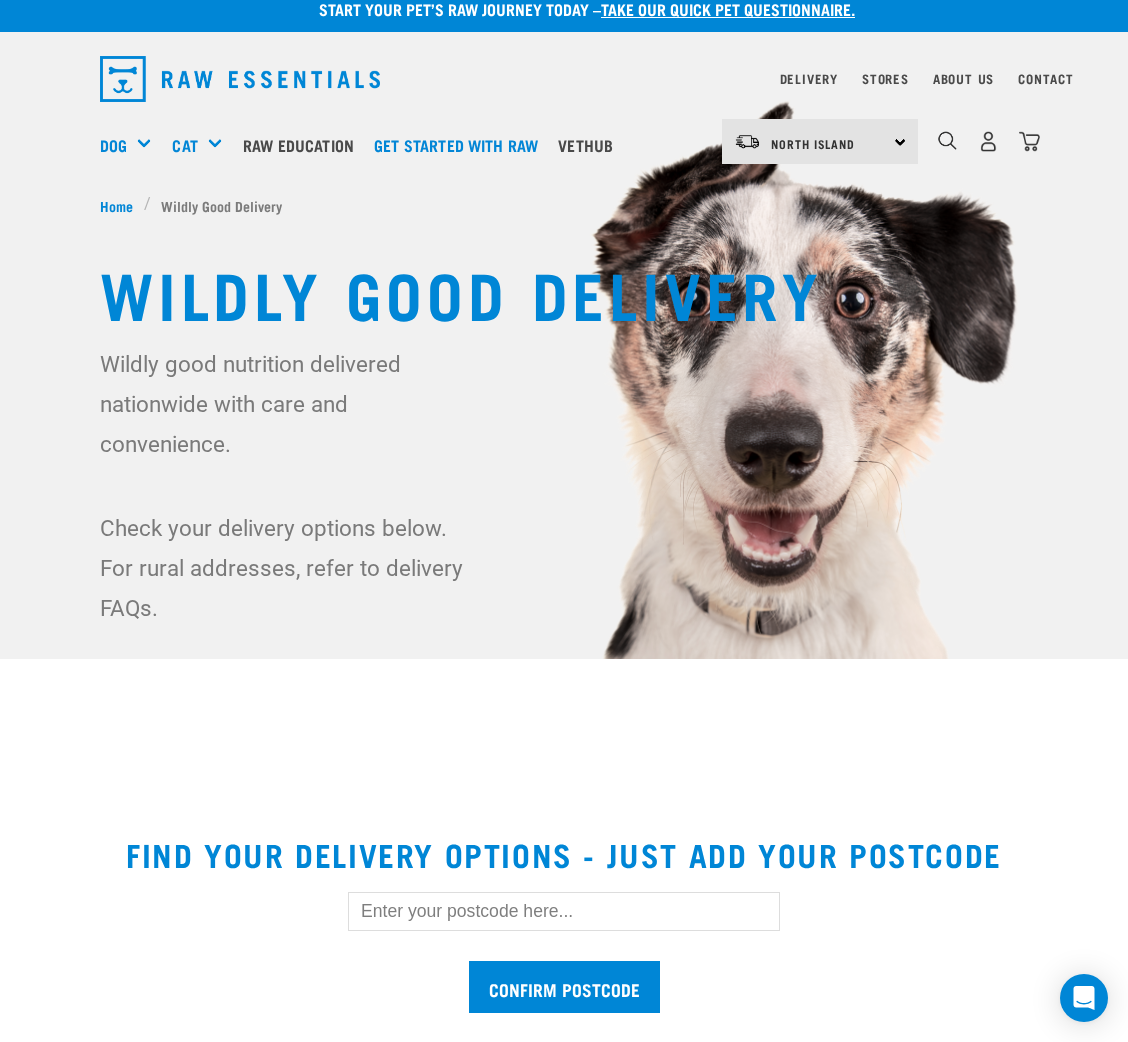 scroll, scrollTop: 0, scrollLeft: 0, axis: both 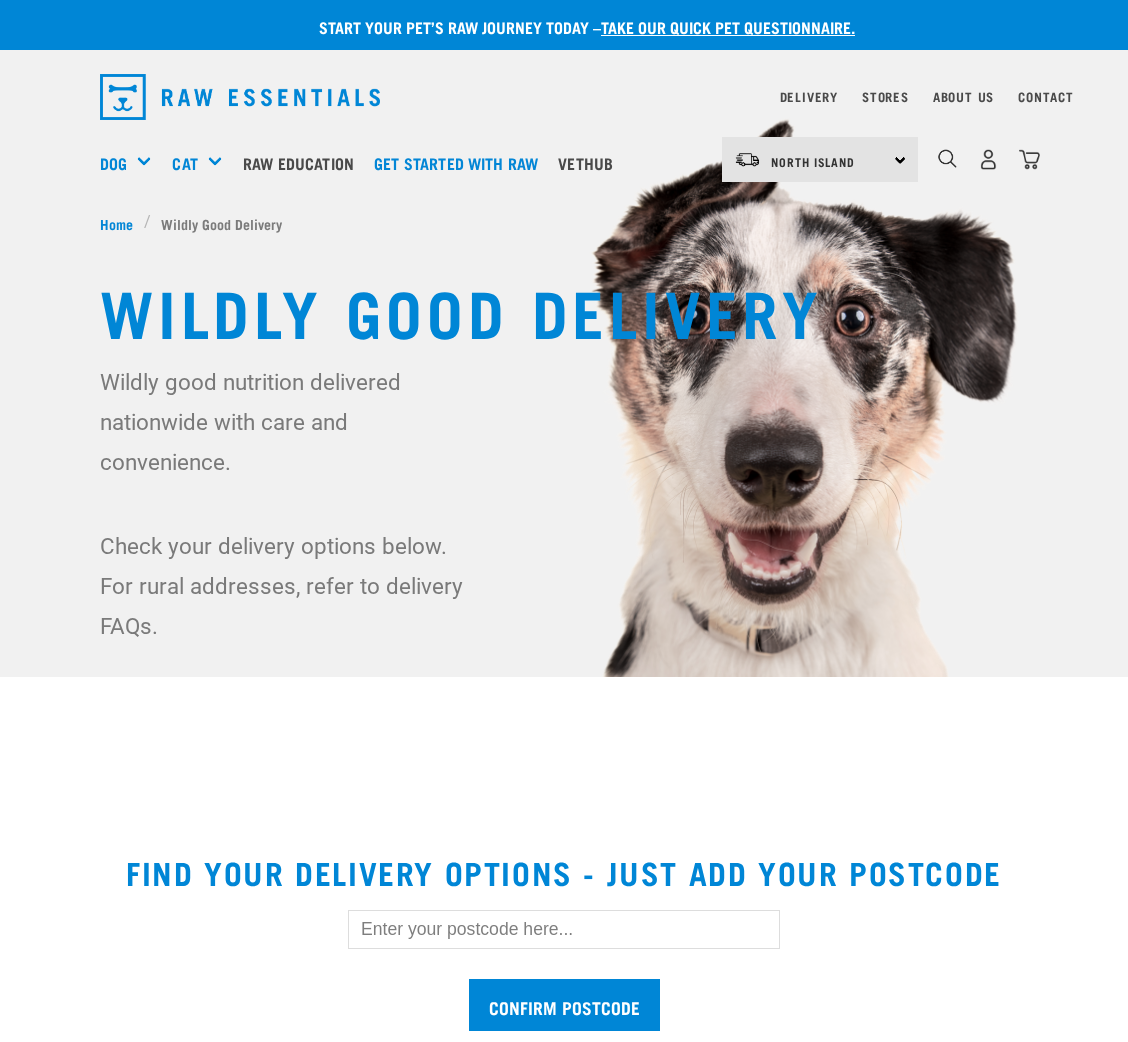 click at bounding box center [564, 929] 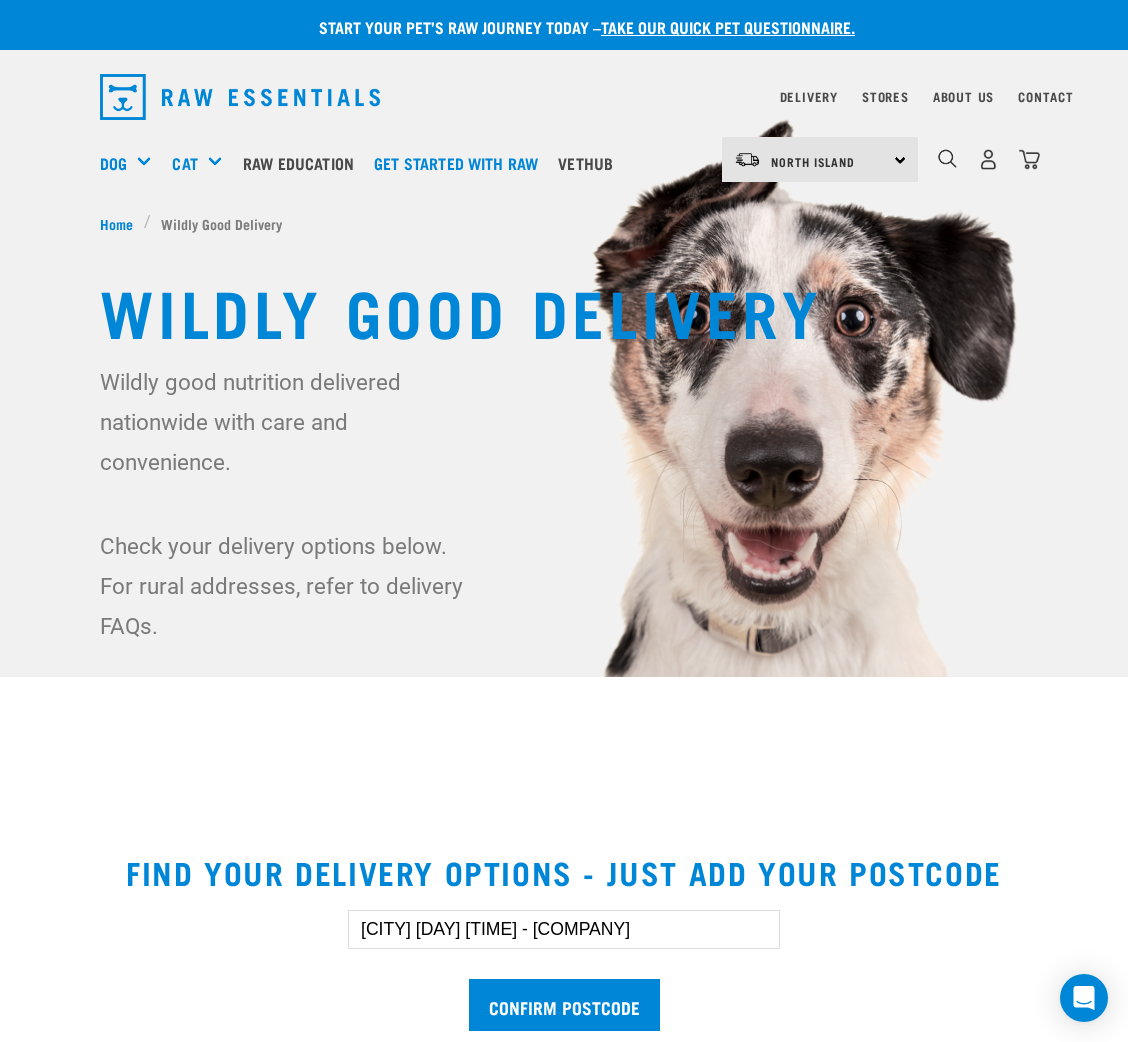 type on "1025" 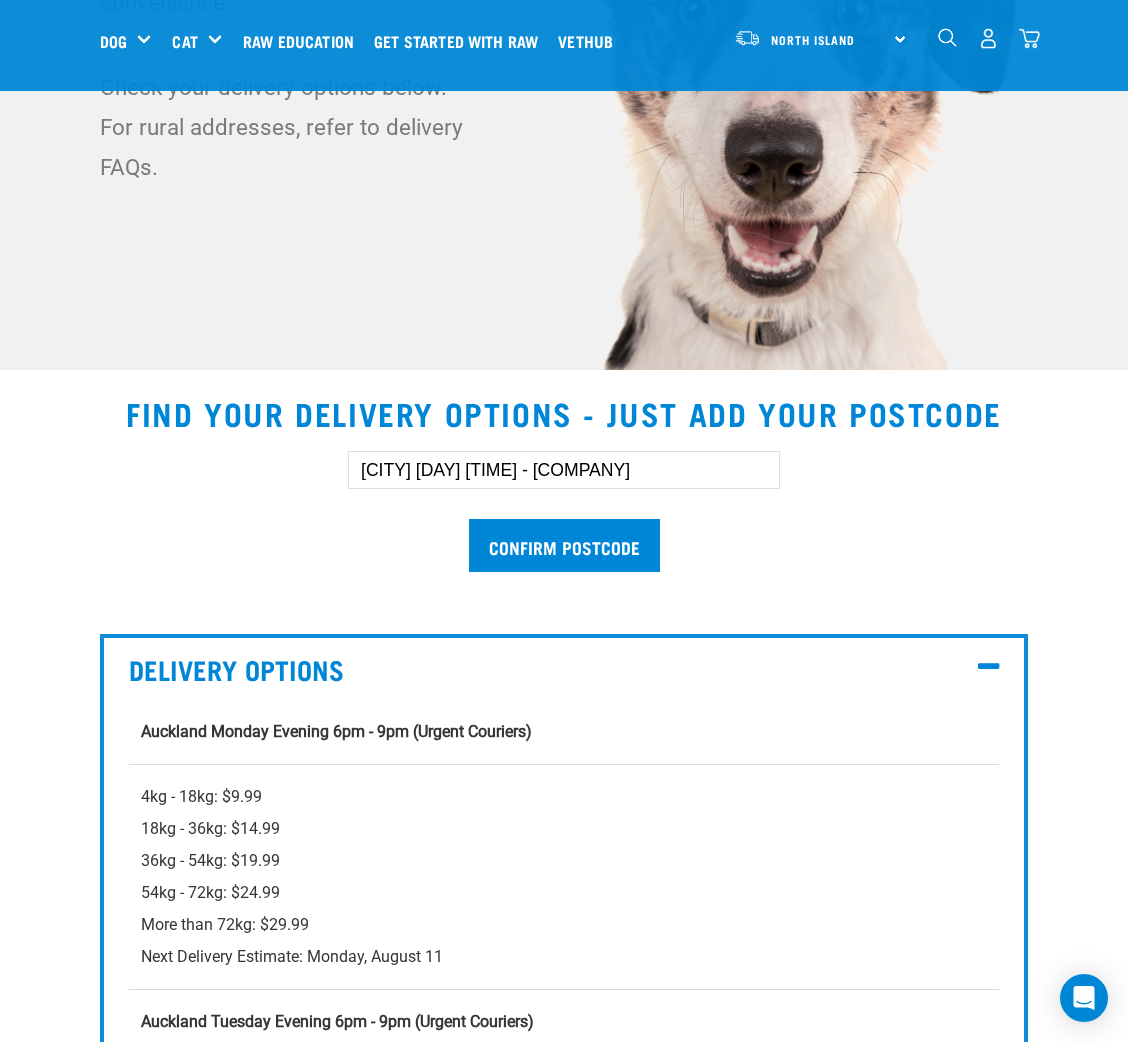 scroll, scrollTop: 300, scrollLeft: 0, axis: vertical 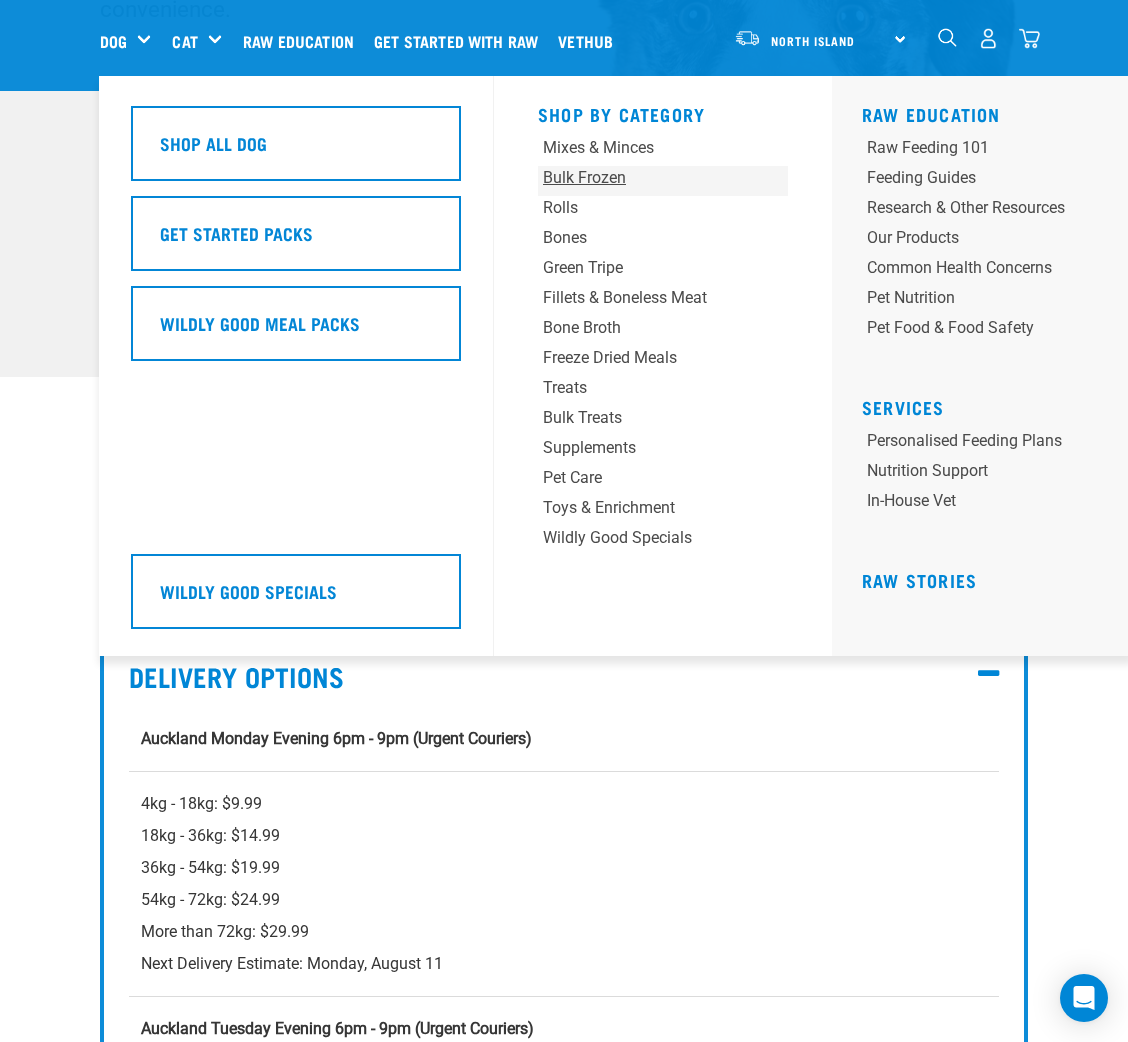click on "Bulk Frozen" at bounding box center [641, 178] 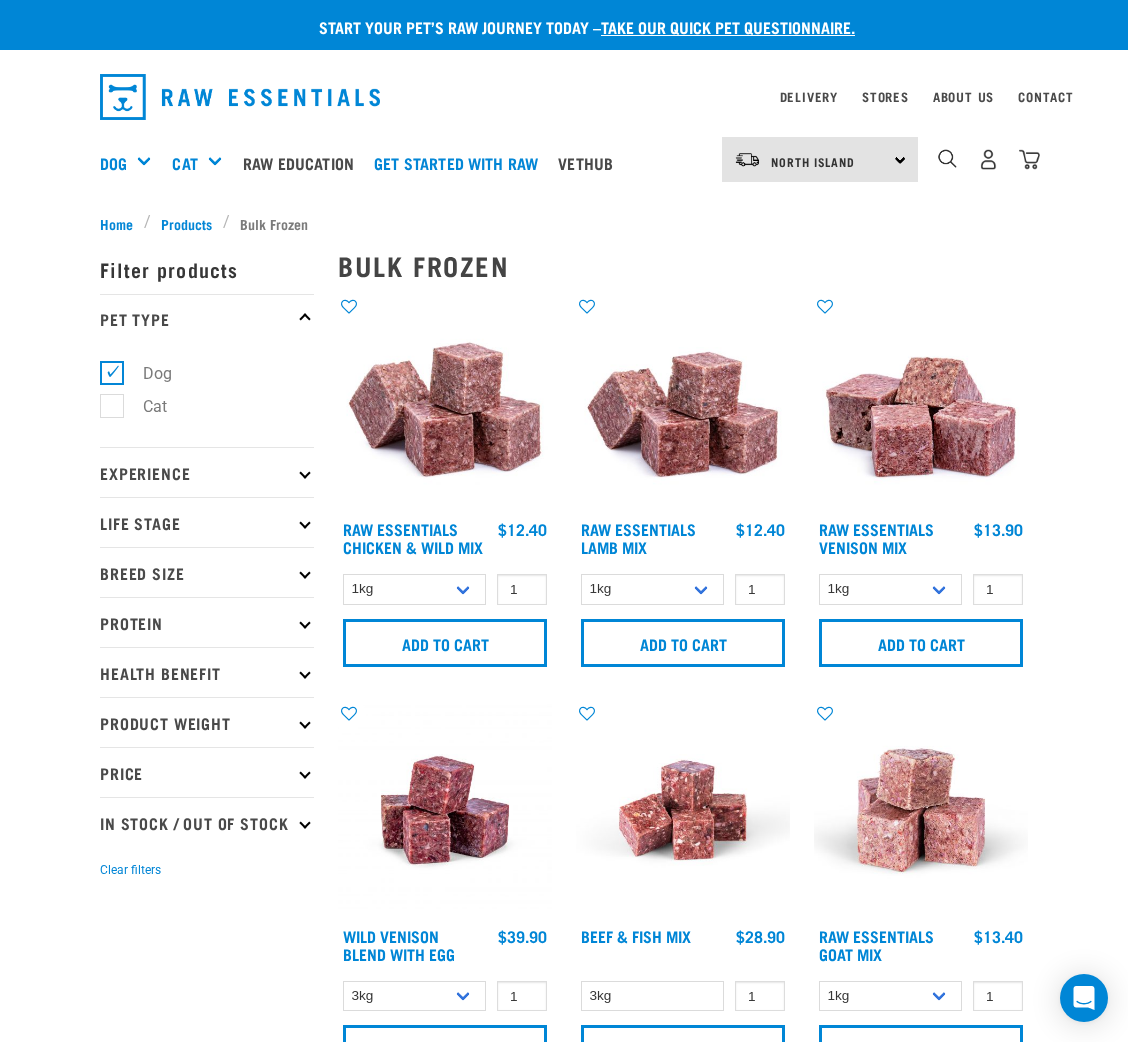 scroll, scrollTop: 0, scrollLeft: 0, axis: both 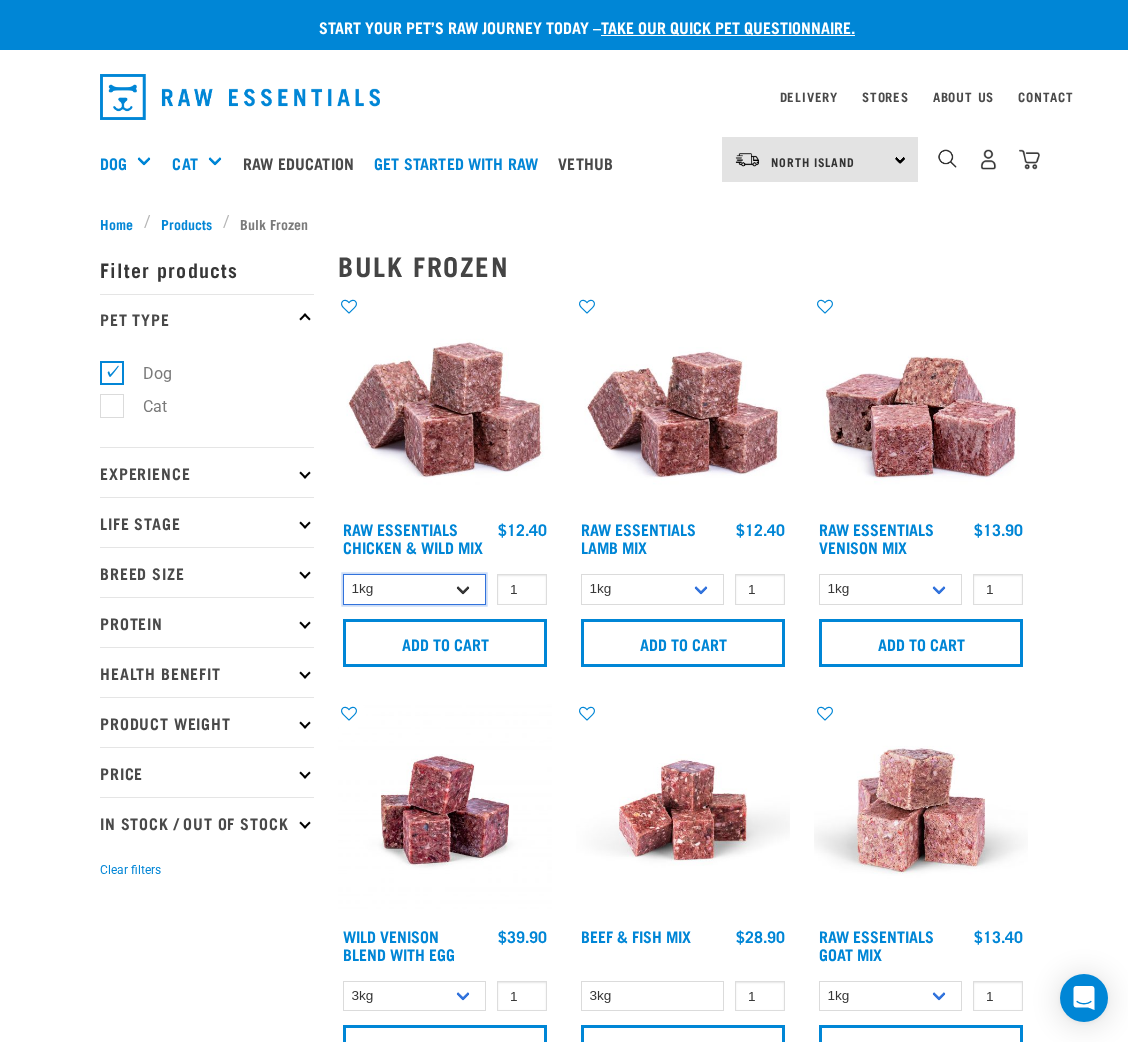 click on "1kg
3kg
Bulk (20kg)" at bounding box center [414, 589] 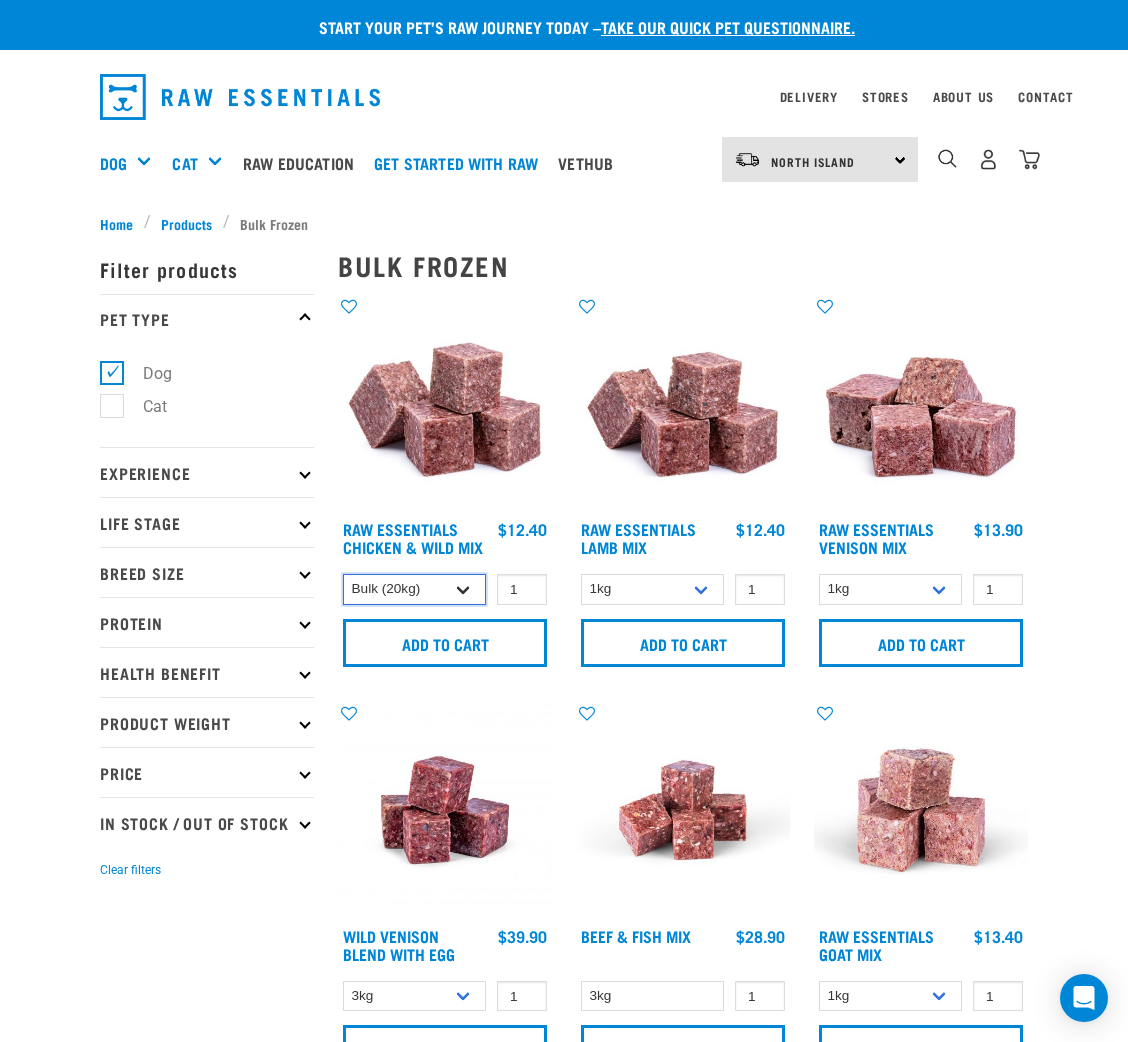 click on "1kg
3kg
Bulk (20kg)" at bounding box center [414, 589] 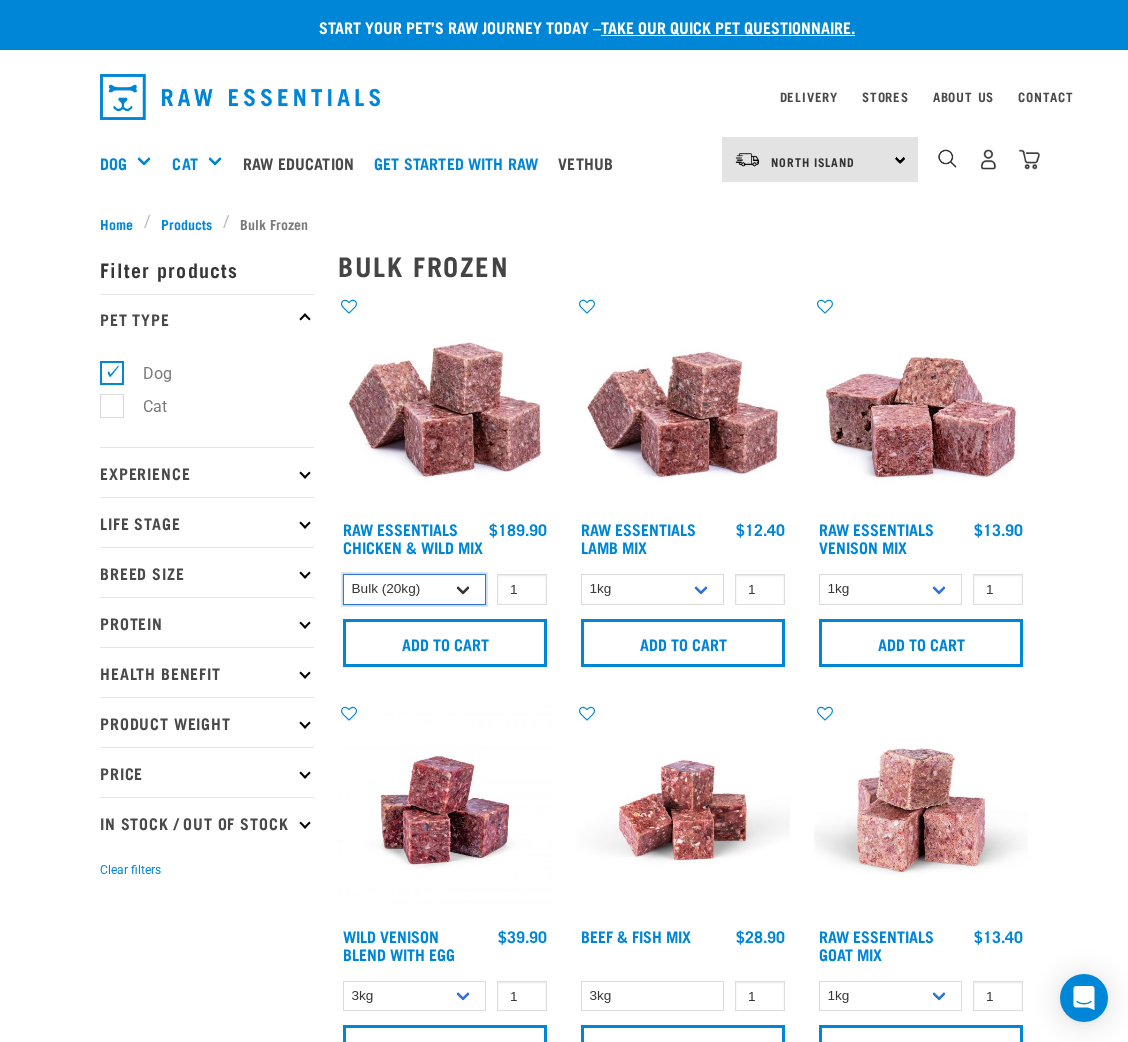 click on "1kg
3kg
Bulk (20kg)" at bounding box center (414, 589) 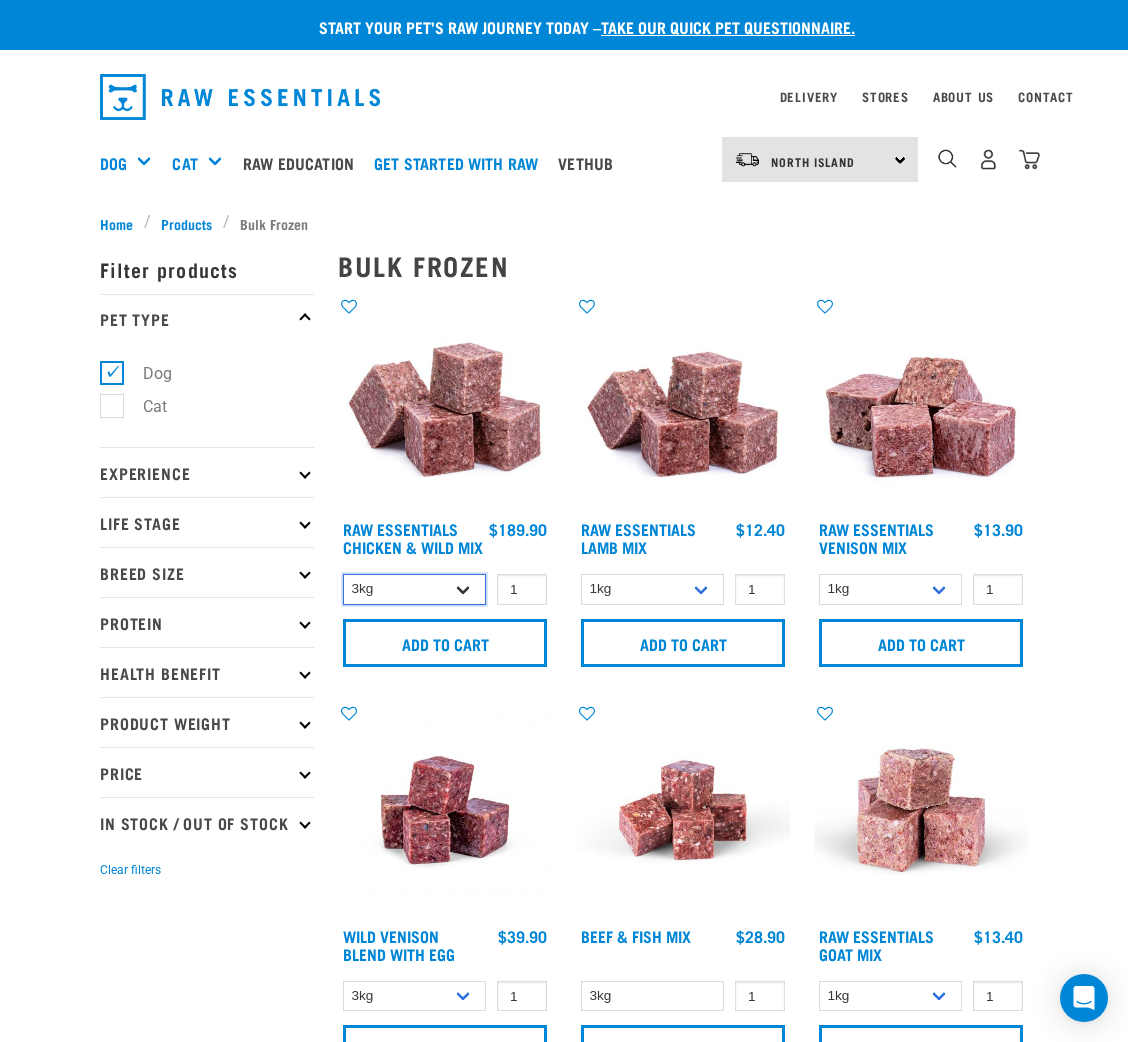 click on "1kg
3kg
Bulk (20kg)" at bounding box center (414, 589) 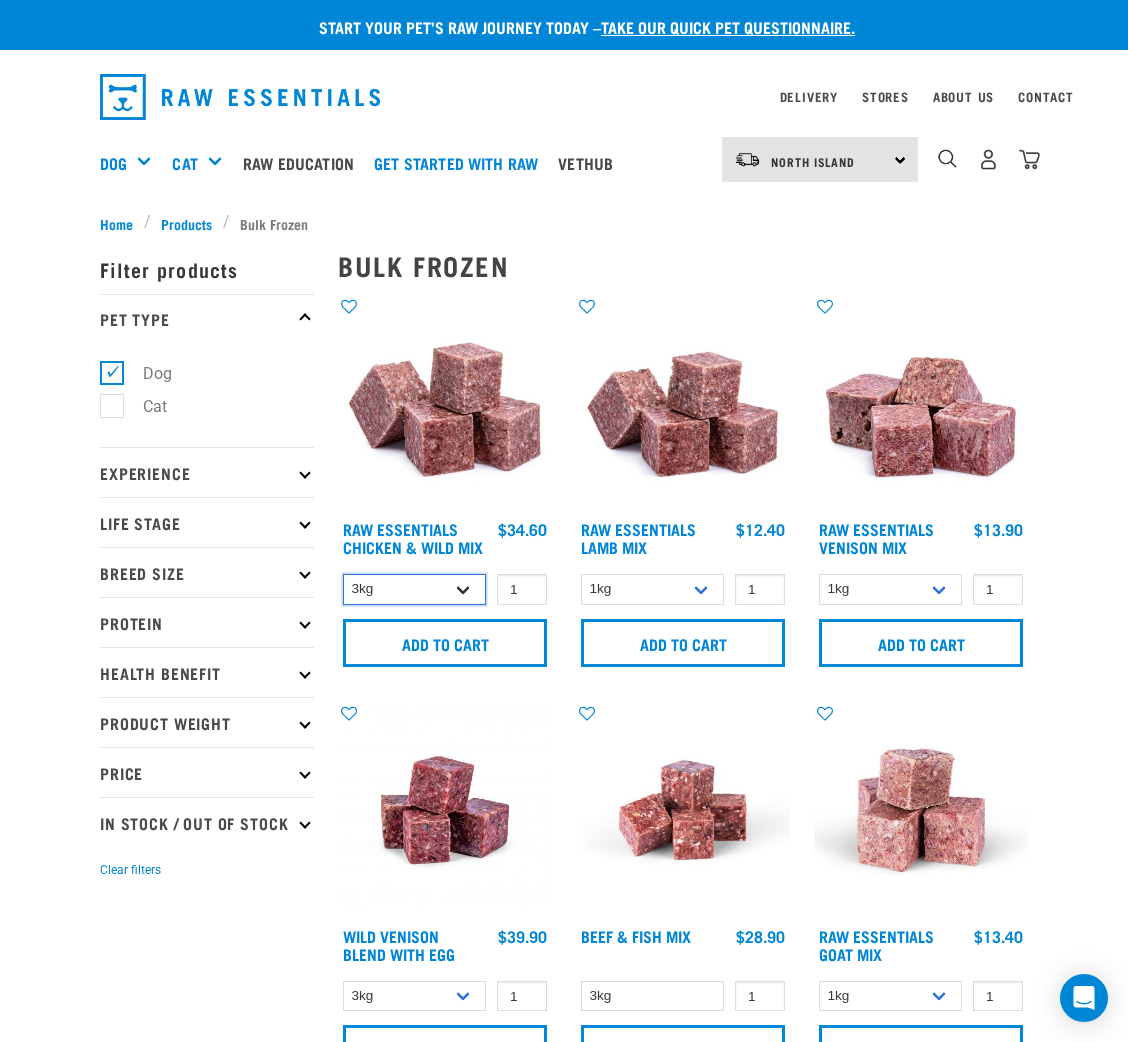 drag, startPoint x: 429, startPoint y: 579, endPoint x: 418, endPoint y: 596, distance: 20.248457 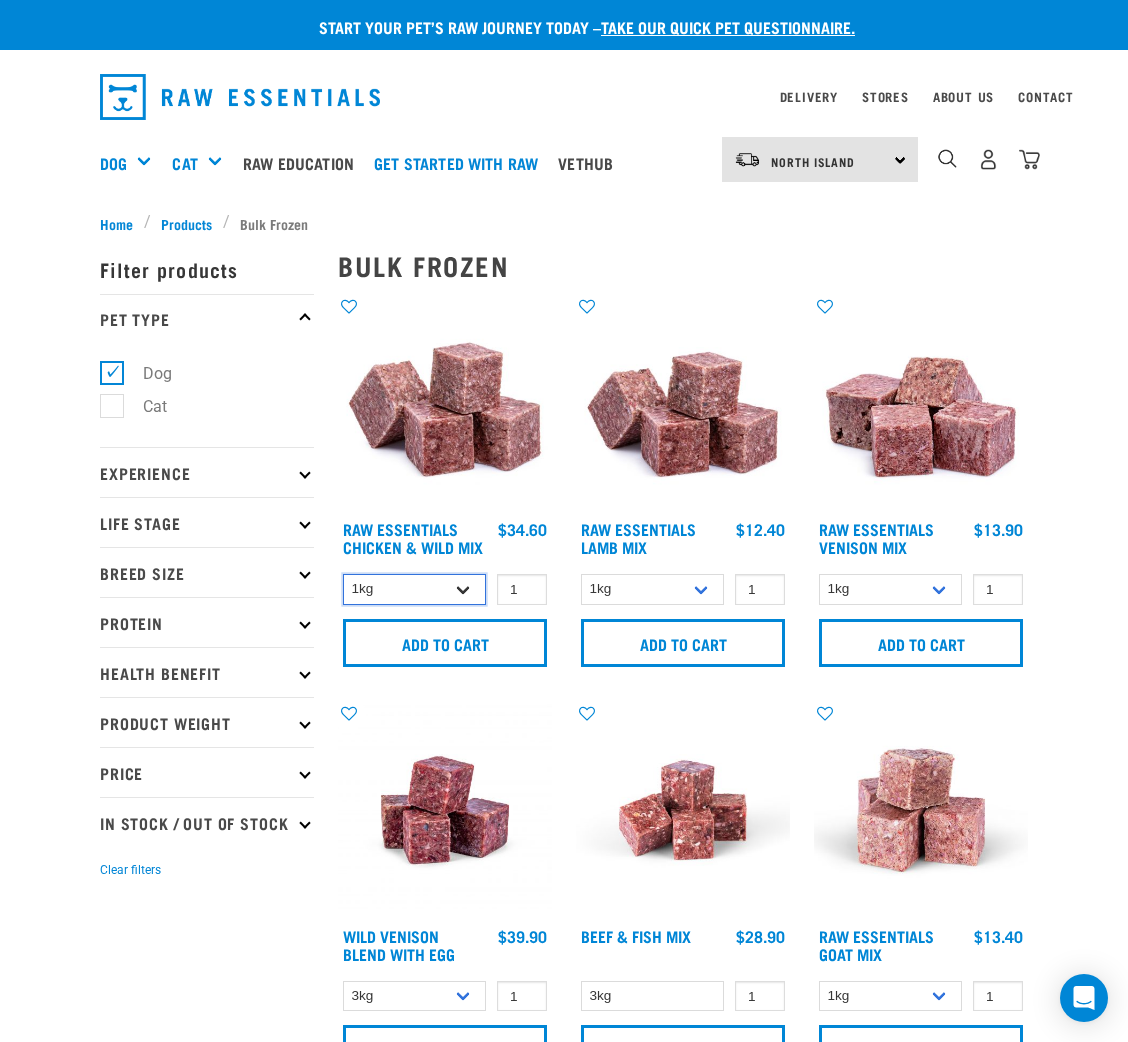 click on "1kg
3kg
Bulk (20kg)" at bounding box center (414, 589) 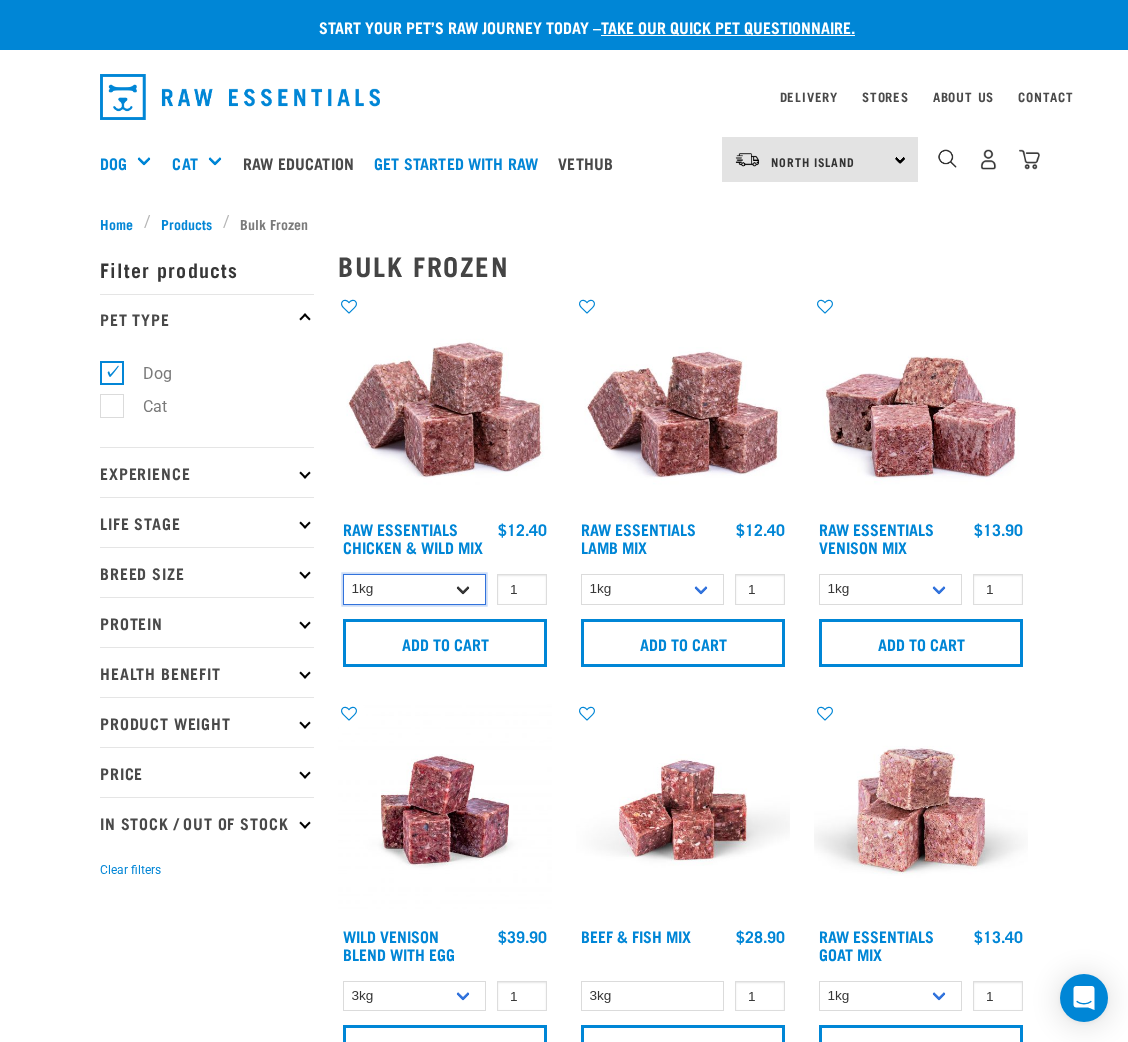 click on "1kg
3kg
Bulk (20kg)" at bounding box center [414, 589] 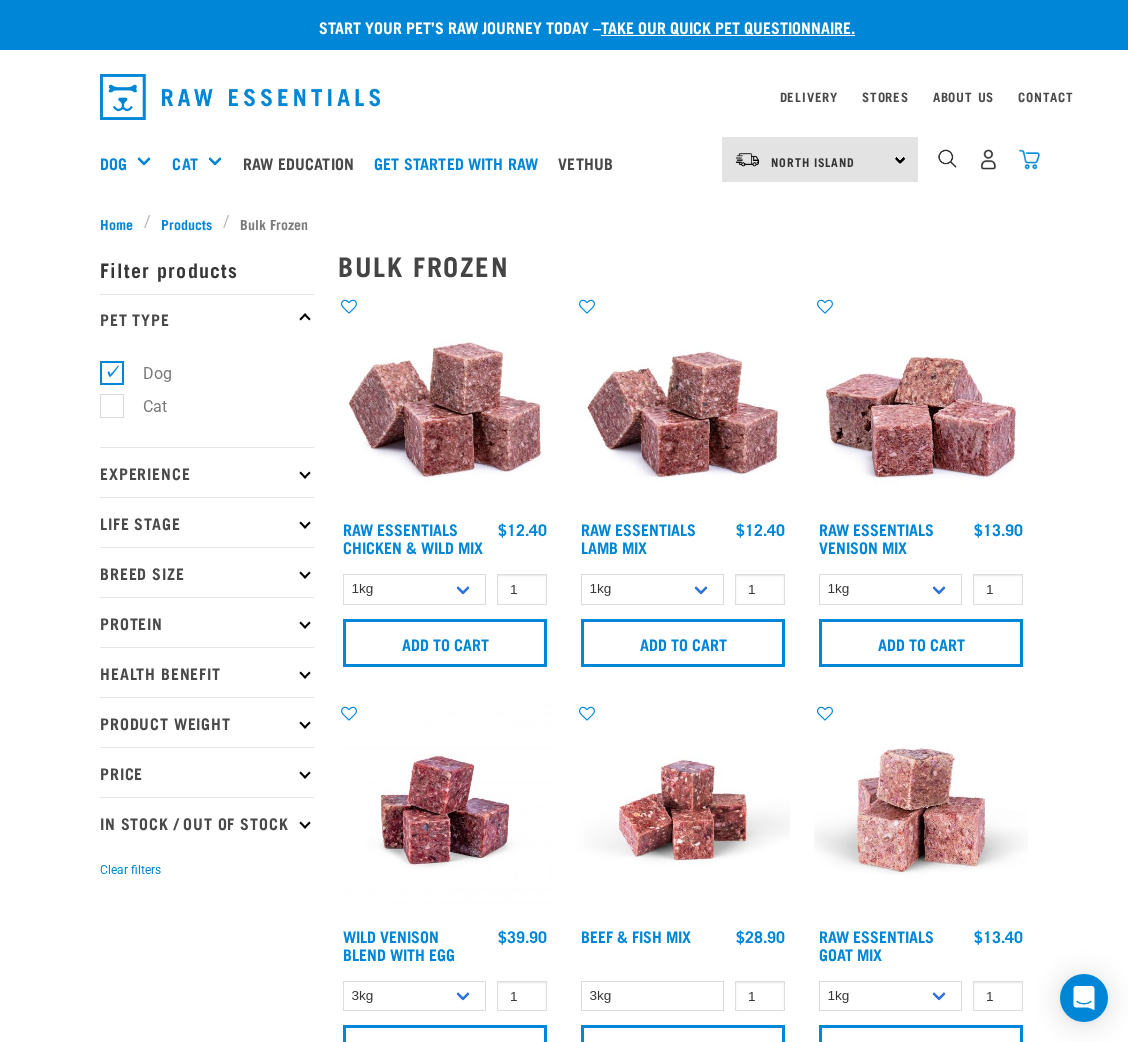 click at bounding box center (1029, 159) 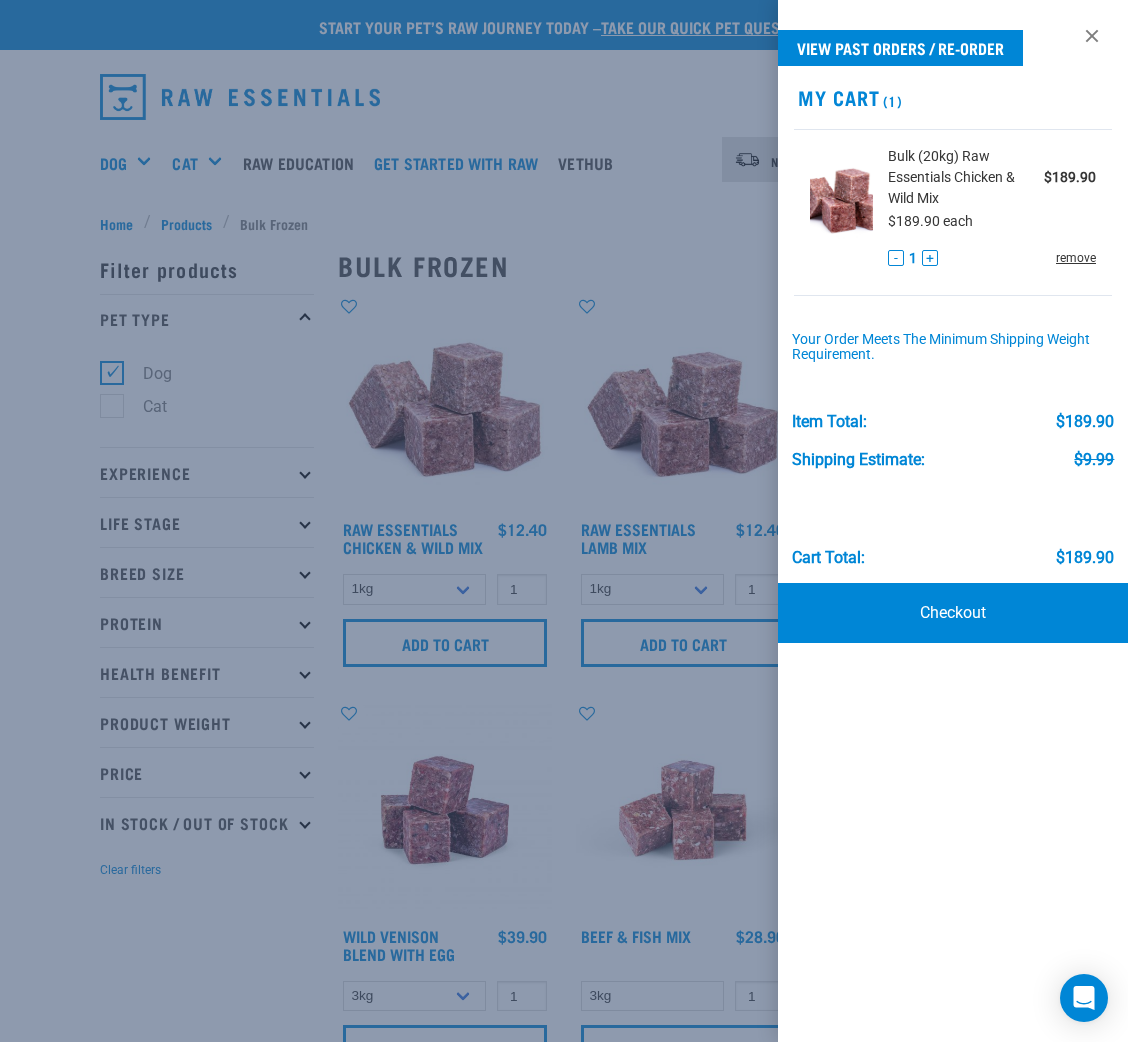 click on "remove" at bounding box center [1076, 258] 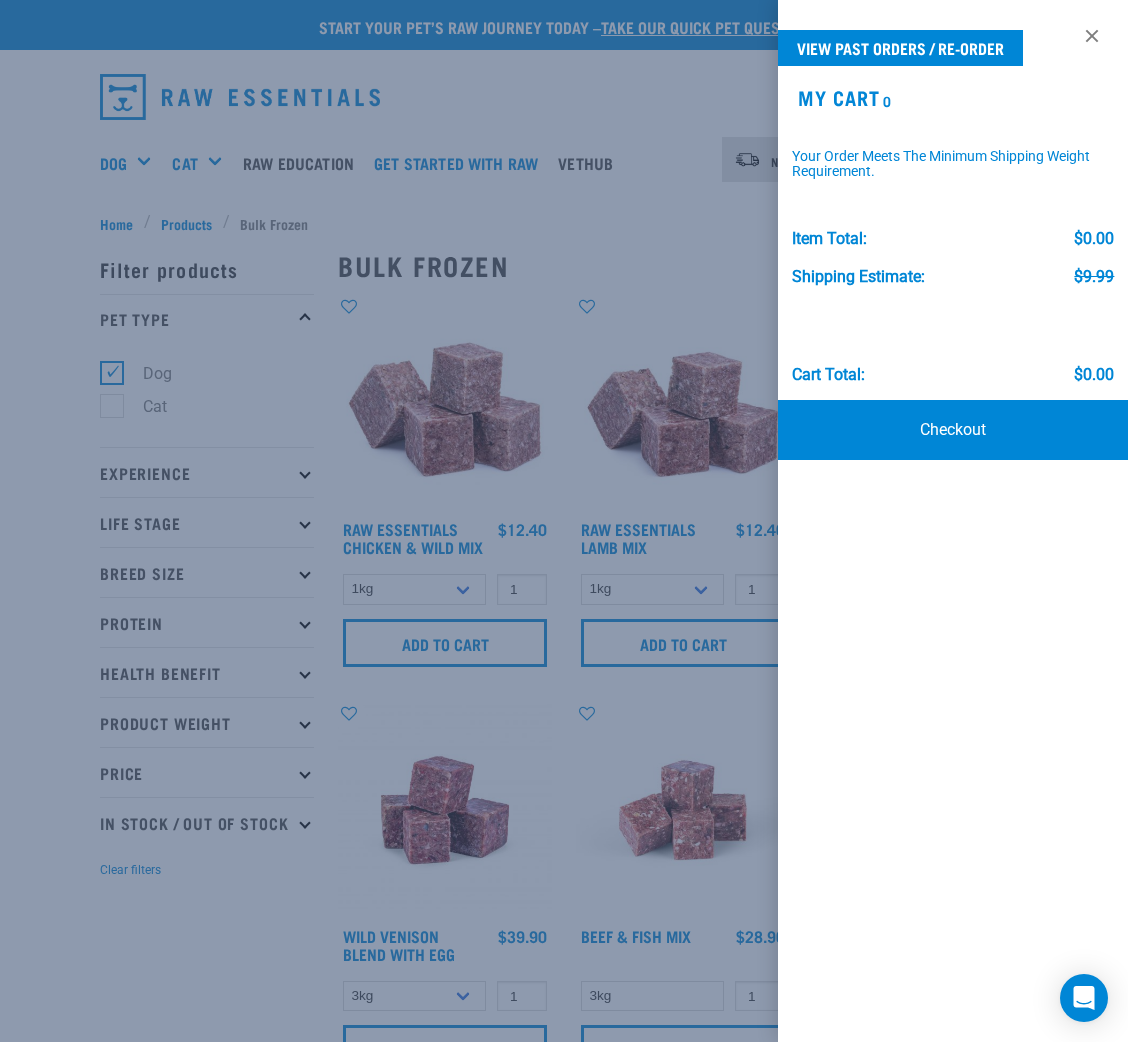 click at bounding box center [564, 521] 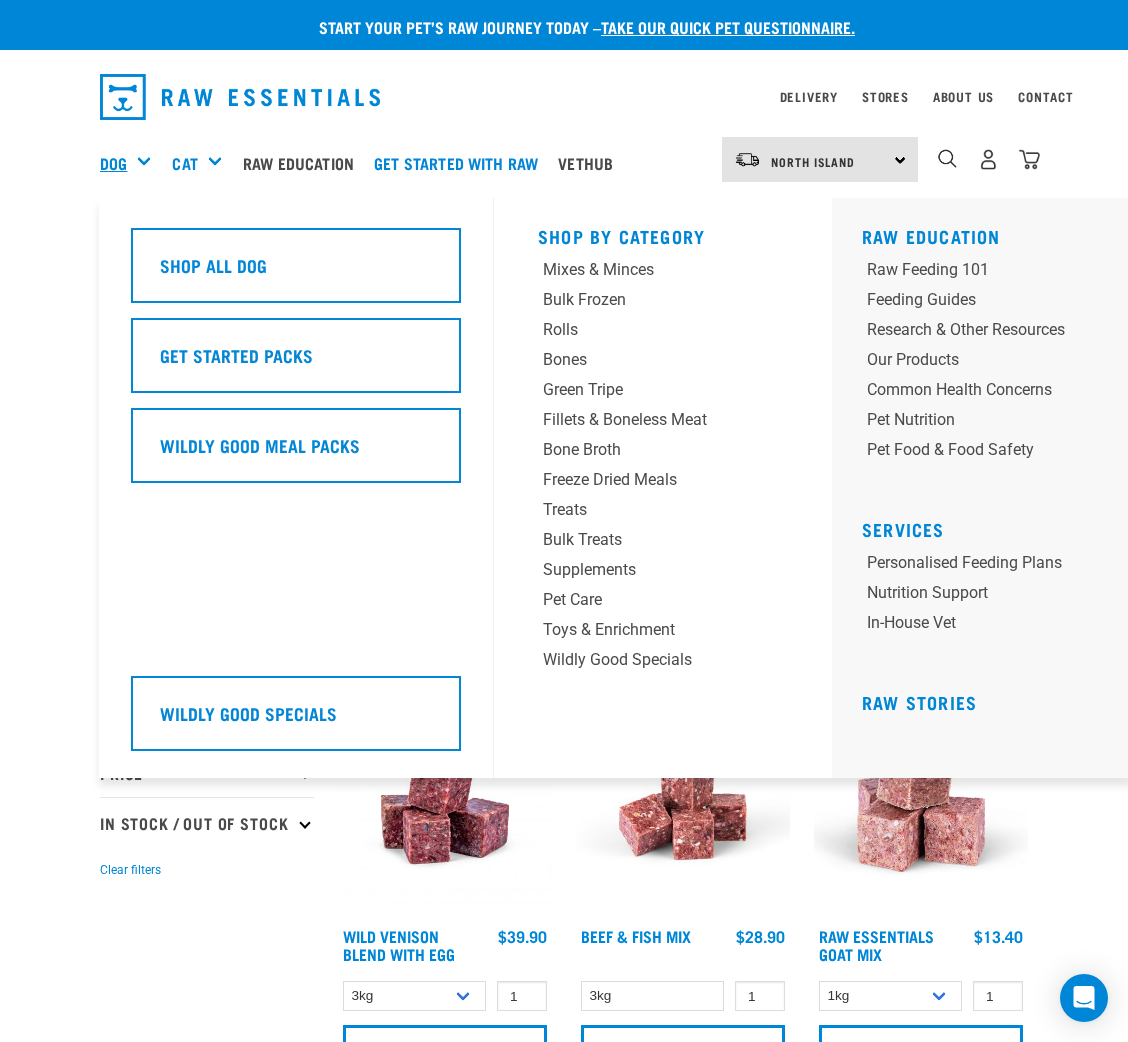 click on "Dog" at bounding box center [113, 163] 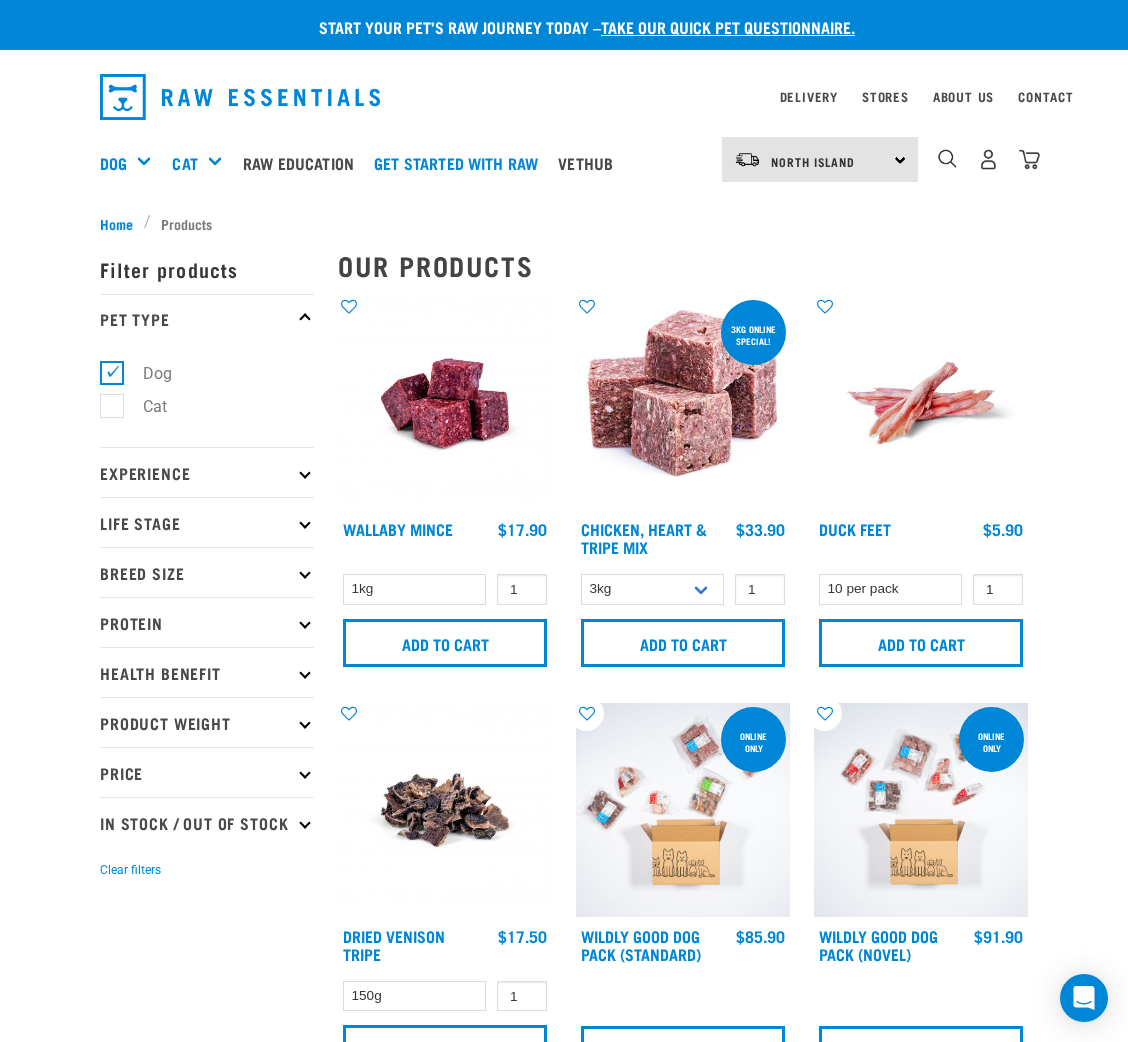 scroll, scrollTop: 0, scrollLeft: 0, axis: both 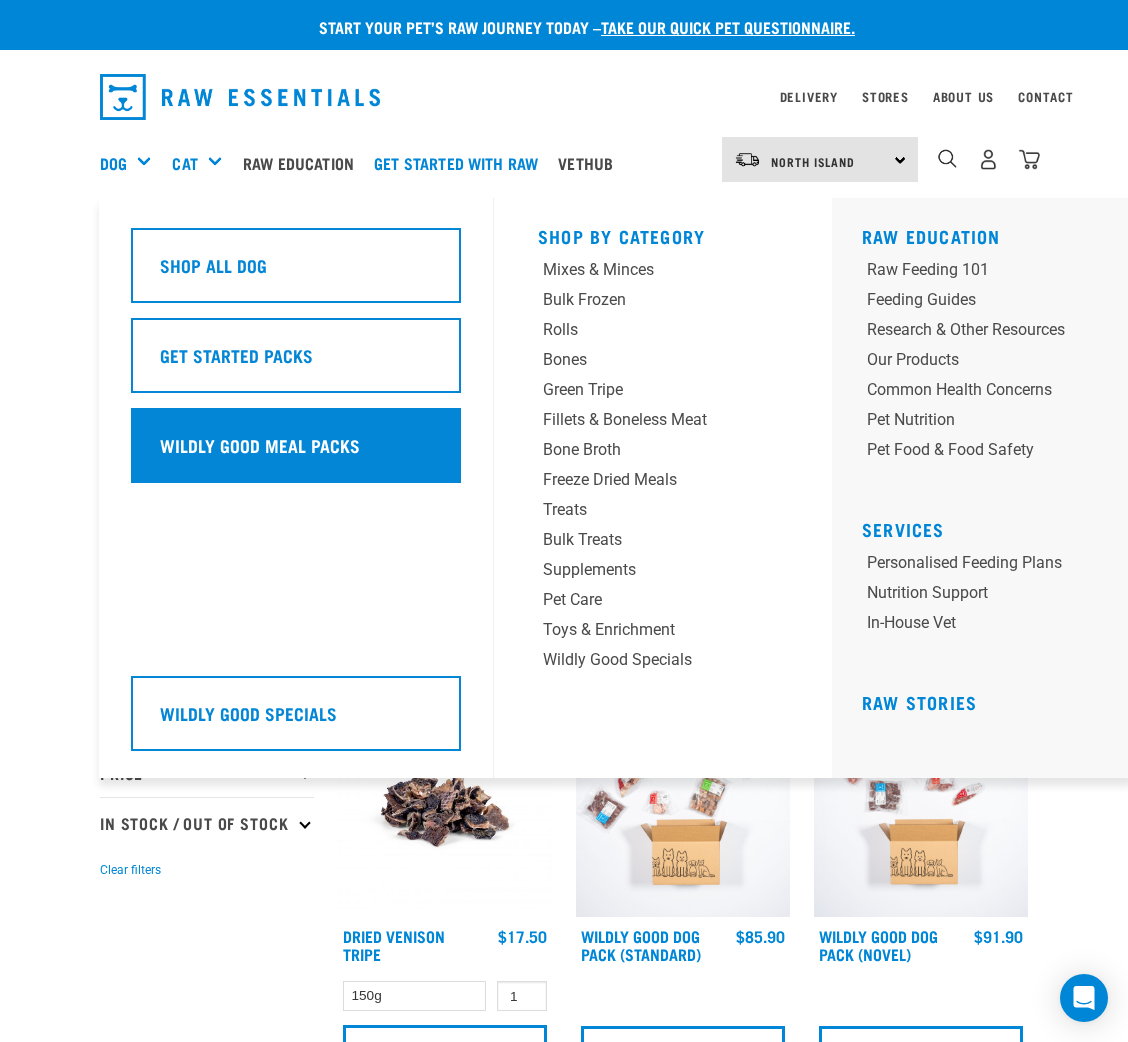click on "Wildly Good Meal Packs" at bounding box center [260, 445] 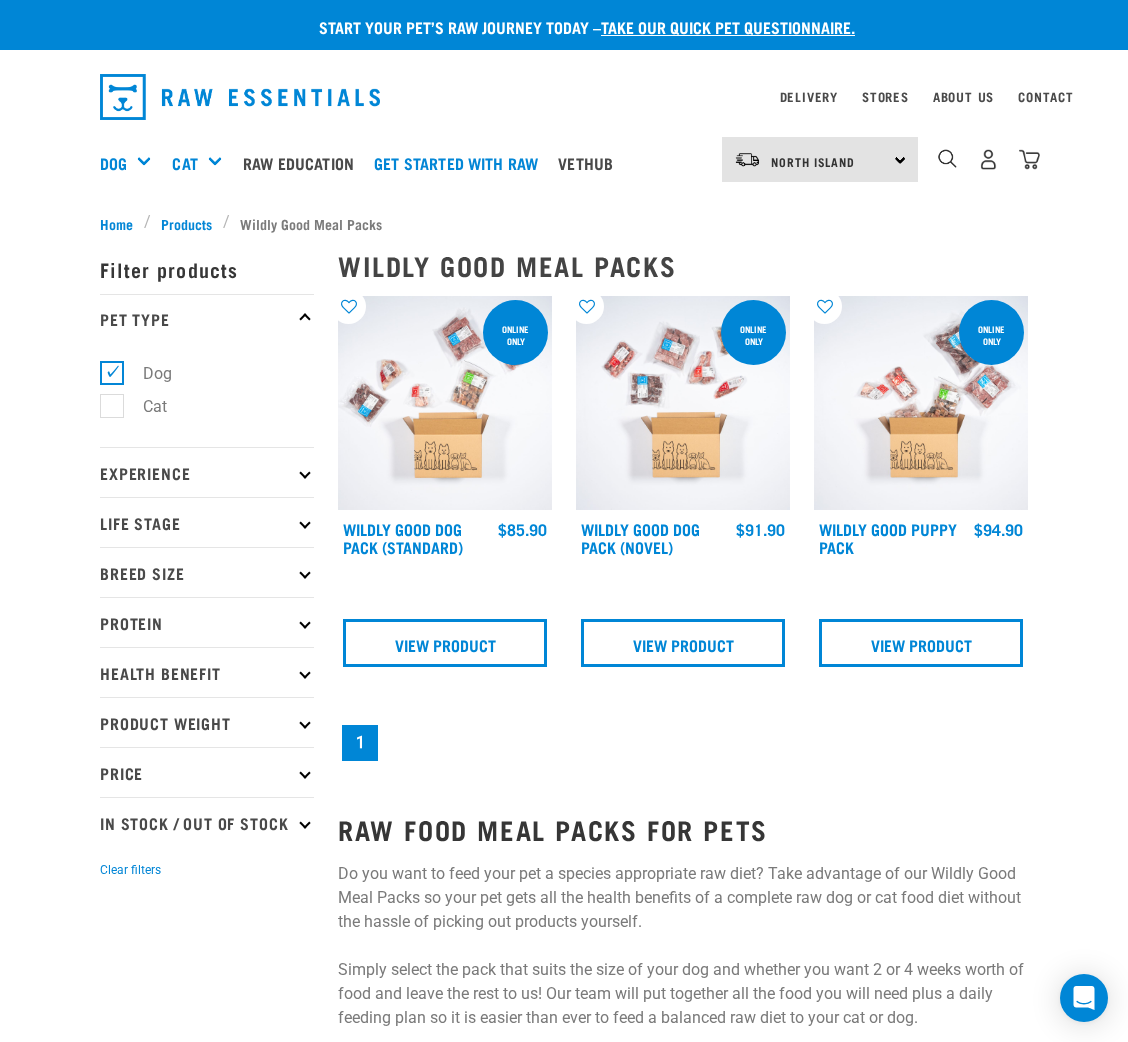 scroll, scrollTop: 0, scrollLeft: 0, axis: both 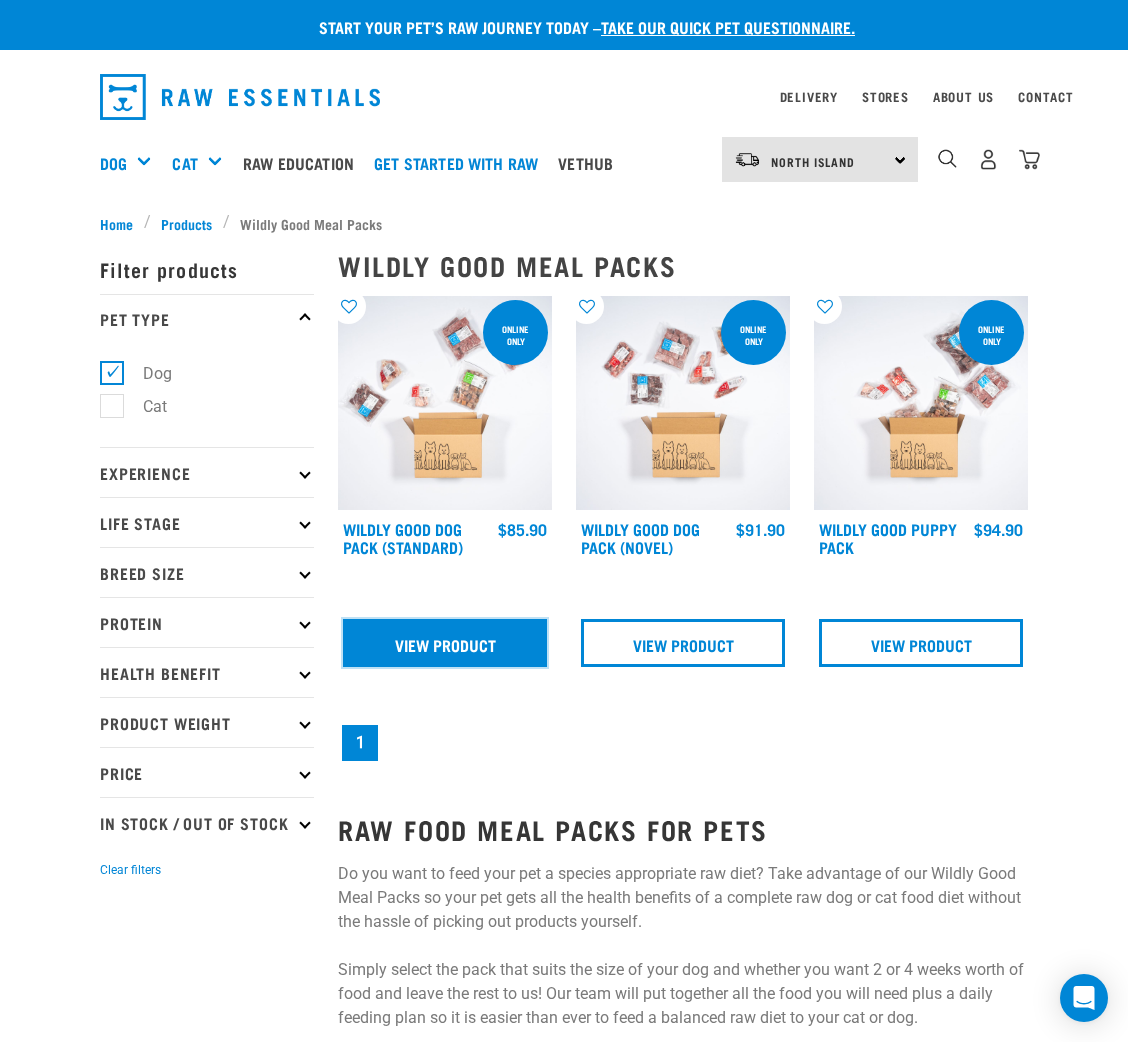 click on "View Product" at bounding box center (445, 643) 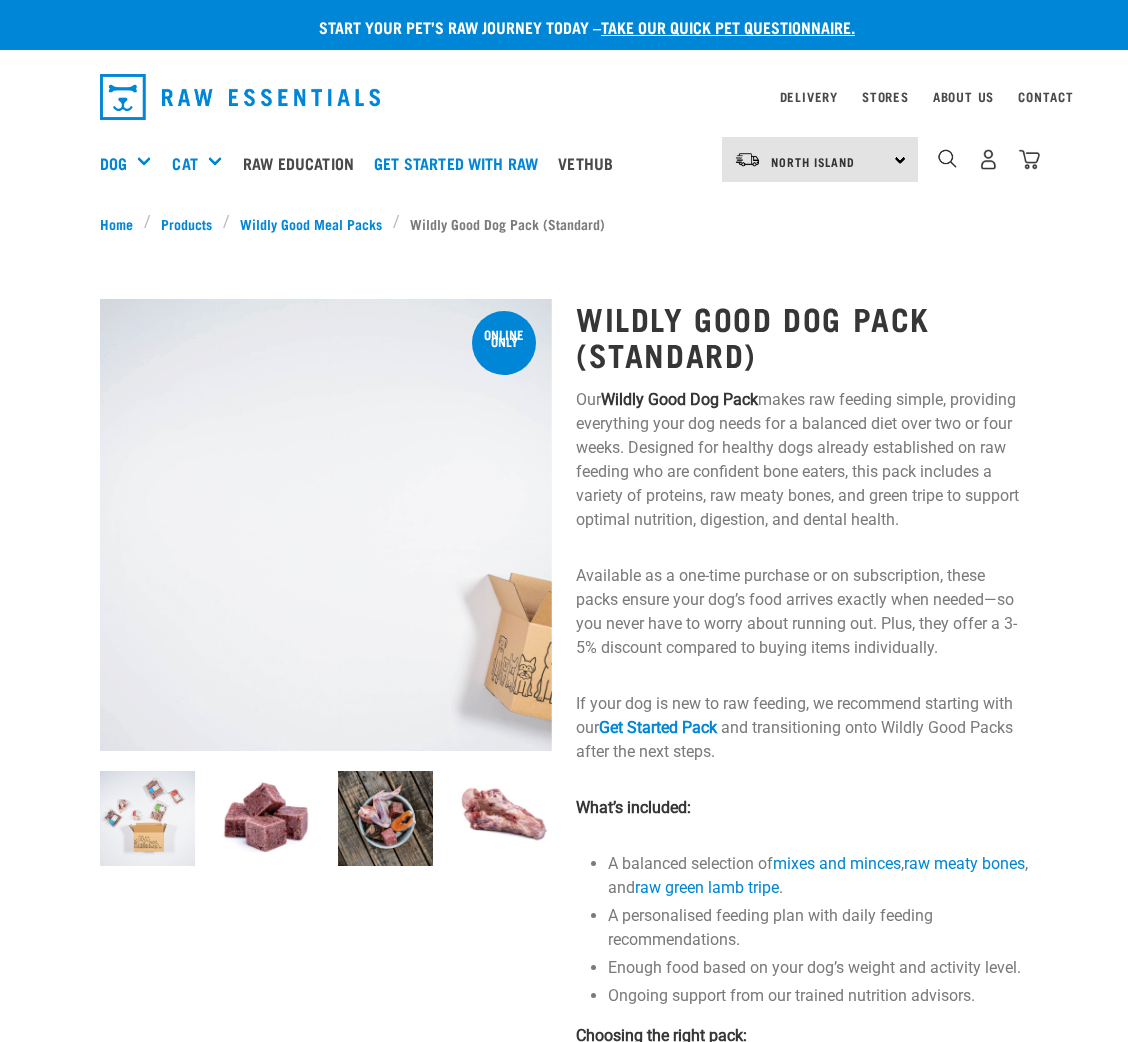 scroll, scrollTop: 0, scrollLeft: 0, axis: both 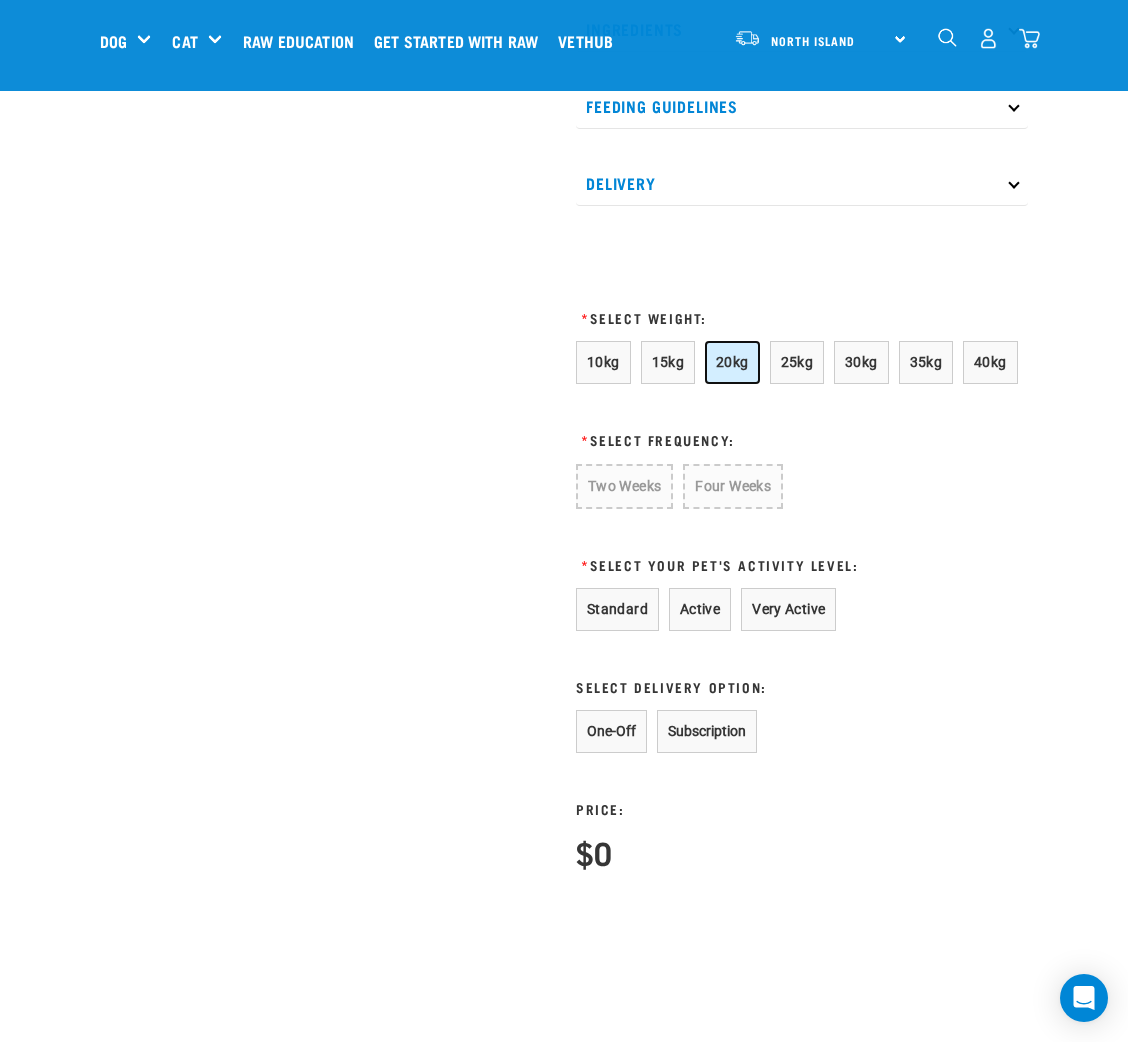 click on "20kg" at bounding box center [732, 362] 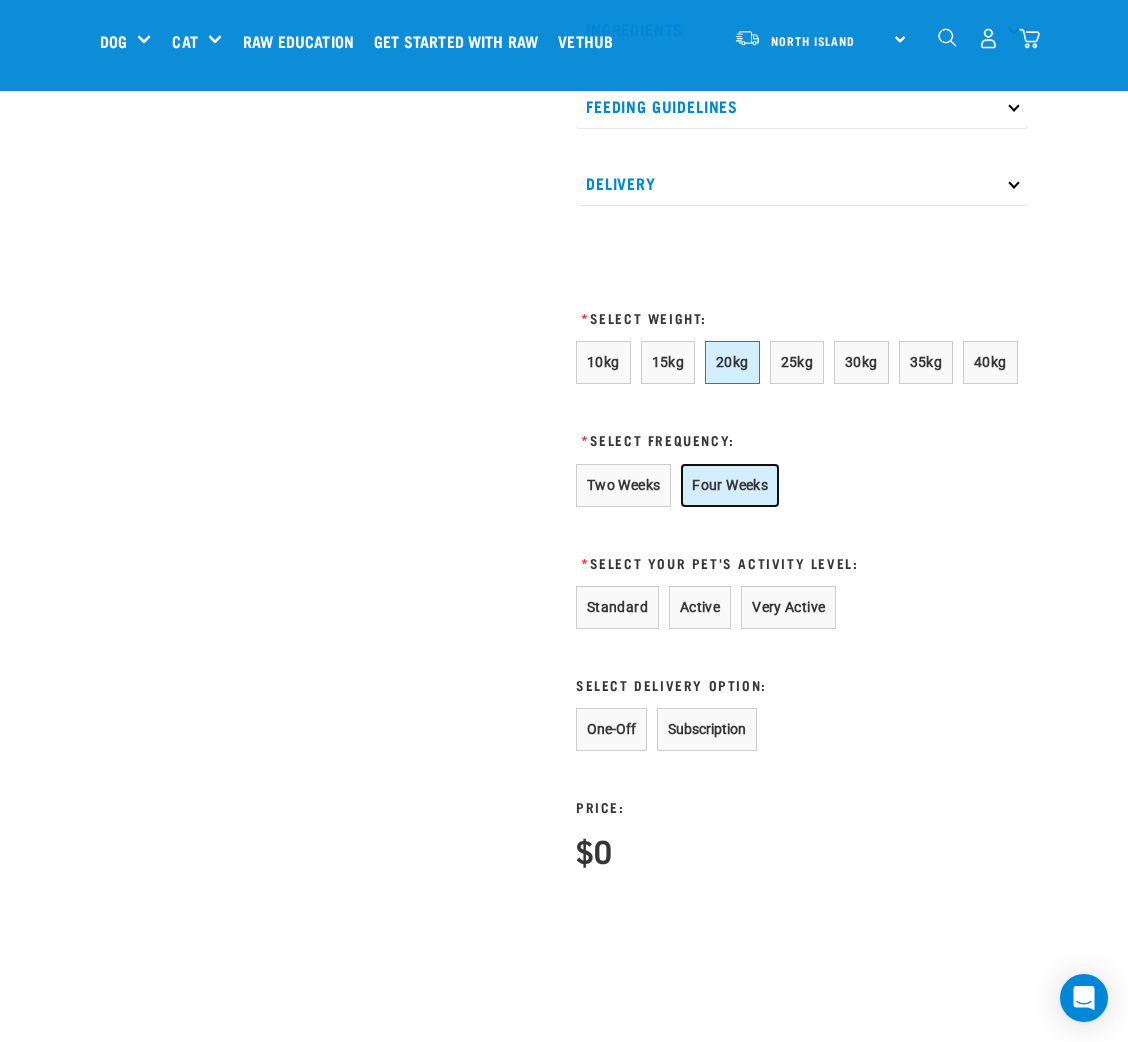 click on "Four Weeks" at bounding box center (730, 485) 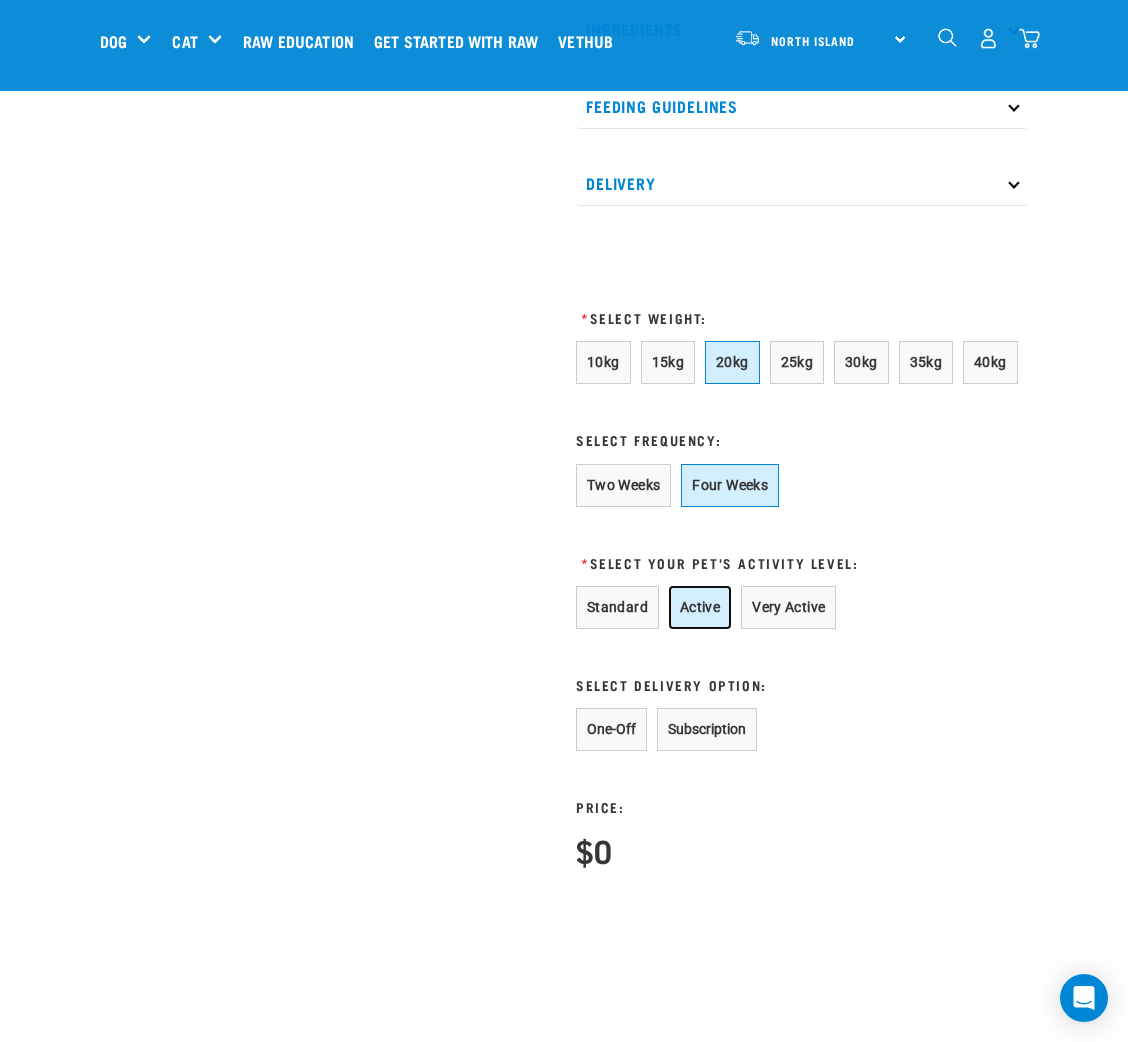 click on "Active" at bounding box center (700, 607) 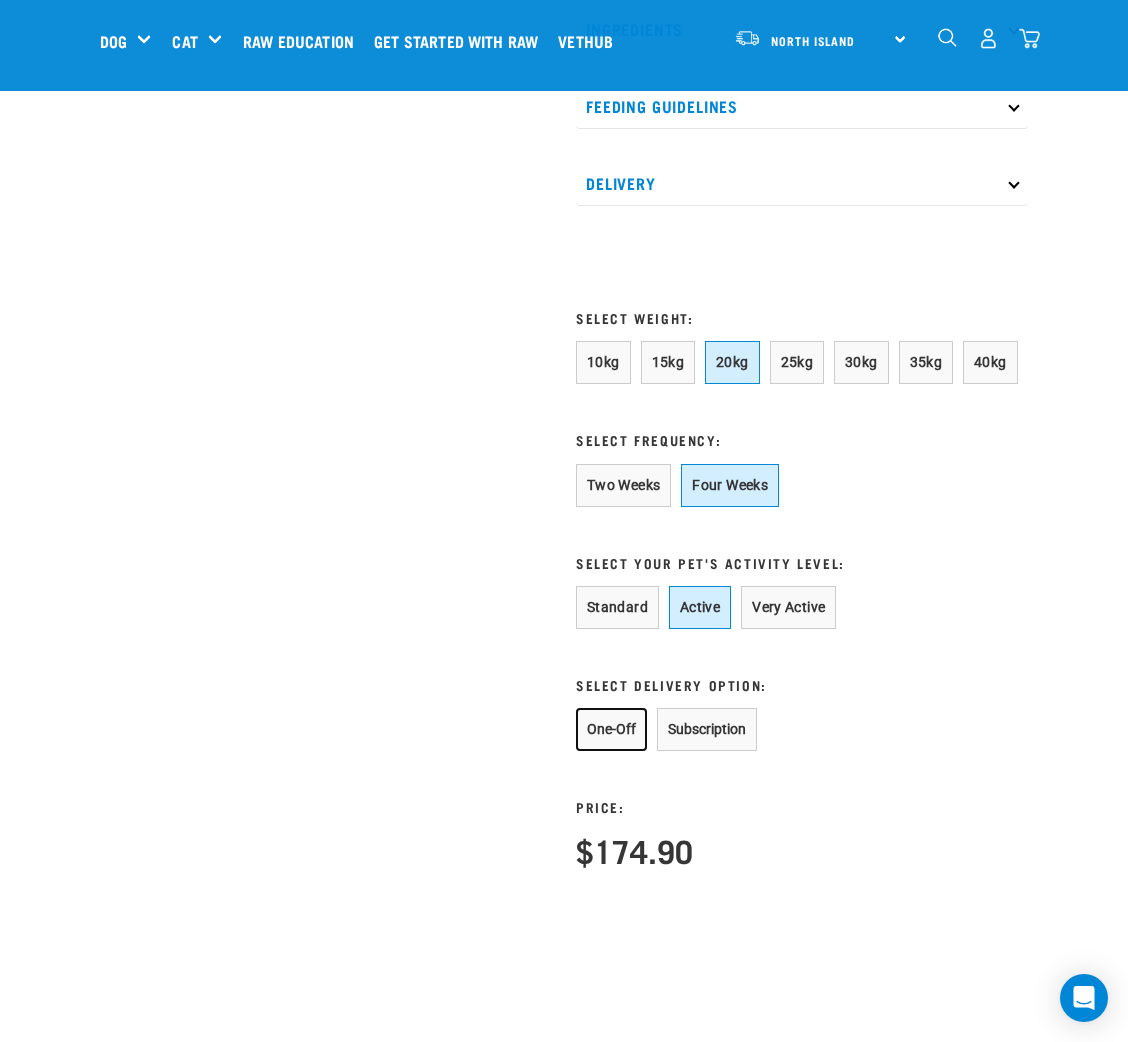 click on "One-Off" at bounding box center (611, 729) 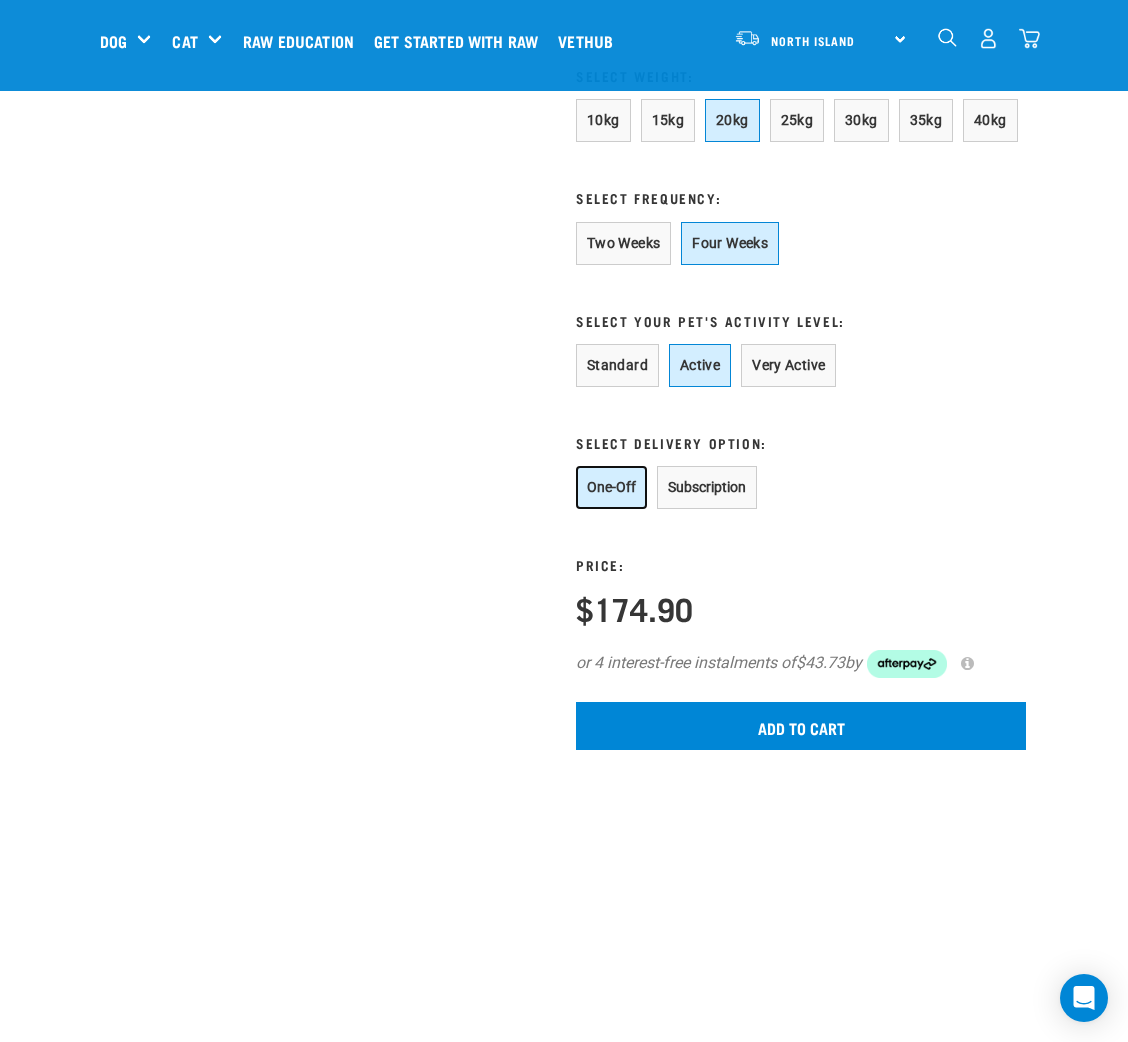 scroll, scrollTop: 1499, scrollLeft: 0, axis: vertical 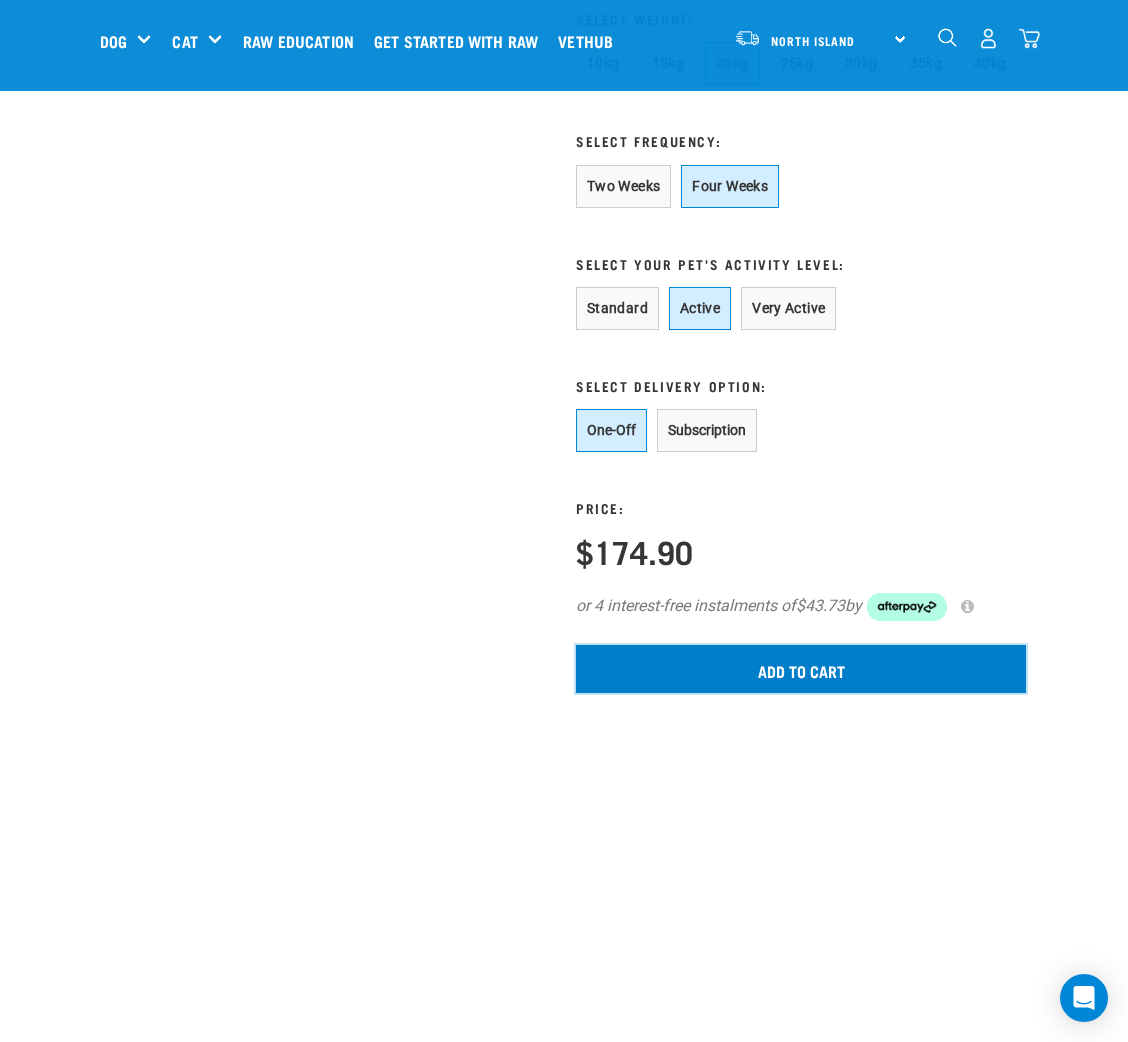click on "Add to cart" at bounding box center (801, 669) 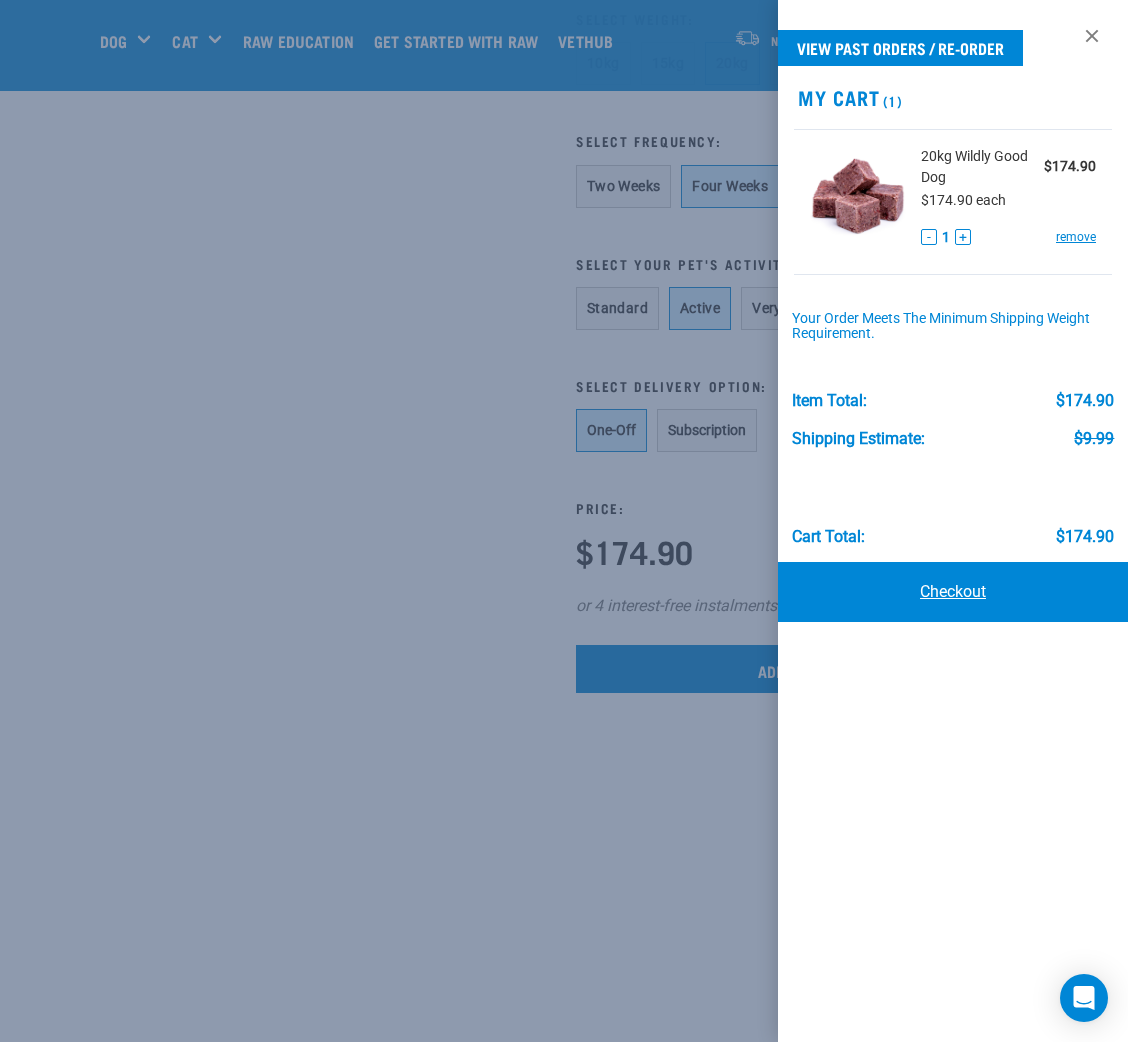 click on "Checkout" at bounding box center [953, 592] 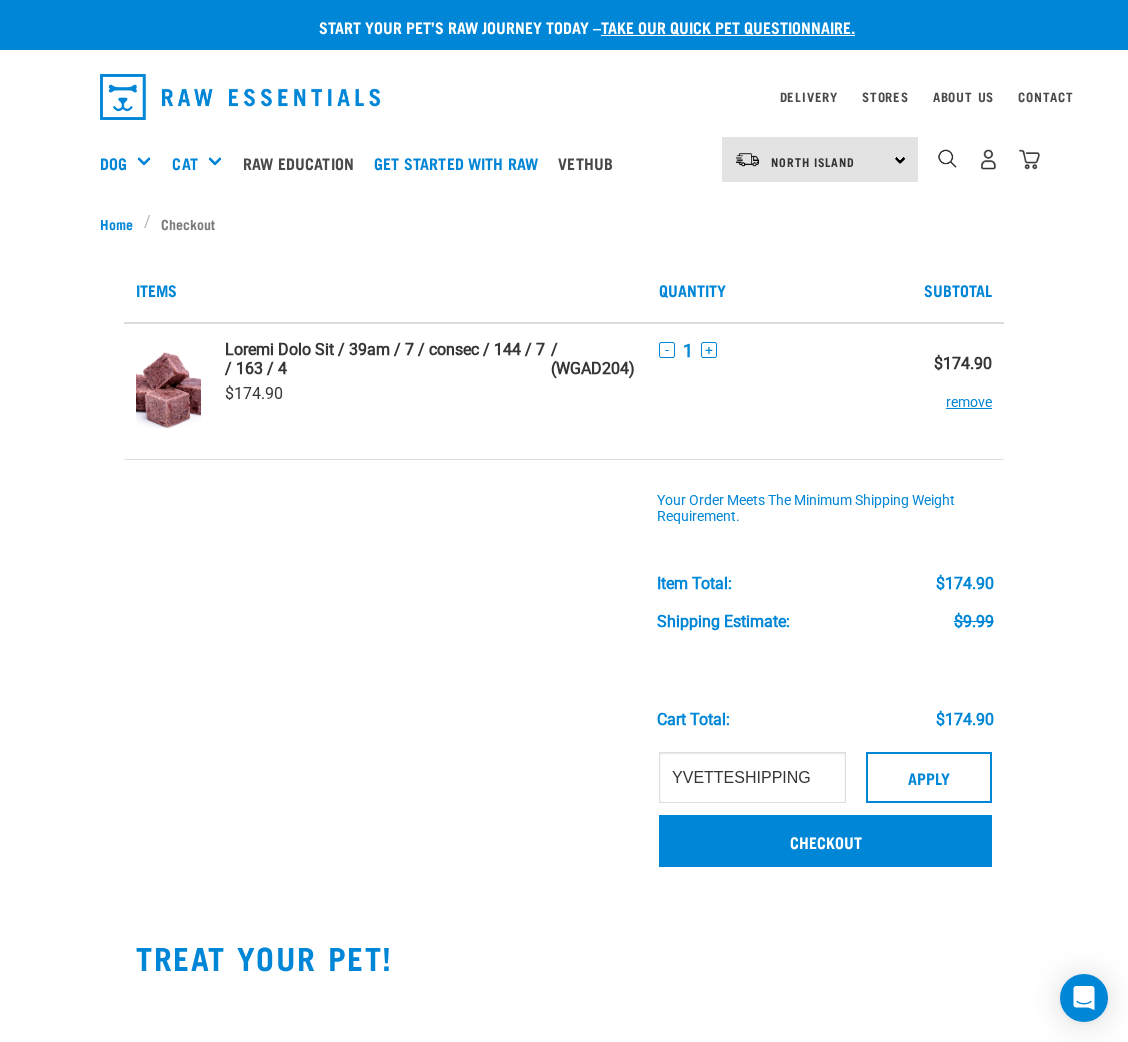 scroll, scrollTop: 0, scrollLeft: 0, axis: both 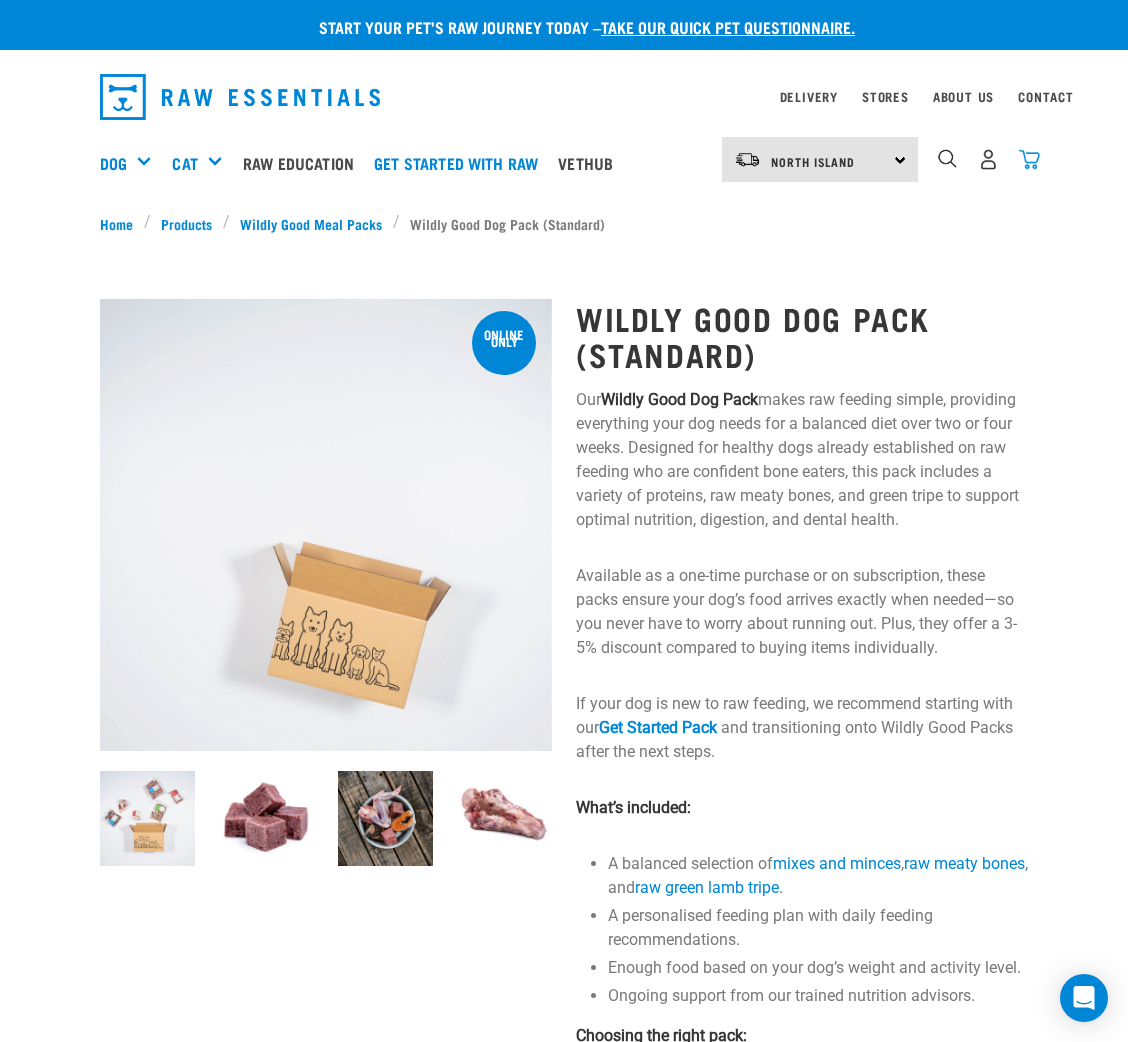 click at bounding box center [1029, 159] 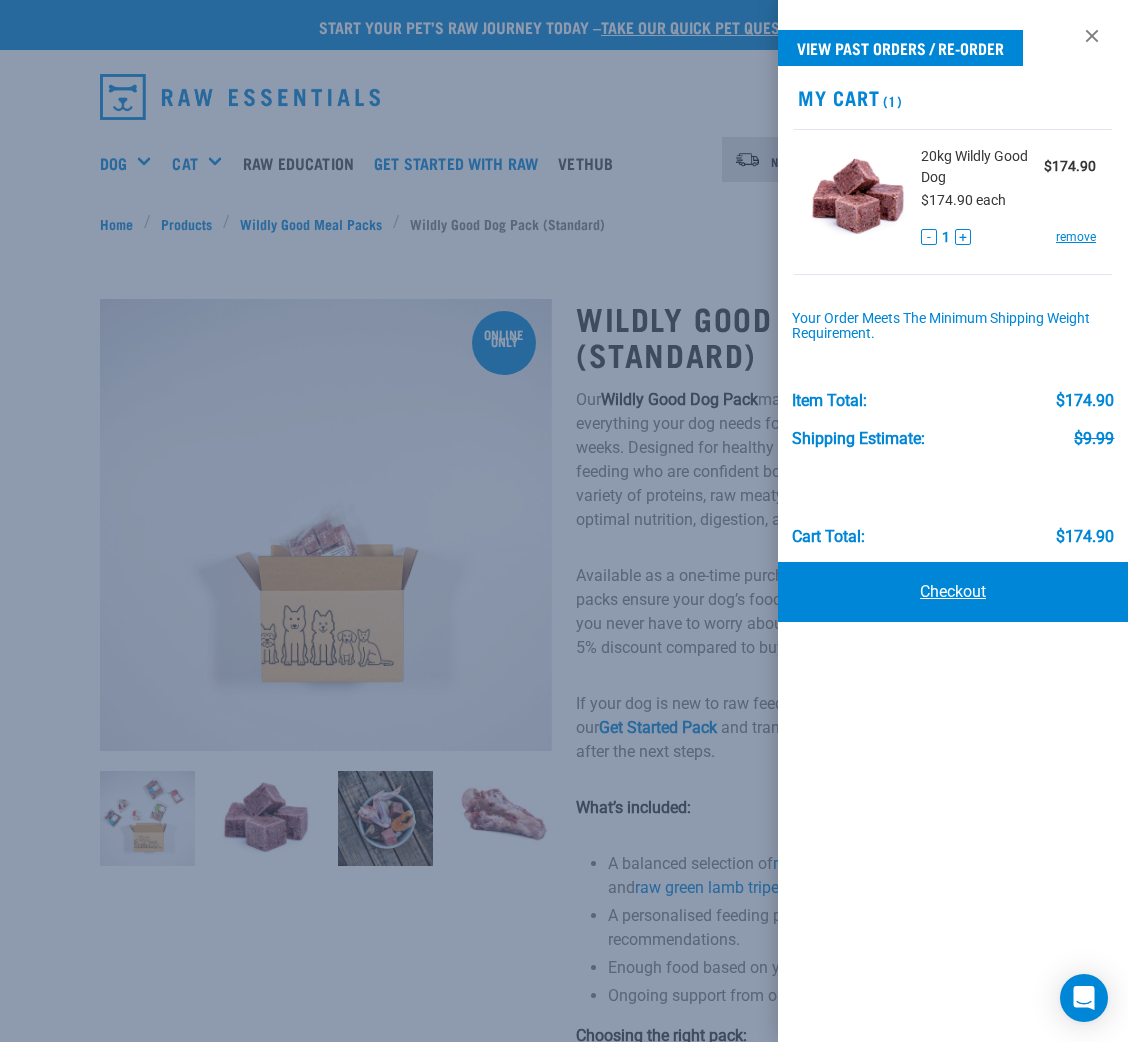 click on "Checkout" at bounding box center (953, 592) 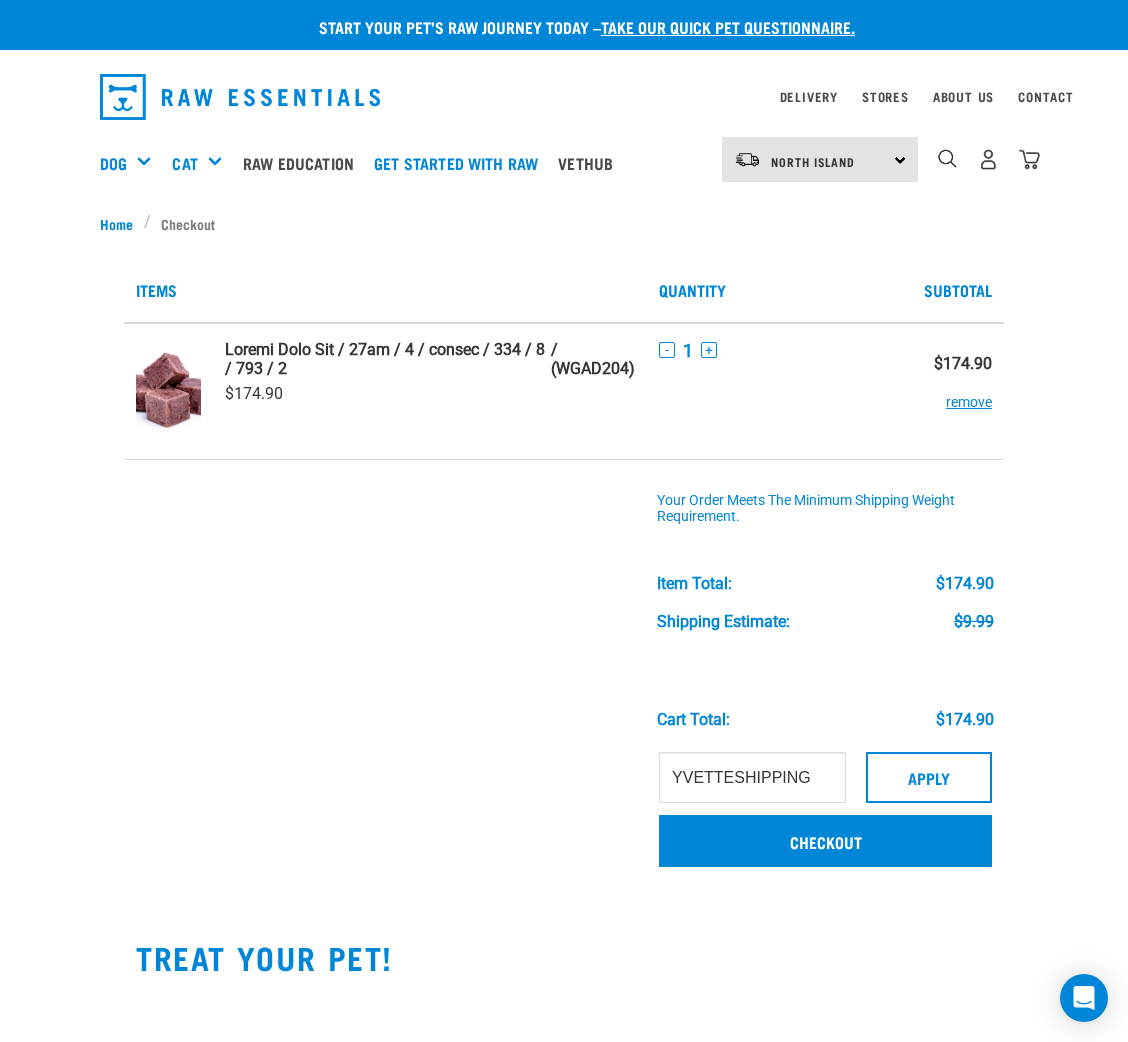 scroll, scrollTop: 0, scrollLeft: 0, axis: both 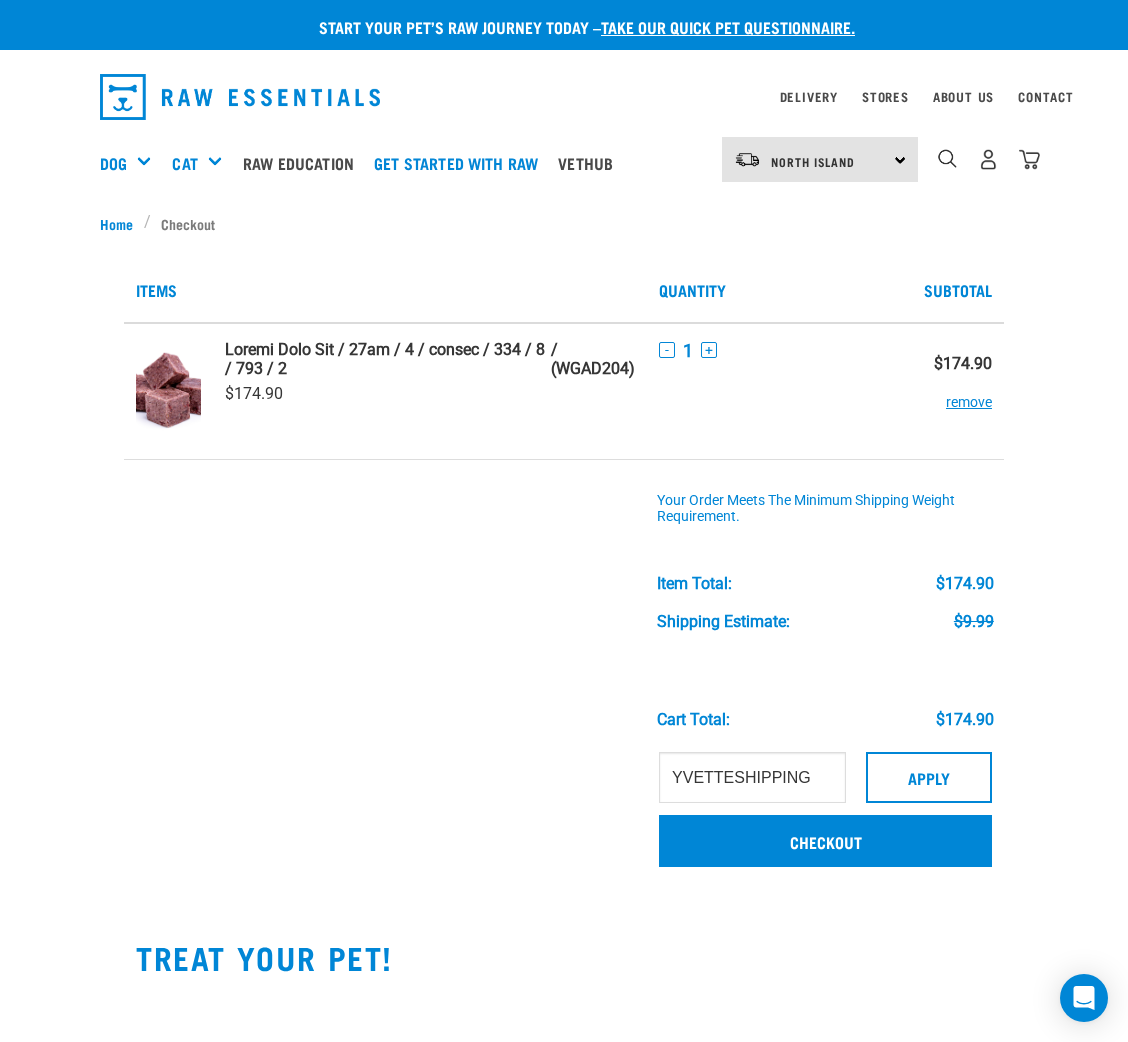 click on "1" at bounding box center [988, 159] 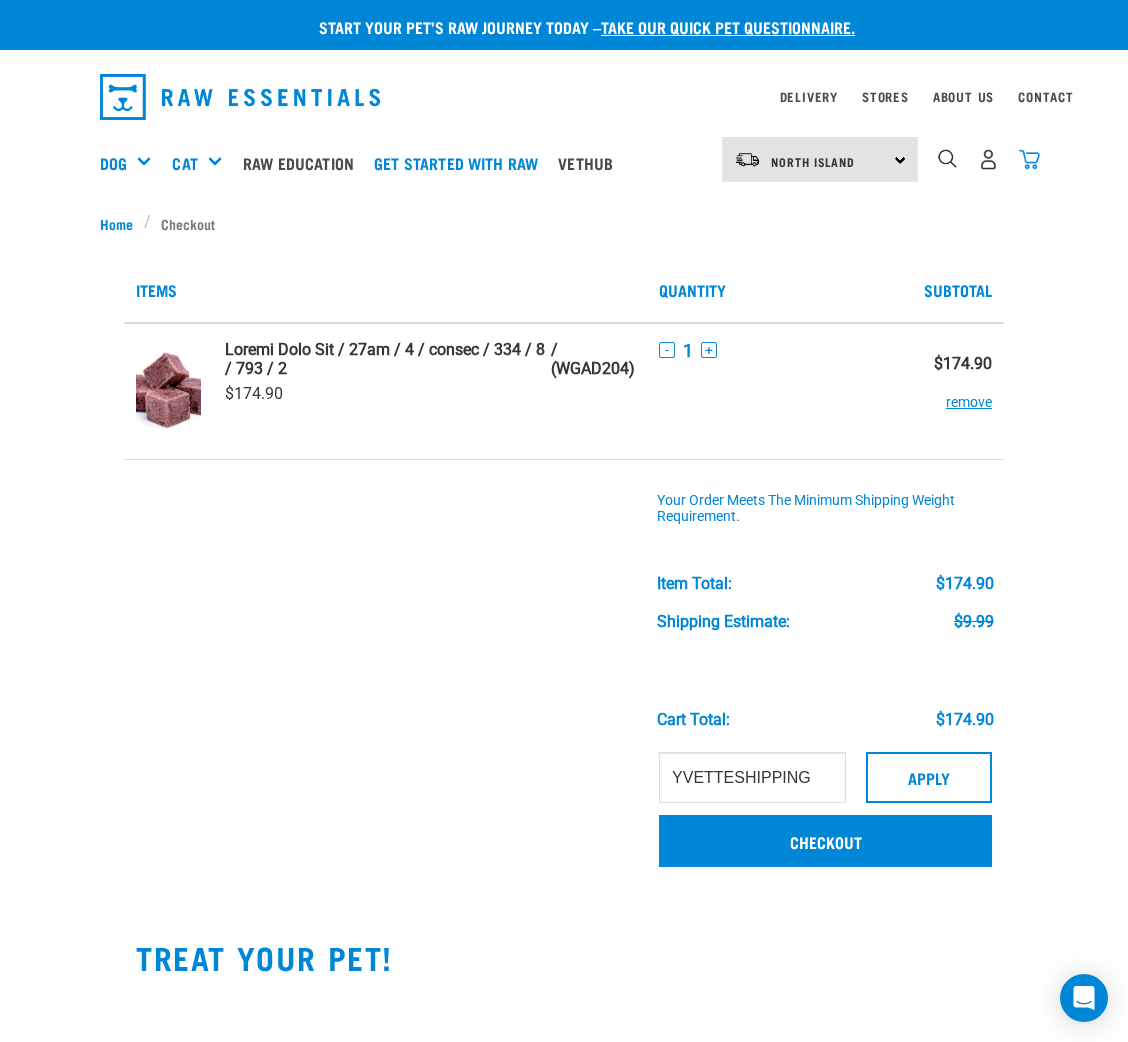 click at bounding box center [1029, 159] 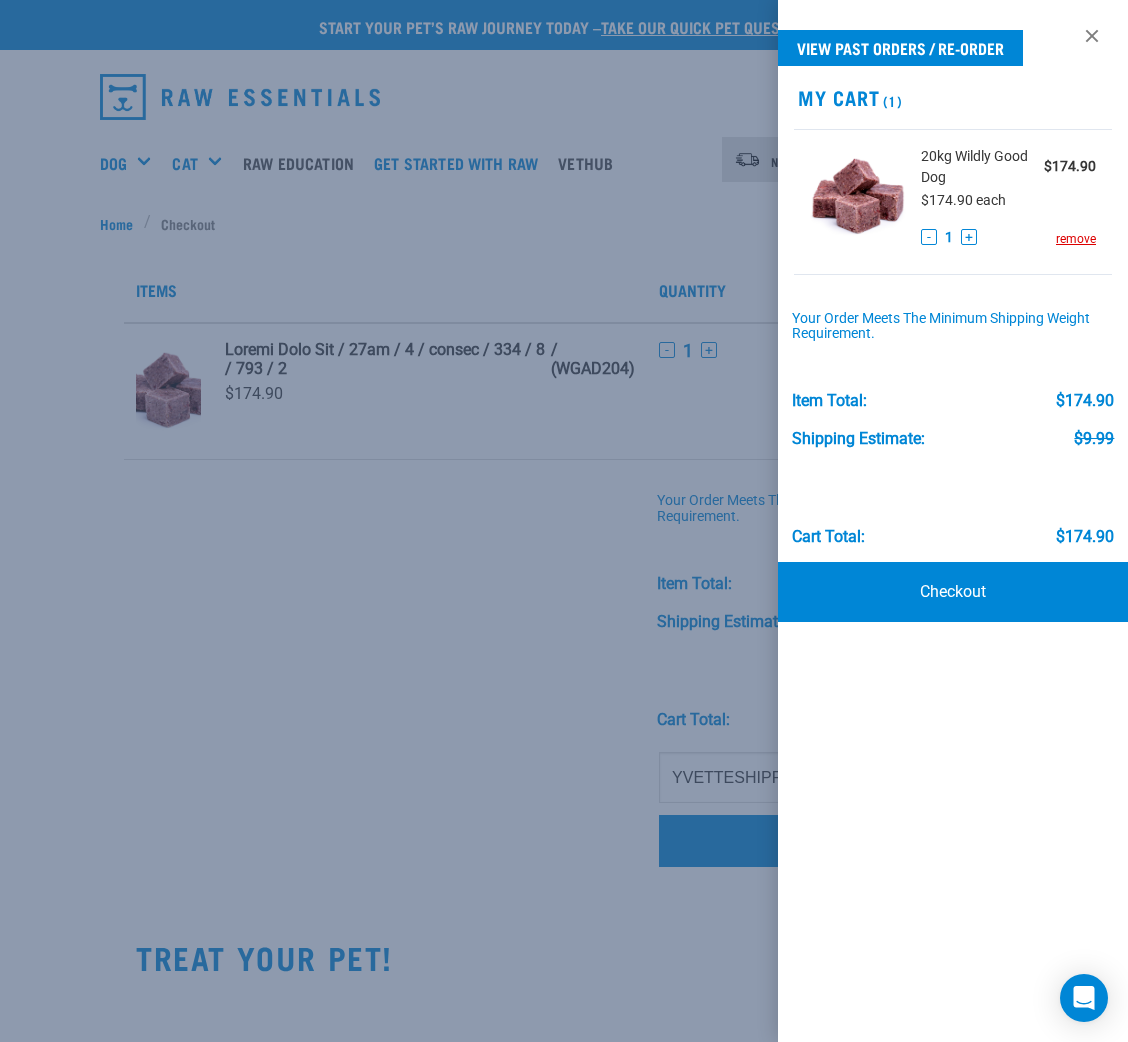 click at bounding box center [564, 521] 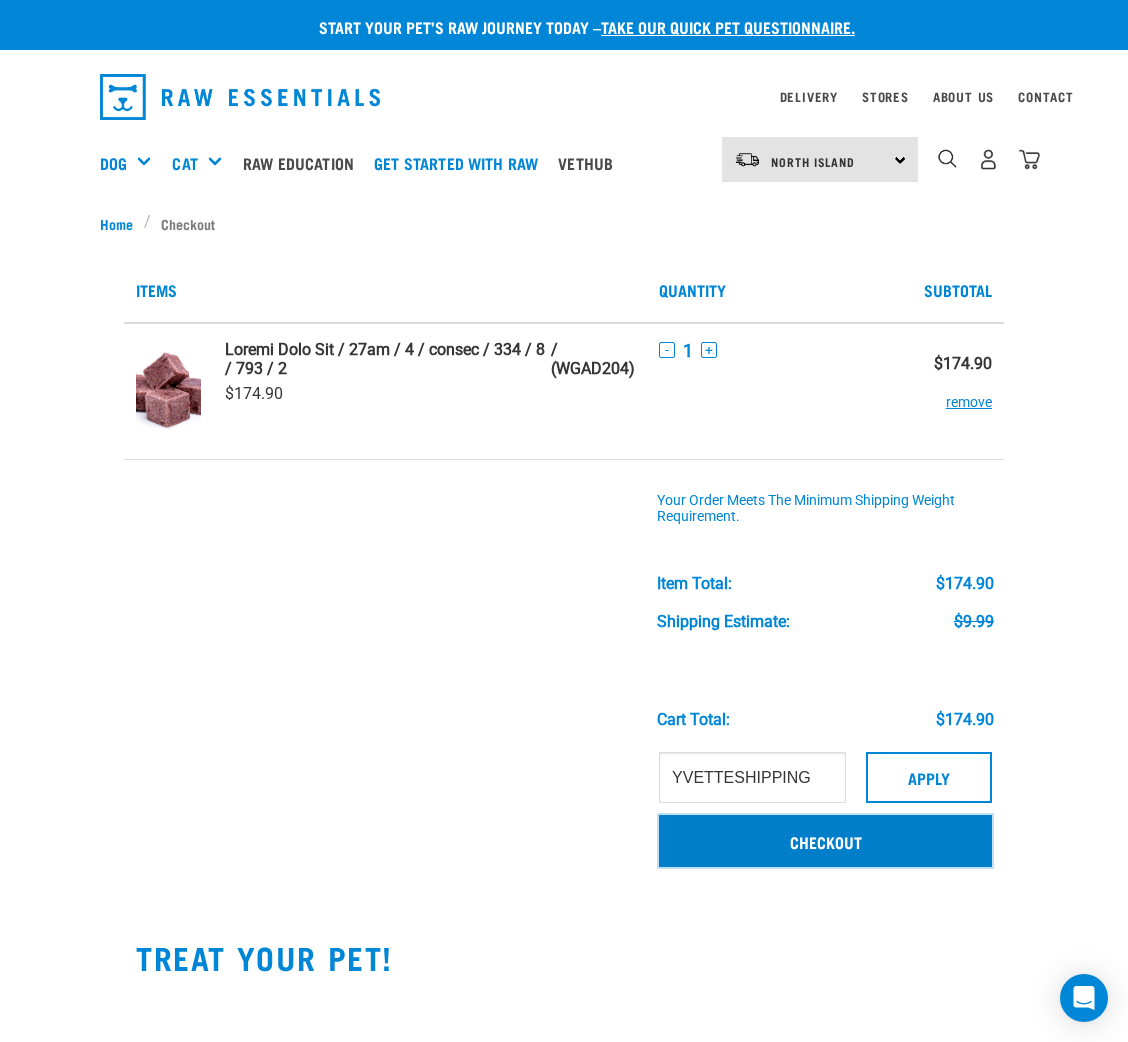 click on "Checkout" at bounding box center (825, 841) 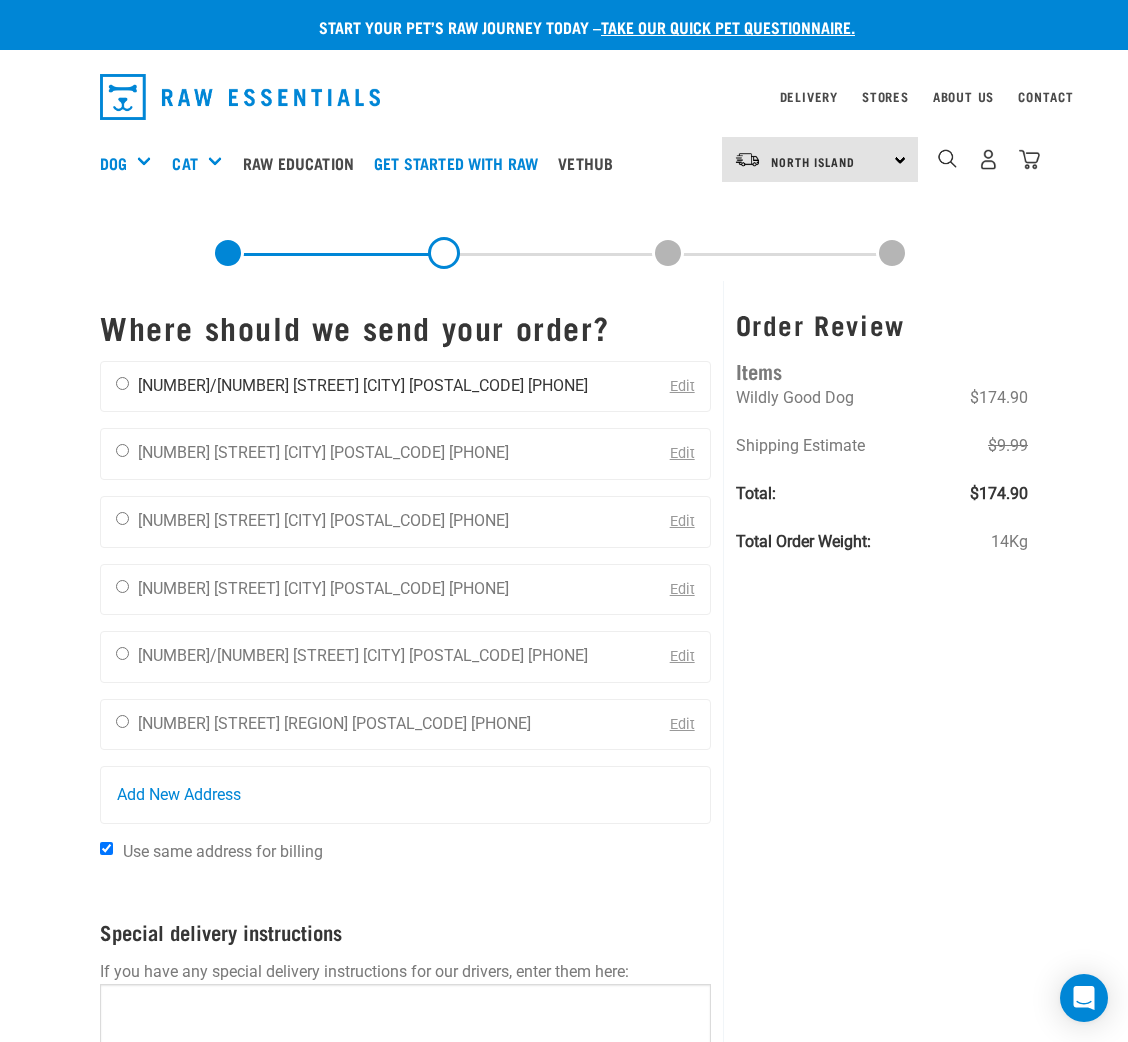 scroll, scrollTop: 0, scrollLeft: 0, axis: both 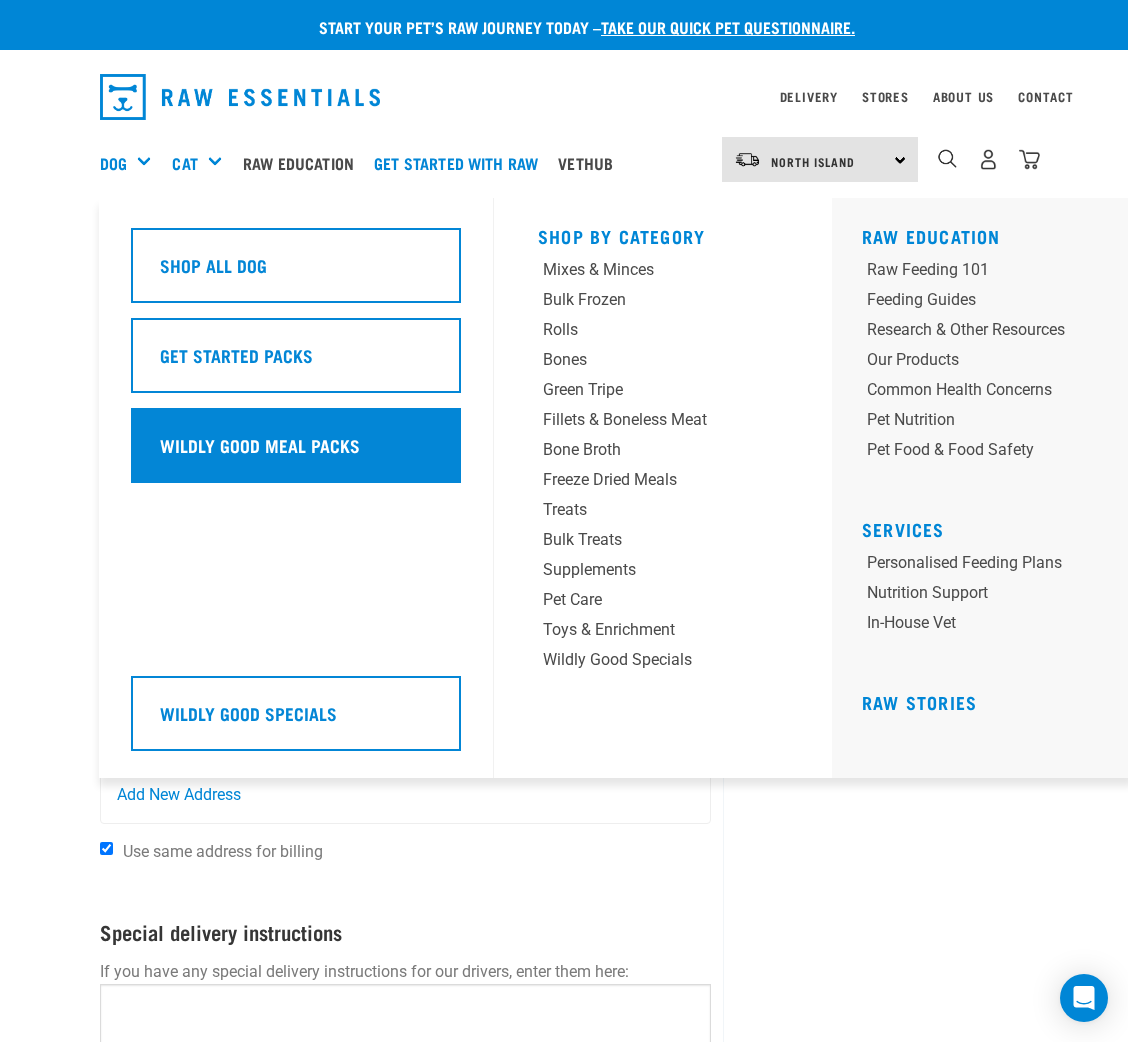 click on "Wildly Good Meal Packs" at bounding box center [260, 445] 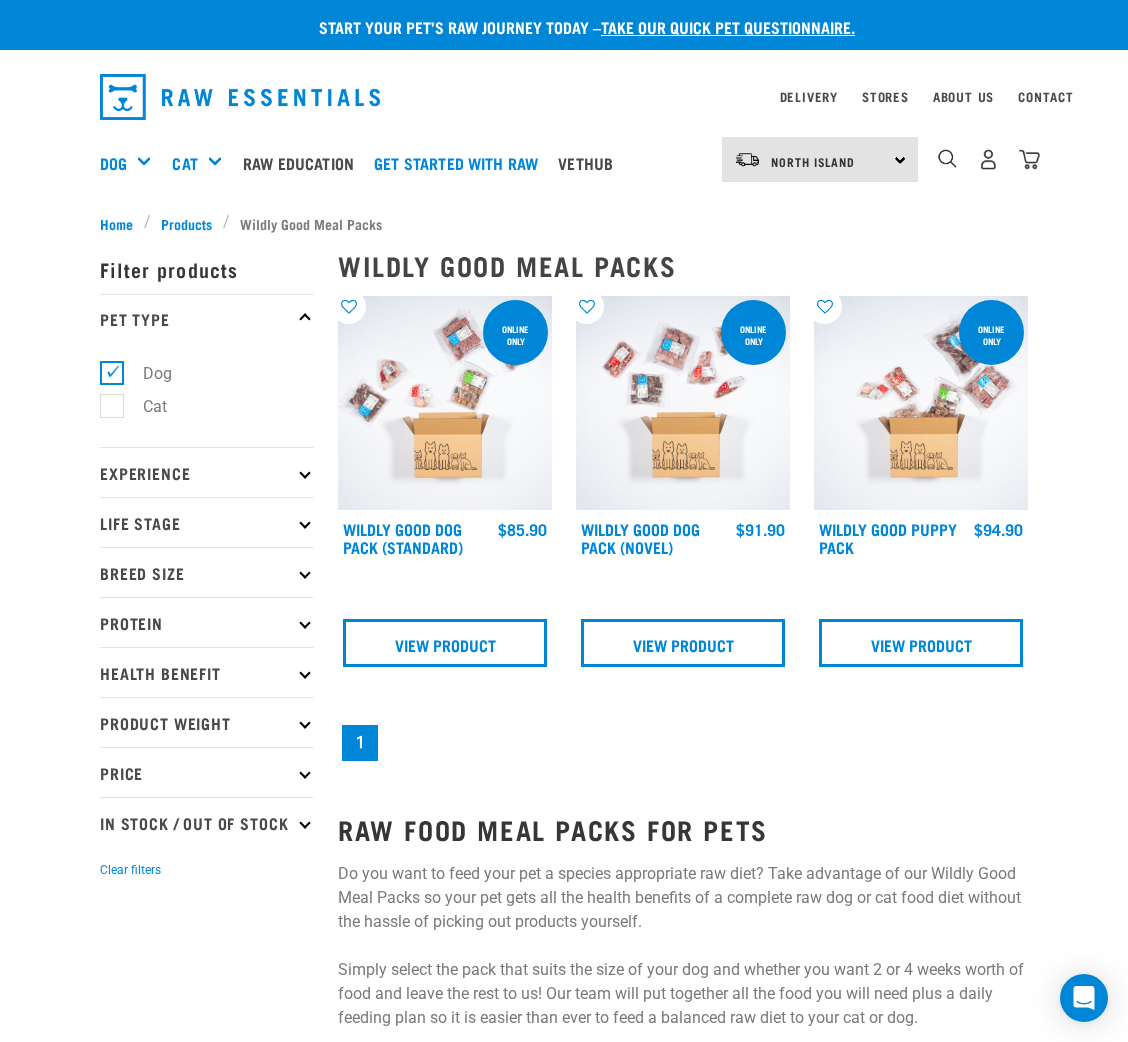 scroll, scrollTop: 0, scrollLeft: 0, axis: both 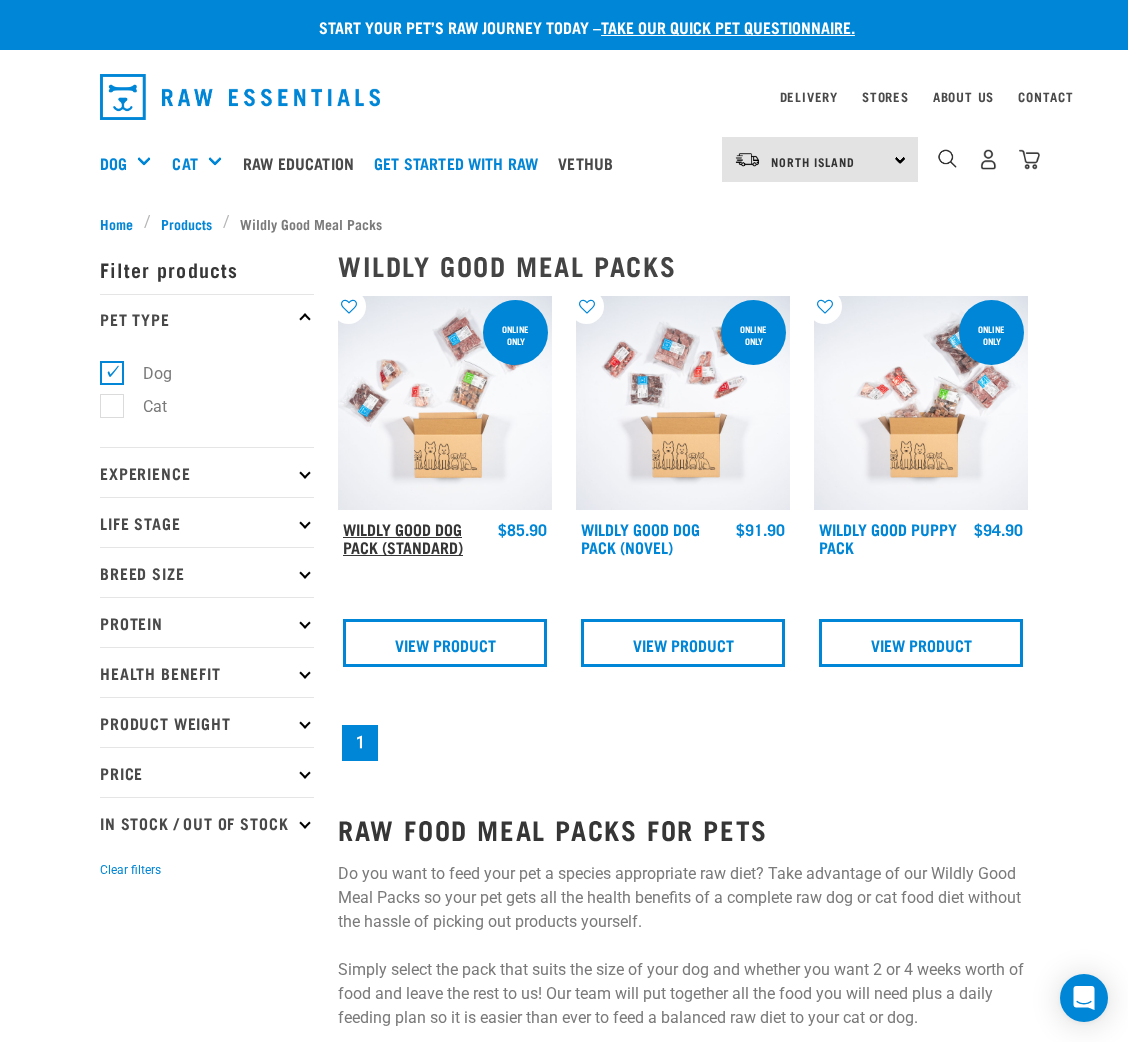 click on "Wildly Good Dog Pack (Standard)" at bounding box center (403, 537) 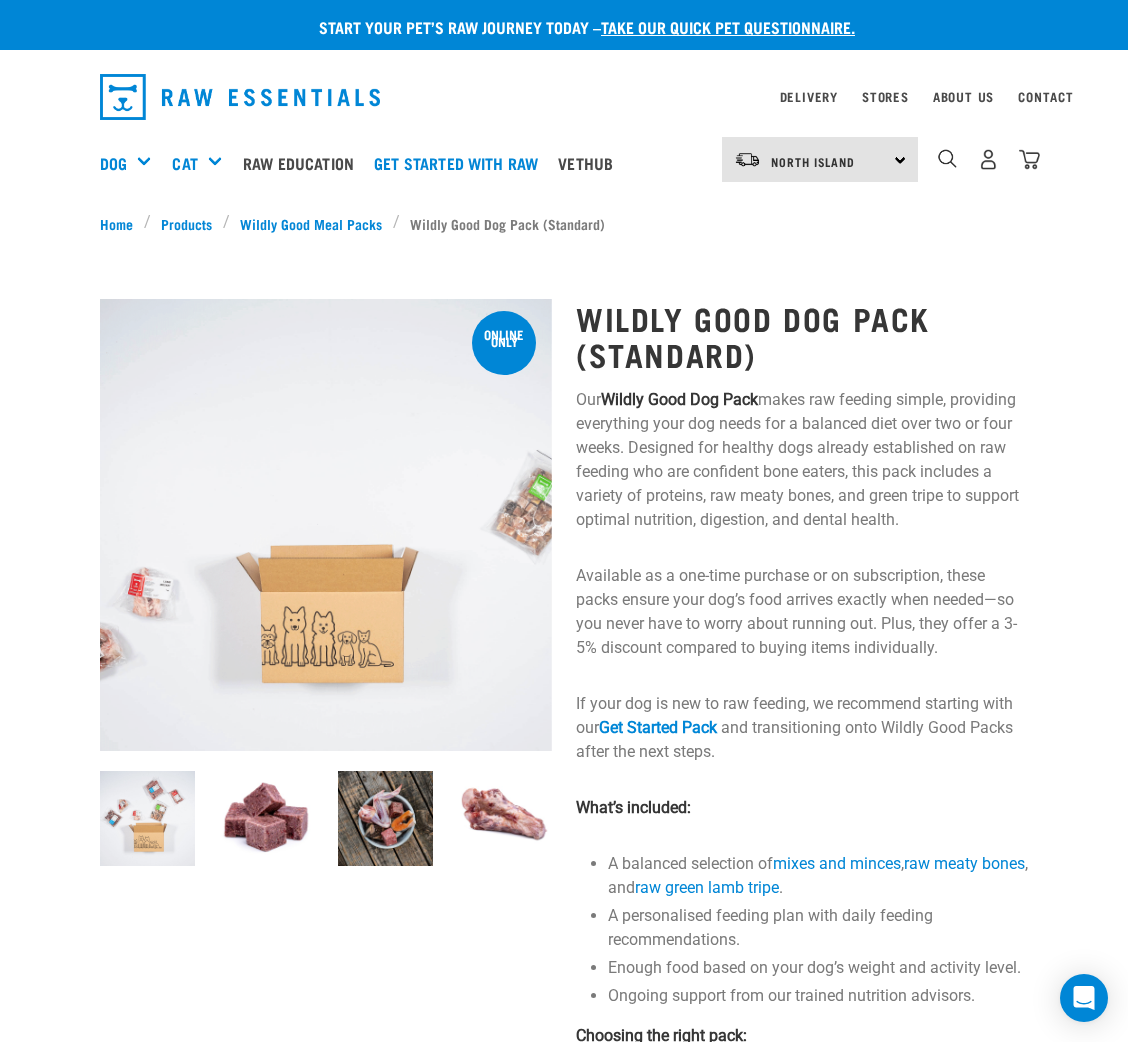 scroll, scrollTop: 0, scrollLeft: 0, axis: both 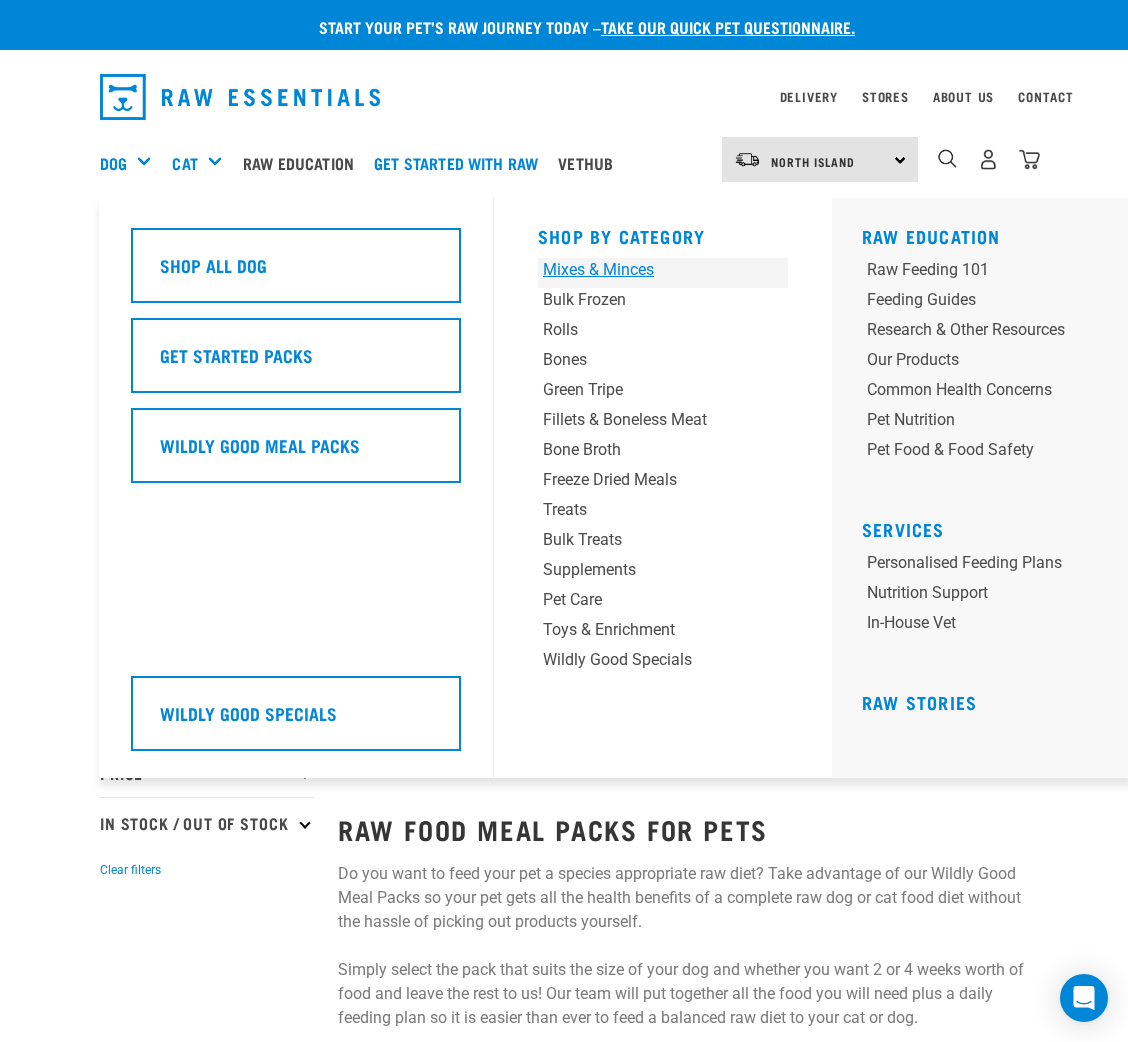click on "Mixes & Minces" at bounding box center (641, 270) 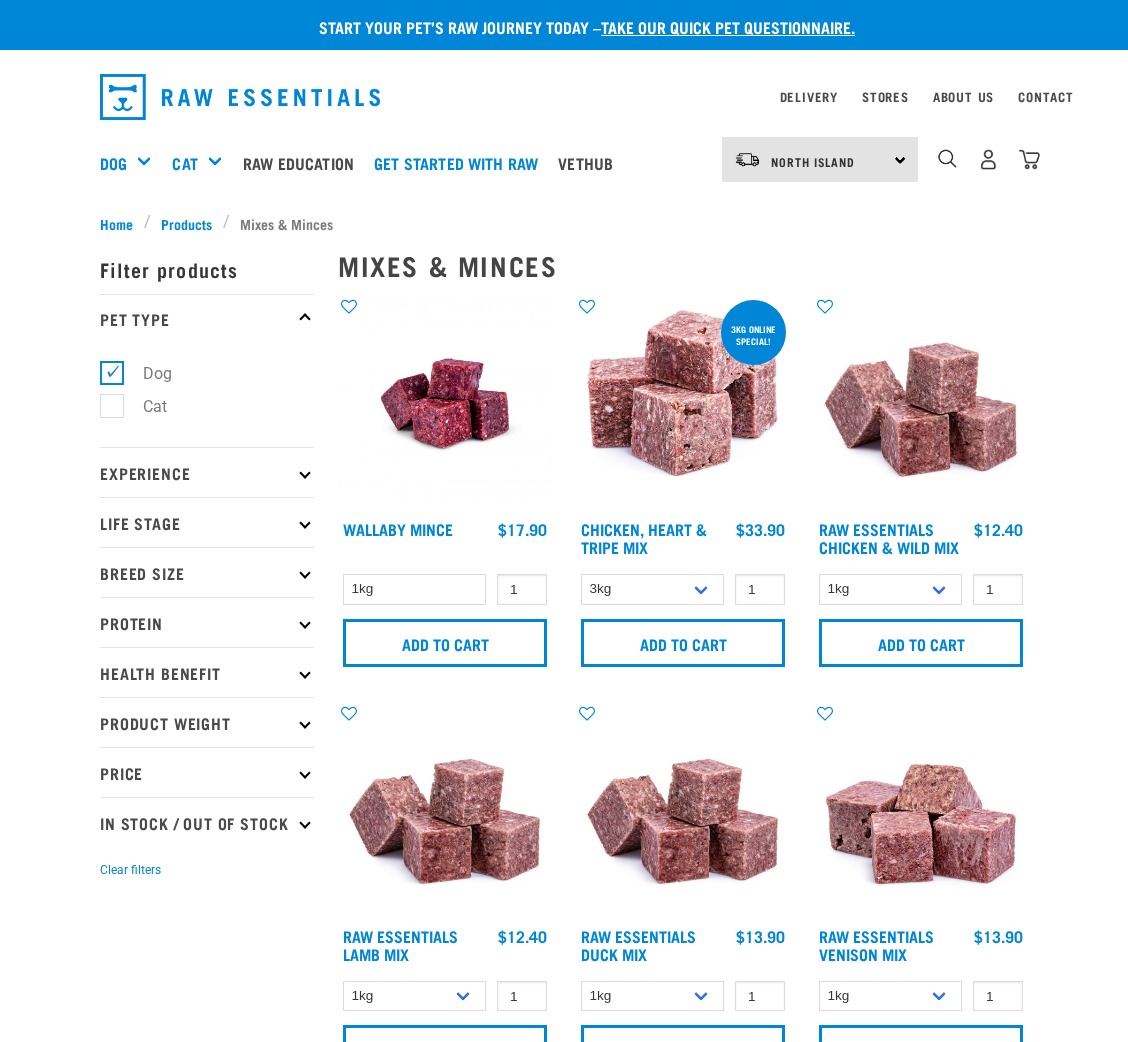 scroll, scrollTop: 0, scrollLeft: 0, axis: both 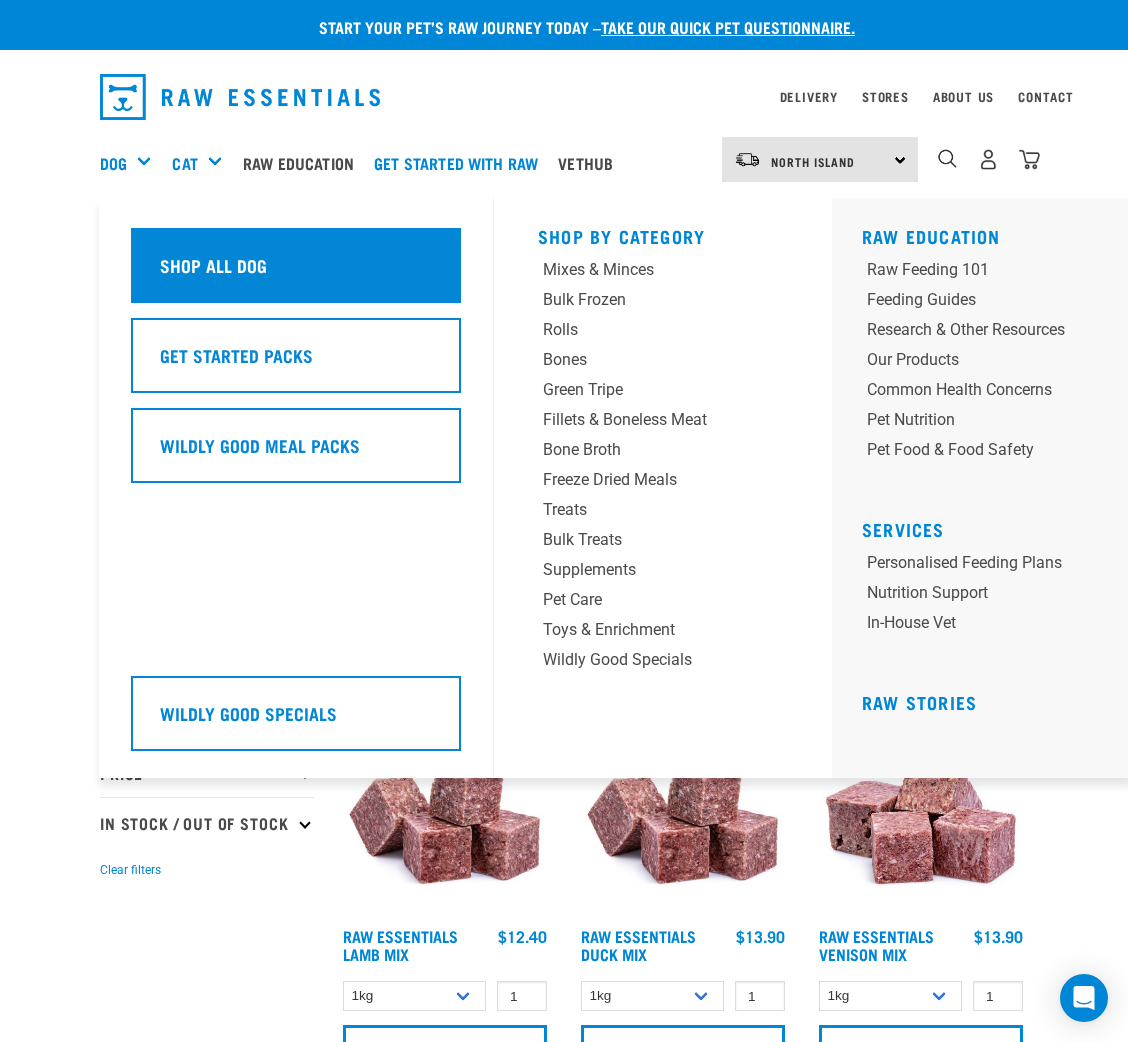 click on "Shop All Dog" at bounding box center (296, 265) 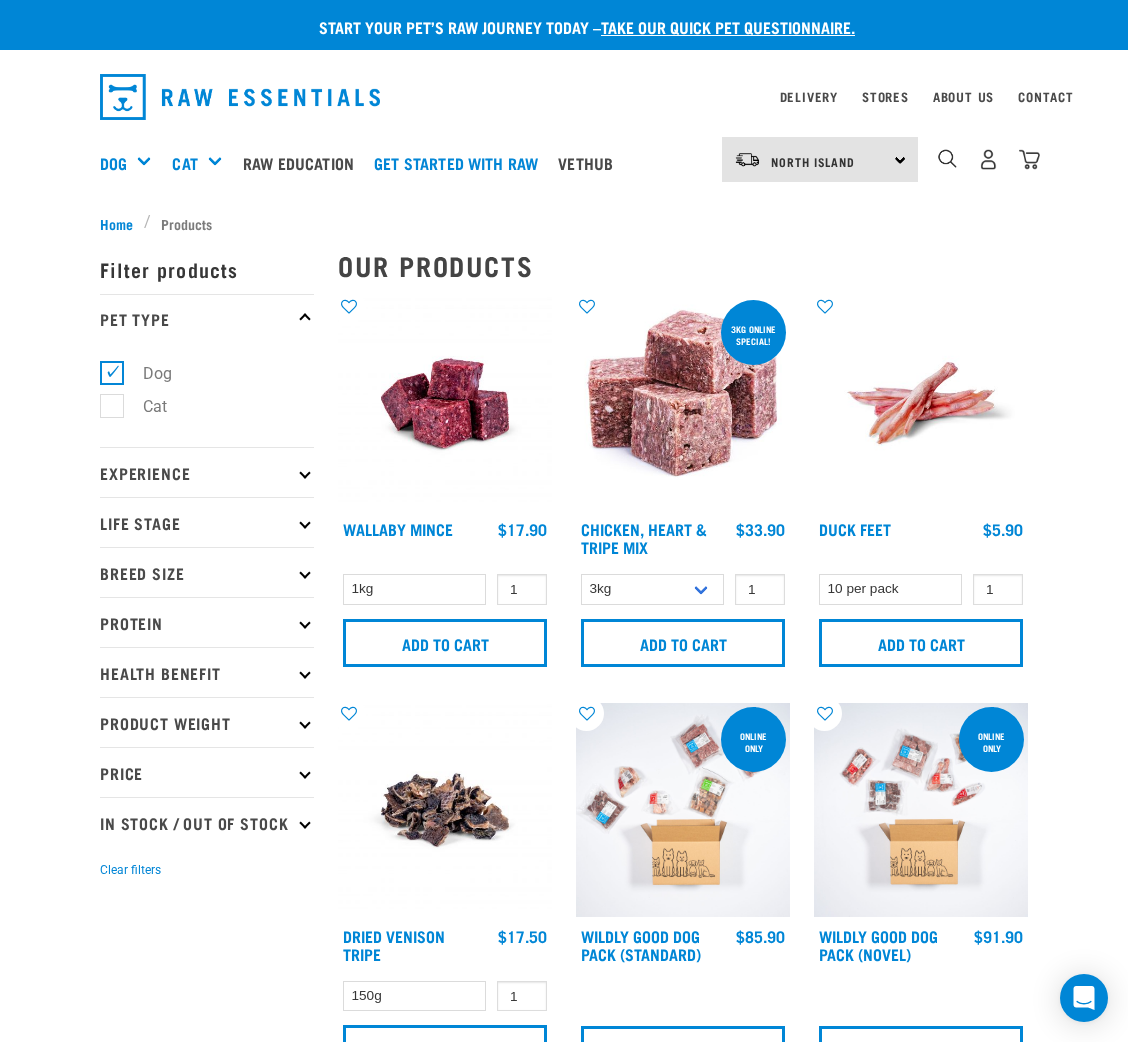 scroll, scrollTop: 0, scrollLeft: 0, axis: both 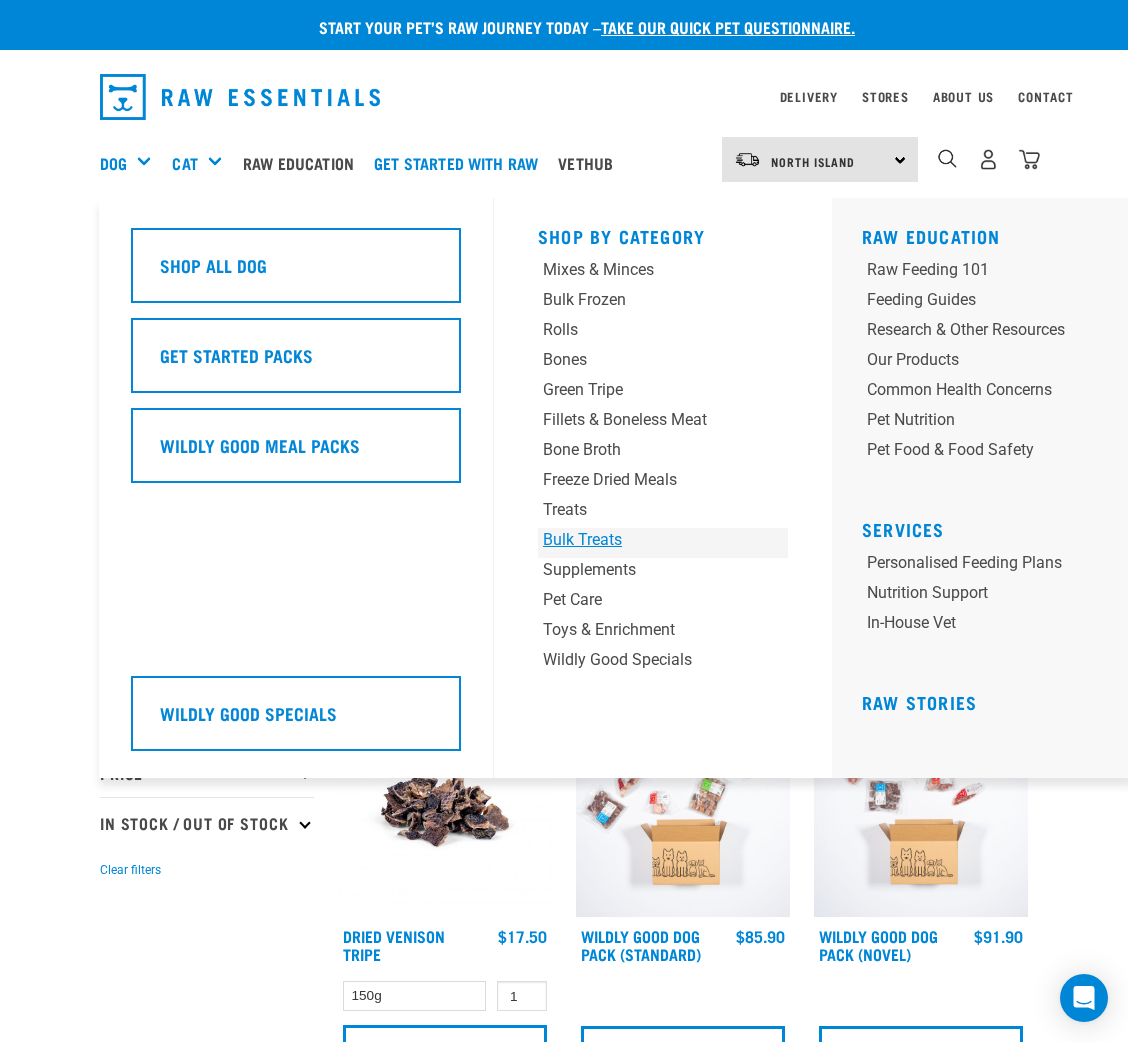click on "Bulk Treats" at bounding box center [641, 540] 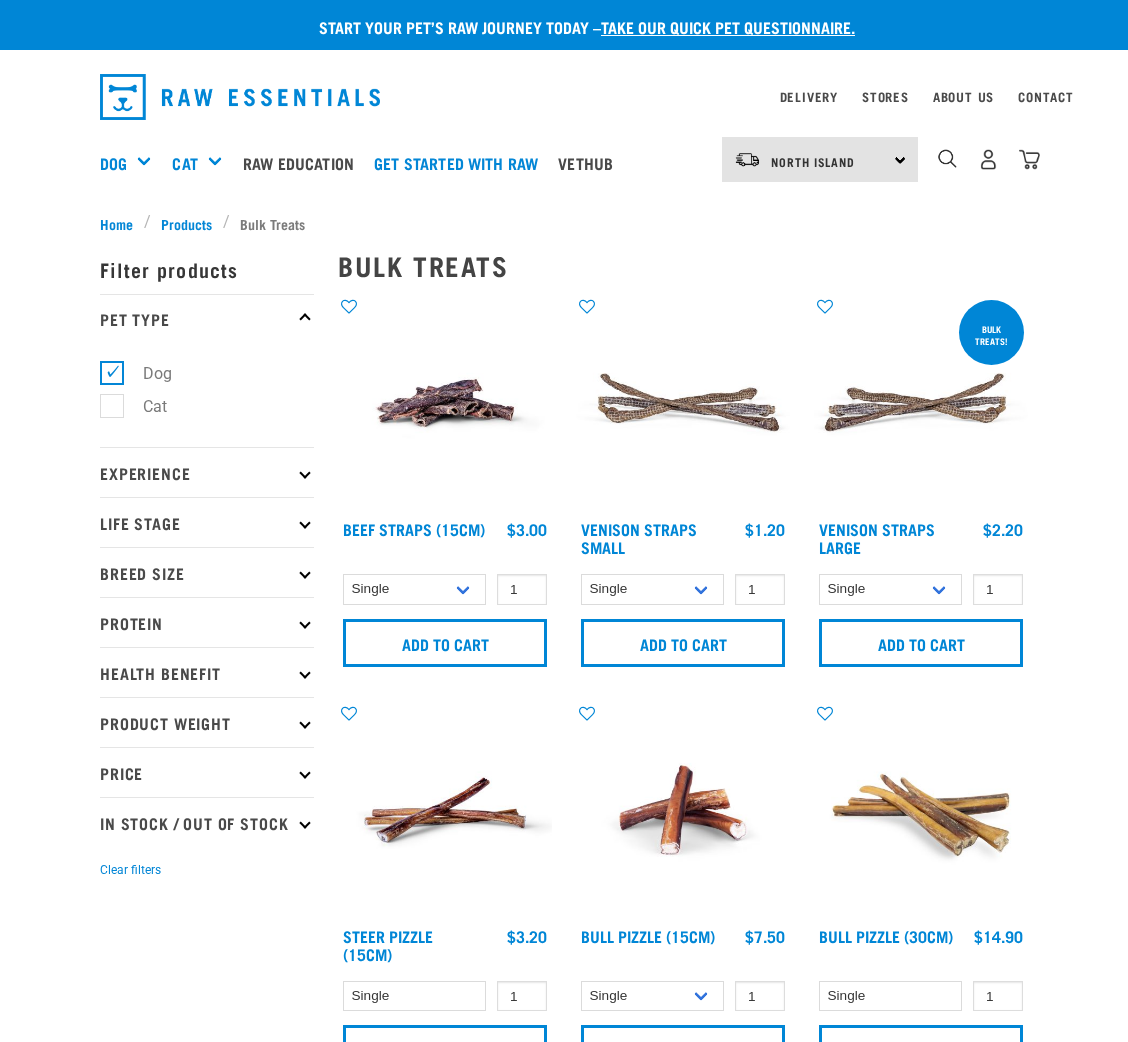 scroll, scrollTop: 0, scrollLeft: 0, axis: both 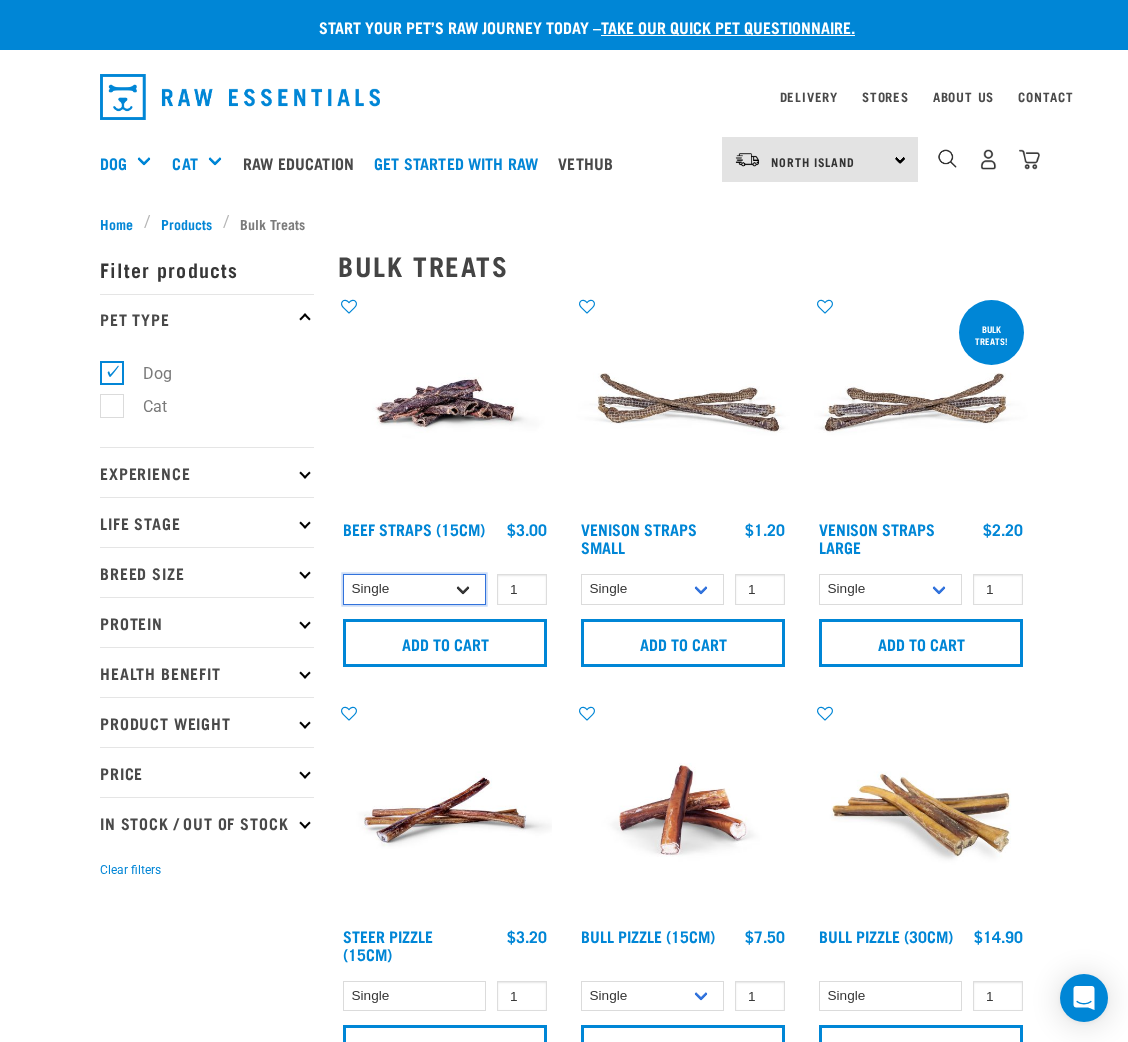 click on "Single
6 per pack
25 per pack" at bounding box center [414, 589] 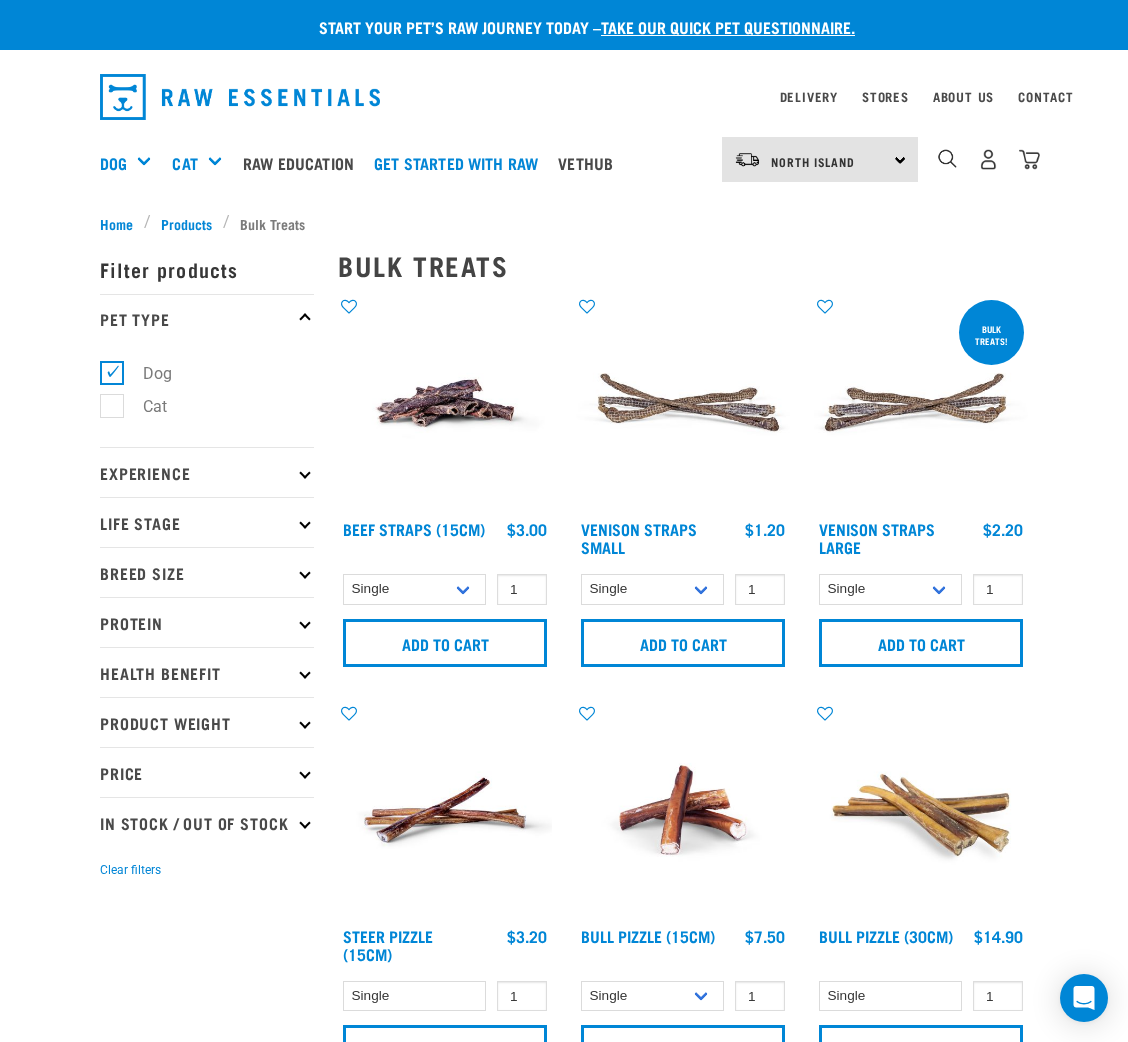 click on "take our quick pet questionnaire." at bounding box center (728, 26) 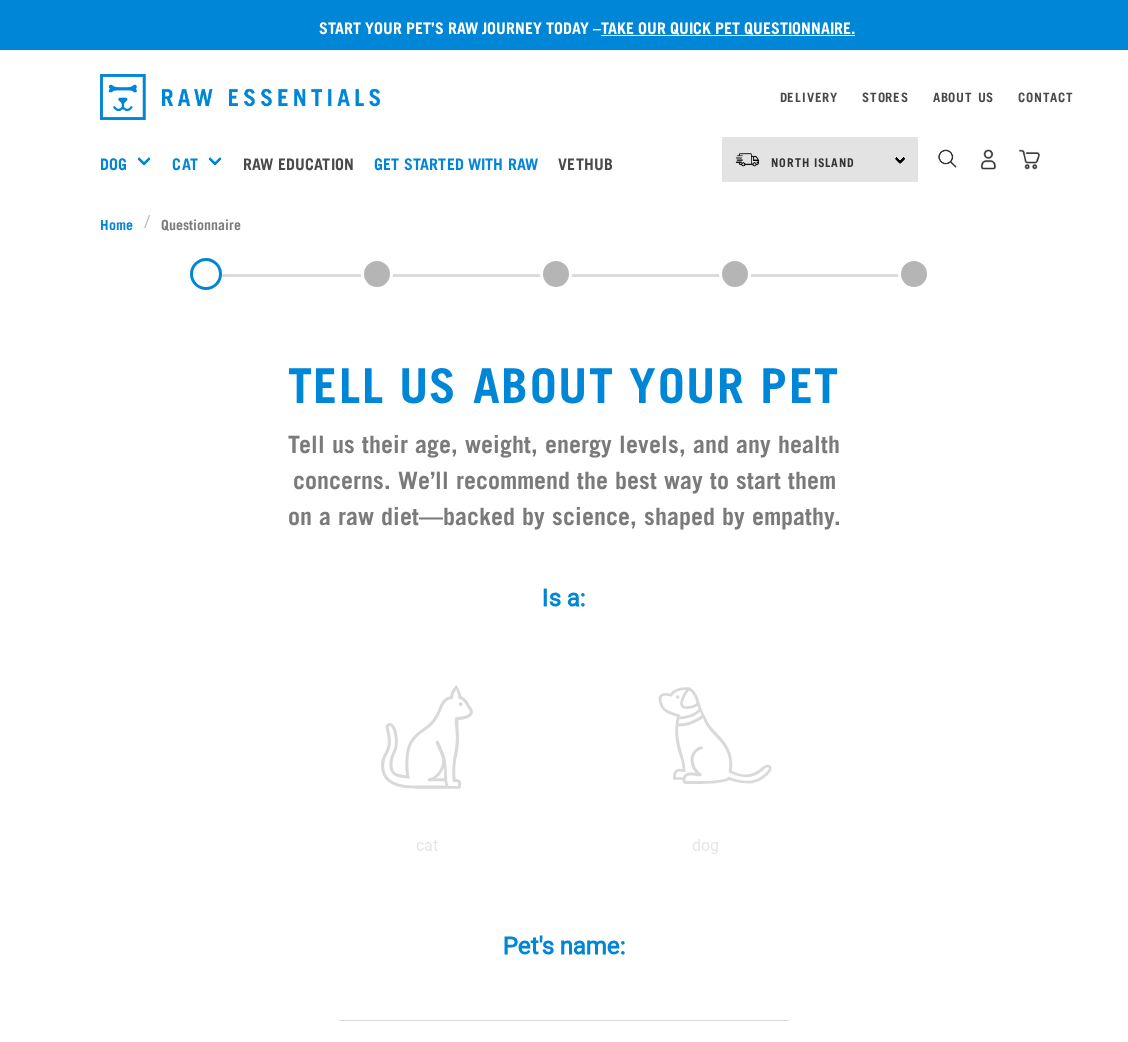 scroll, scrollTop: 0, scrollLeft: 0, axis: both 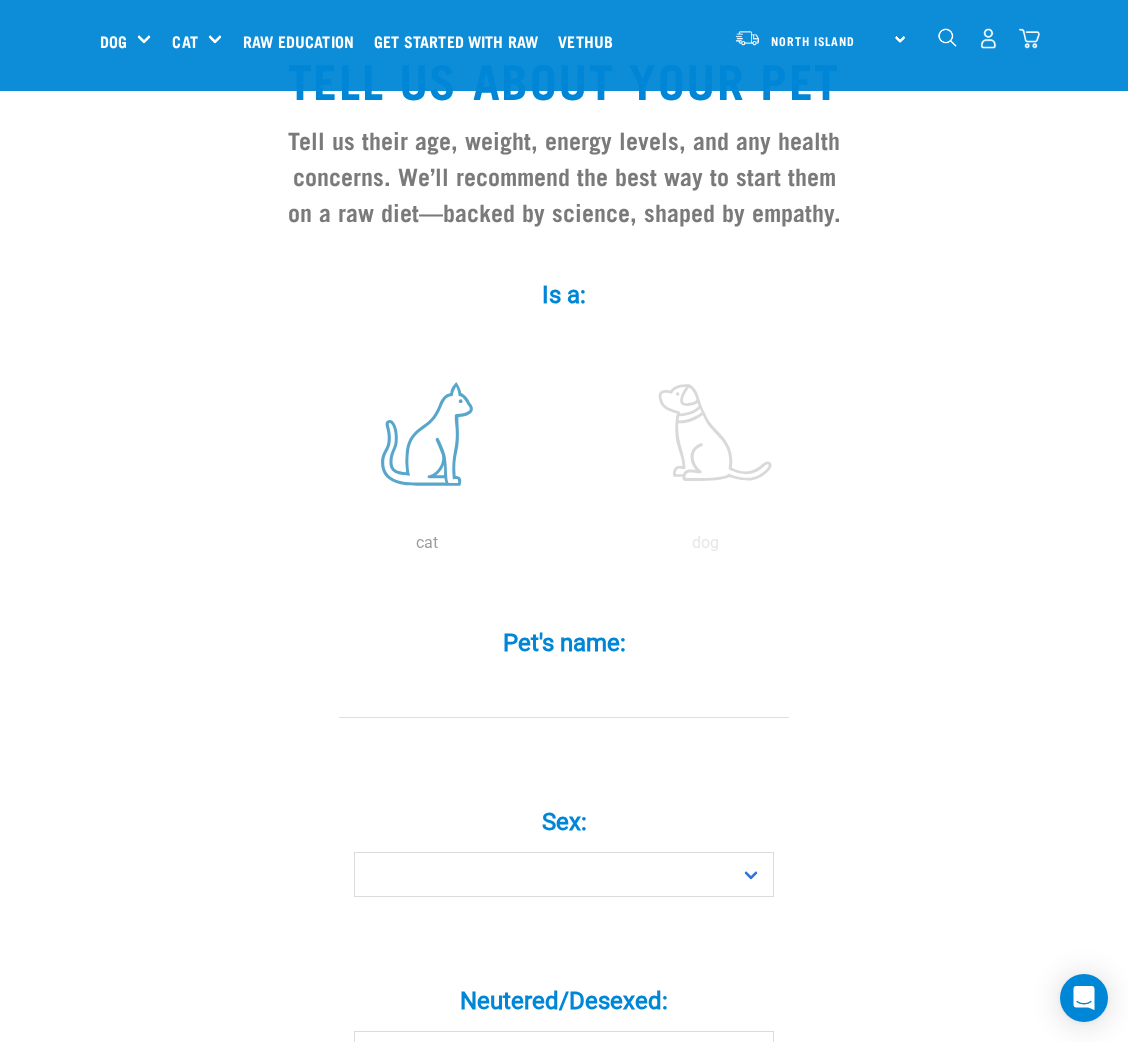 click at bounding box center [427, 434] 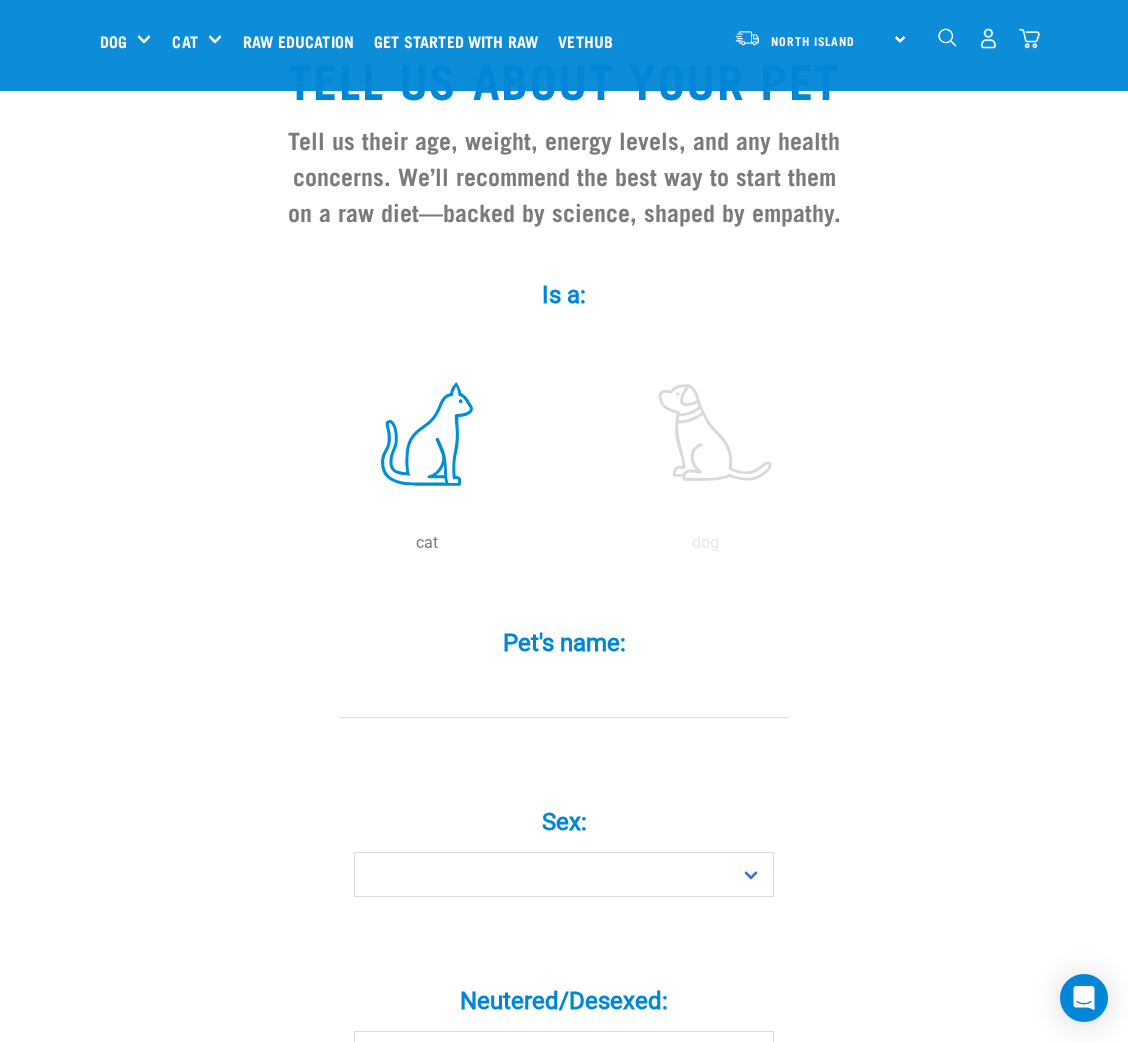 click at bounding box center [427, 434] 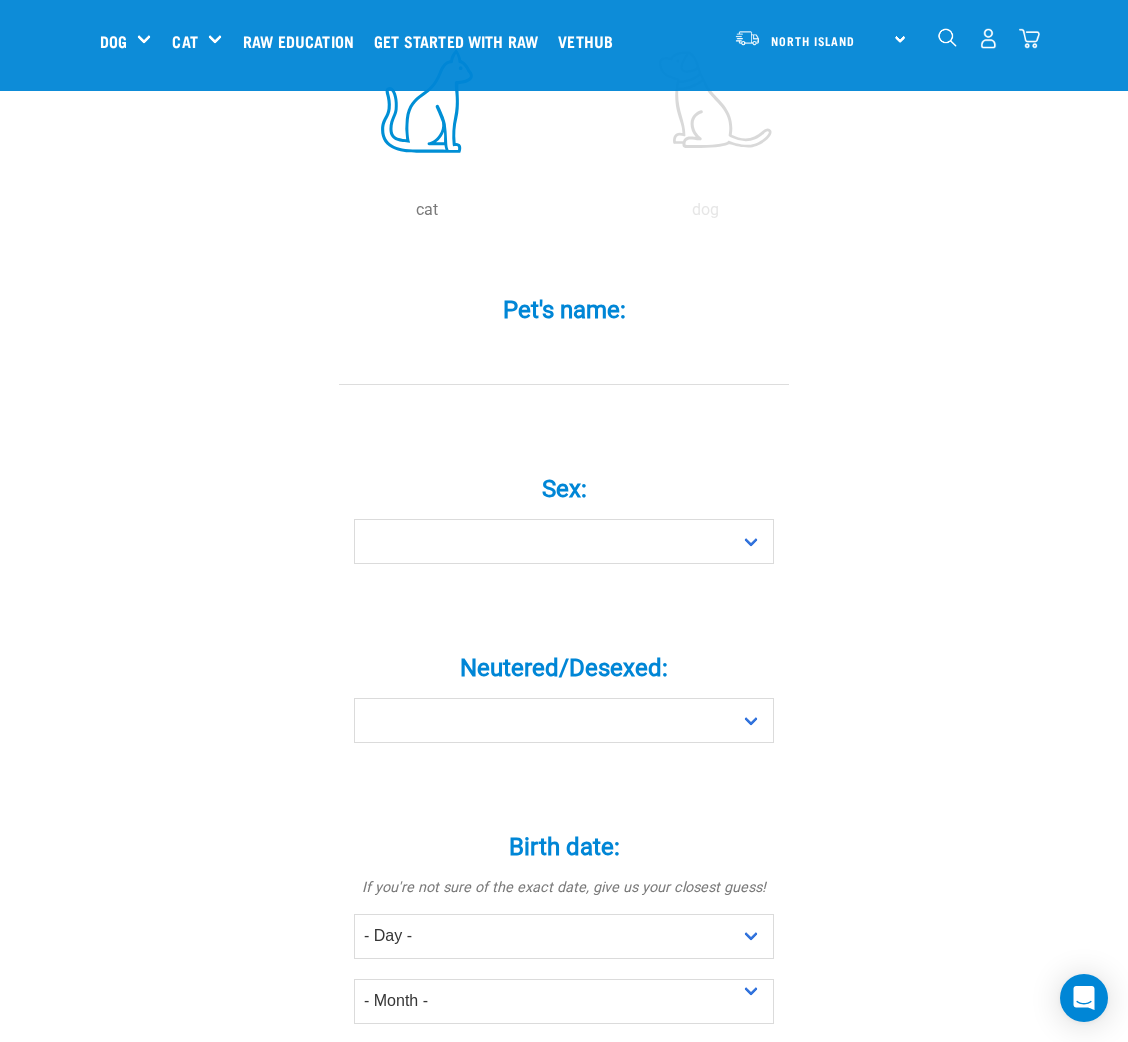 scroll, scrollTop: 300, scrollLeft: 0, axis: vertical 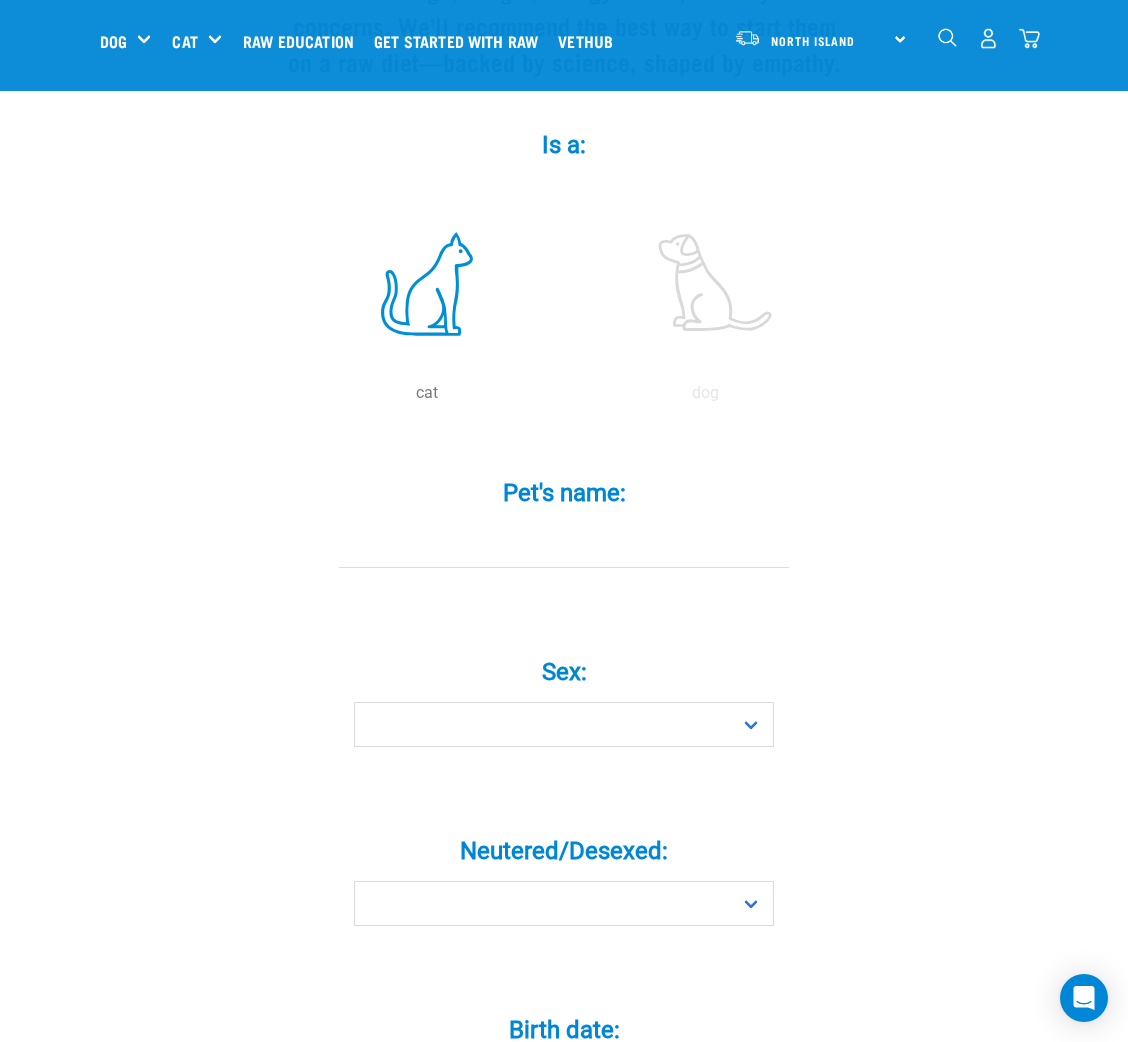 click on "Pet's name: *" at bounding box center [564, 545] 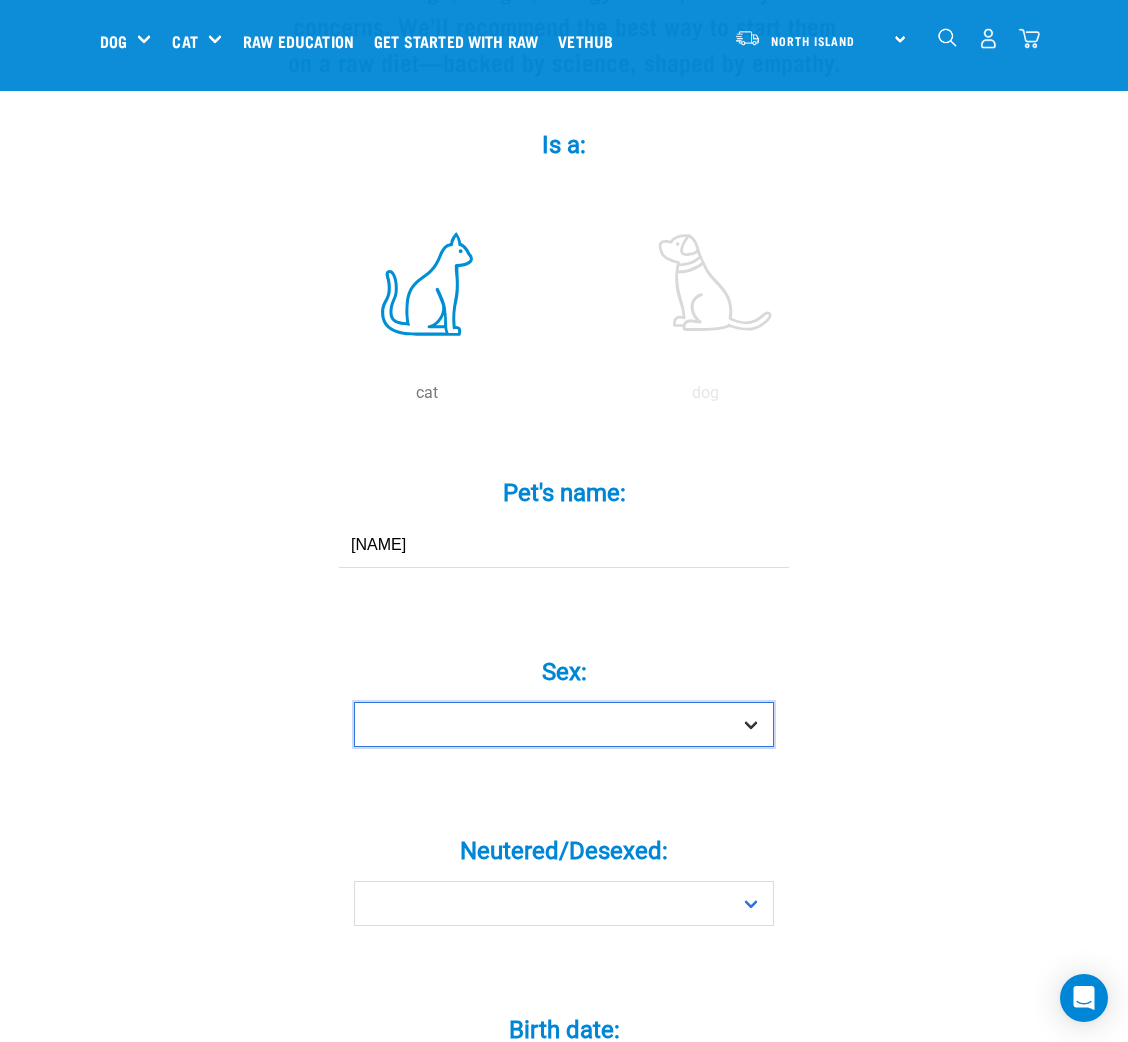 click on "Boy
Girl" at bounding box center [564, 724] 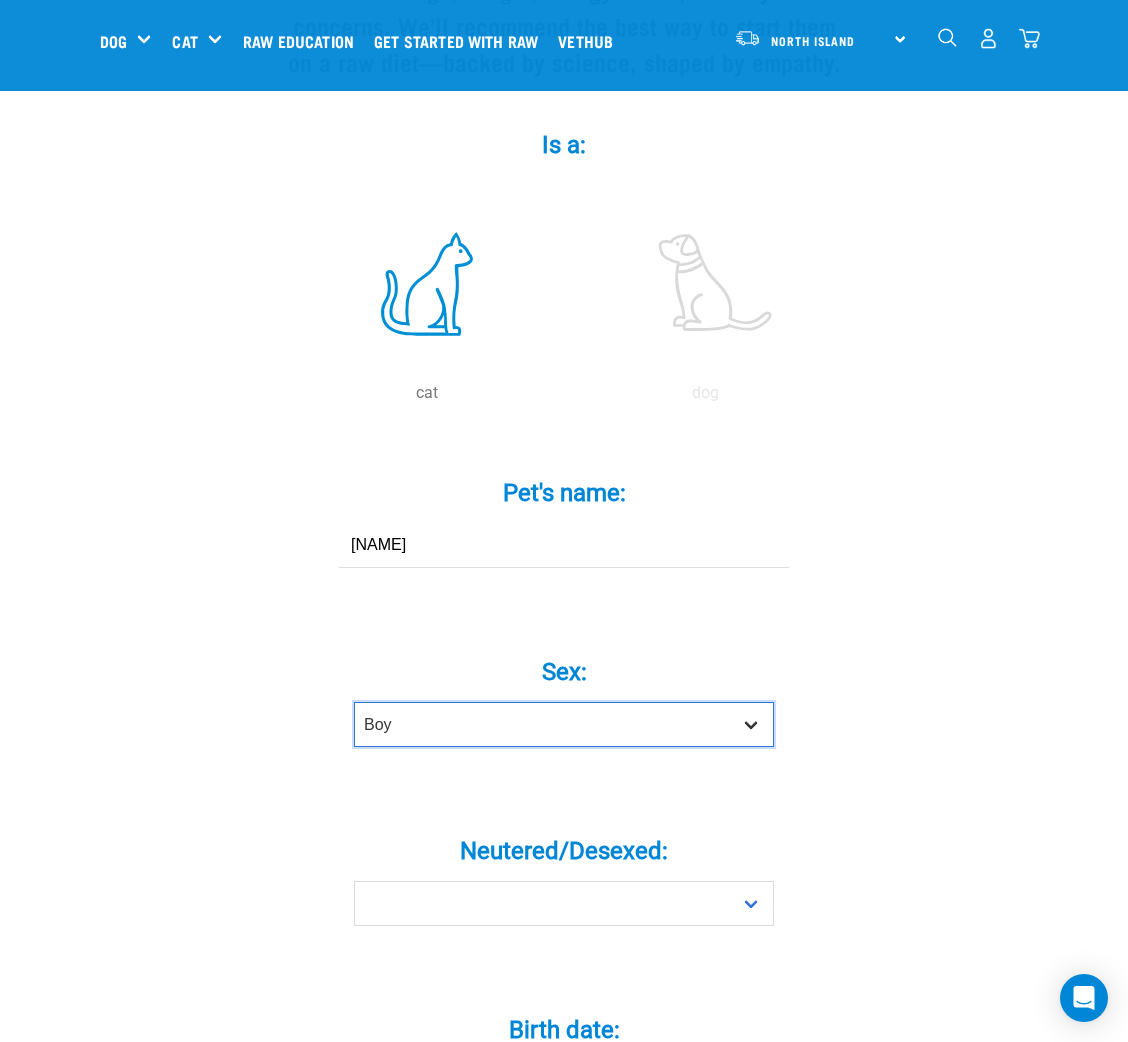click on "Boy
Girl" at bounding box center [564, 724] 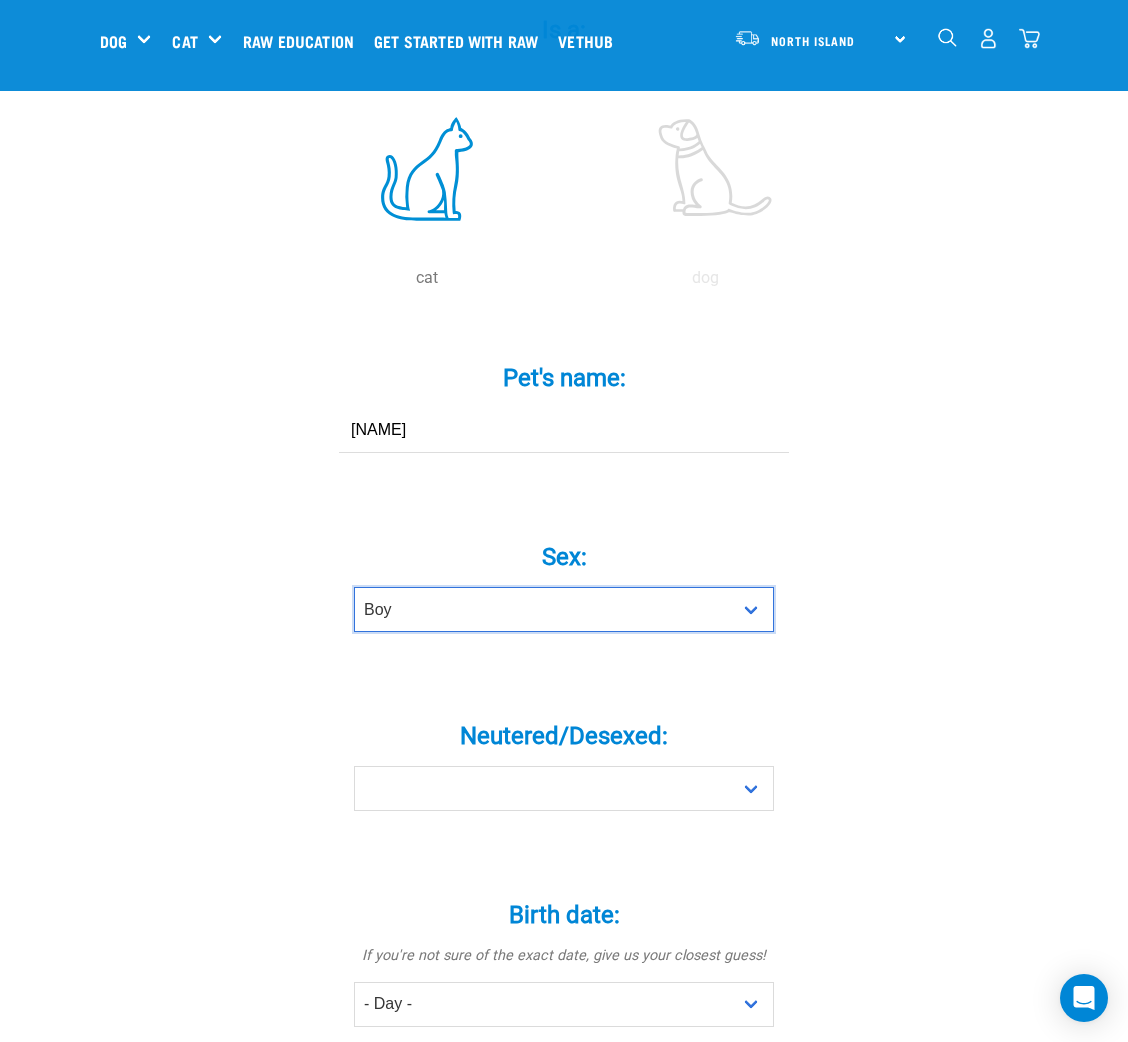 scroll, scrollTop: 600, scrollLeft: 0, axis: vertical 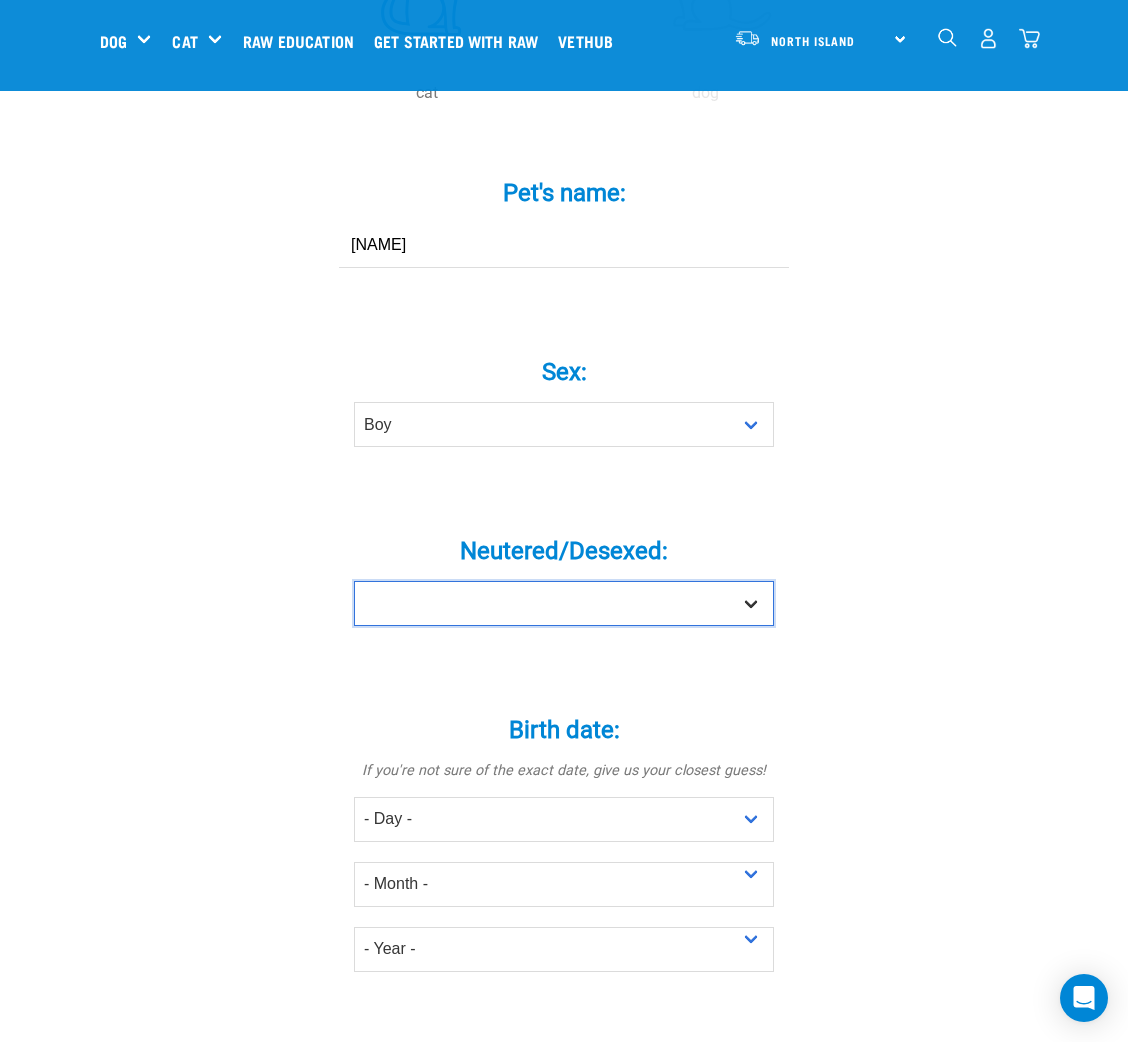 click on "Yes
No" at bounding box center [564, 603] 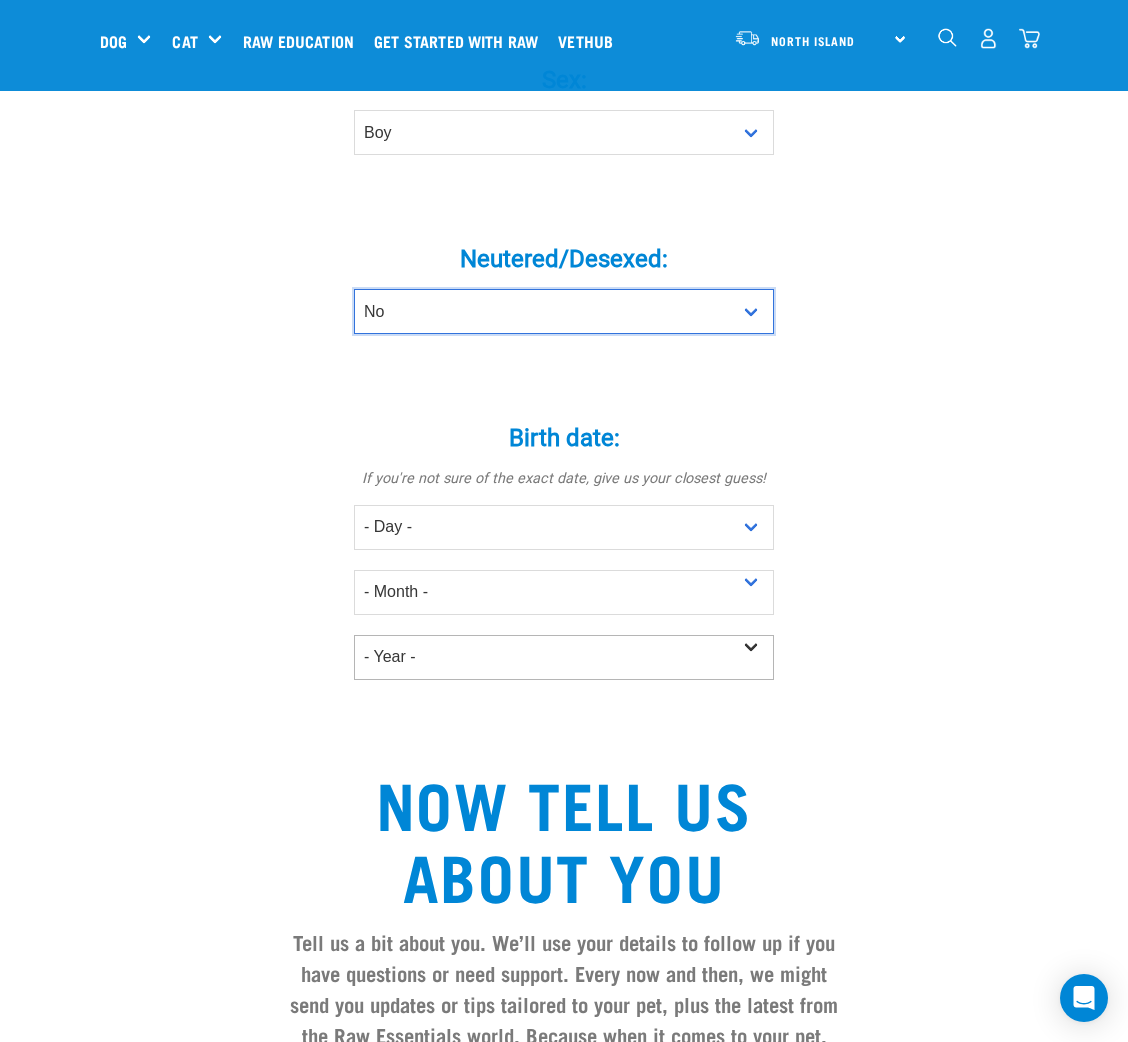 scroll, scrollTop: 899, scrollLeft: 0, axis: vertical 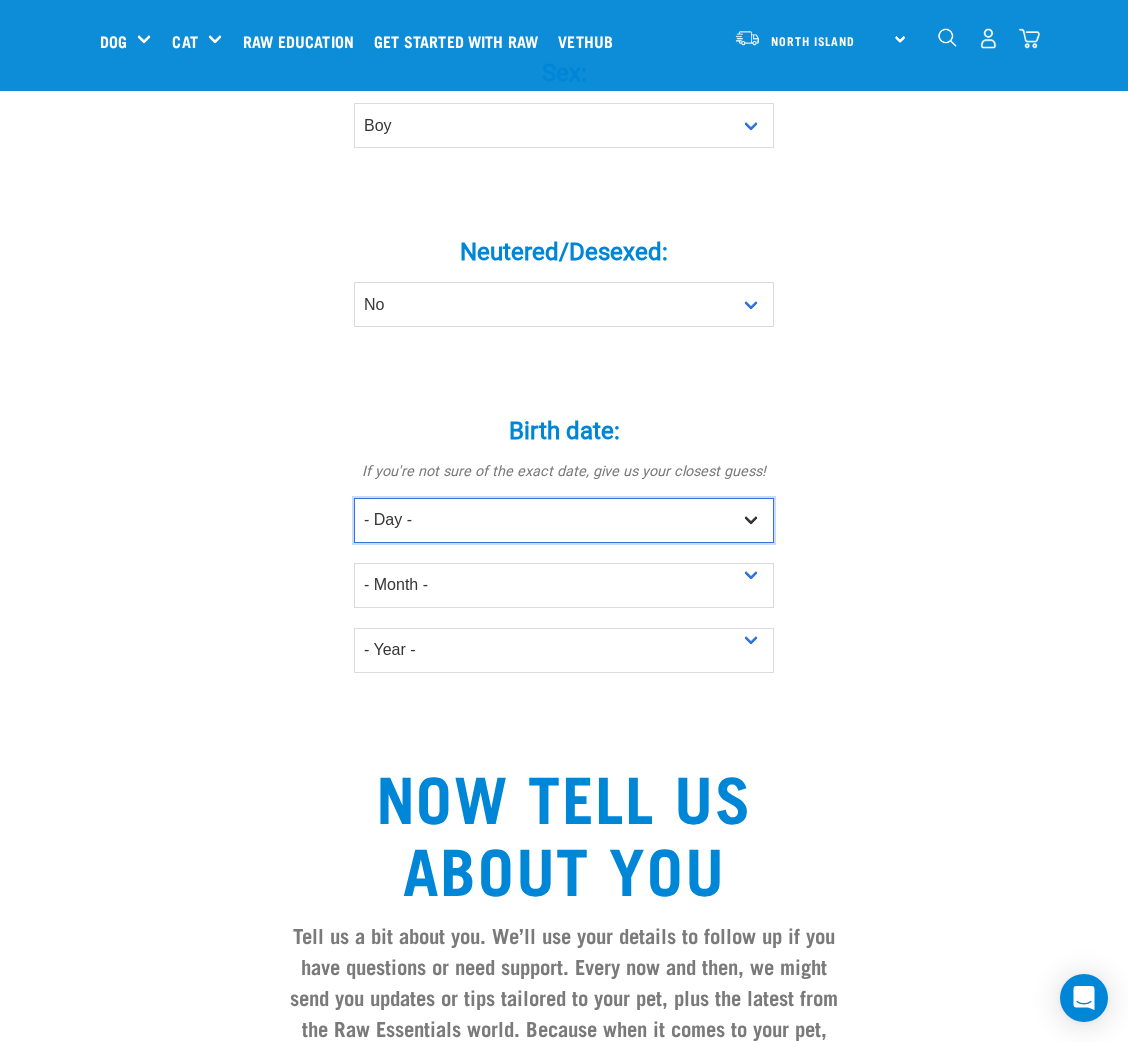 click on "- Day -
1
2
3
4
5
6
7
8
9
10 11 12 13 14 15 16 17 18 19 20 21 22 23 24 25 26 27" at bounding box center (564, 520) 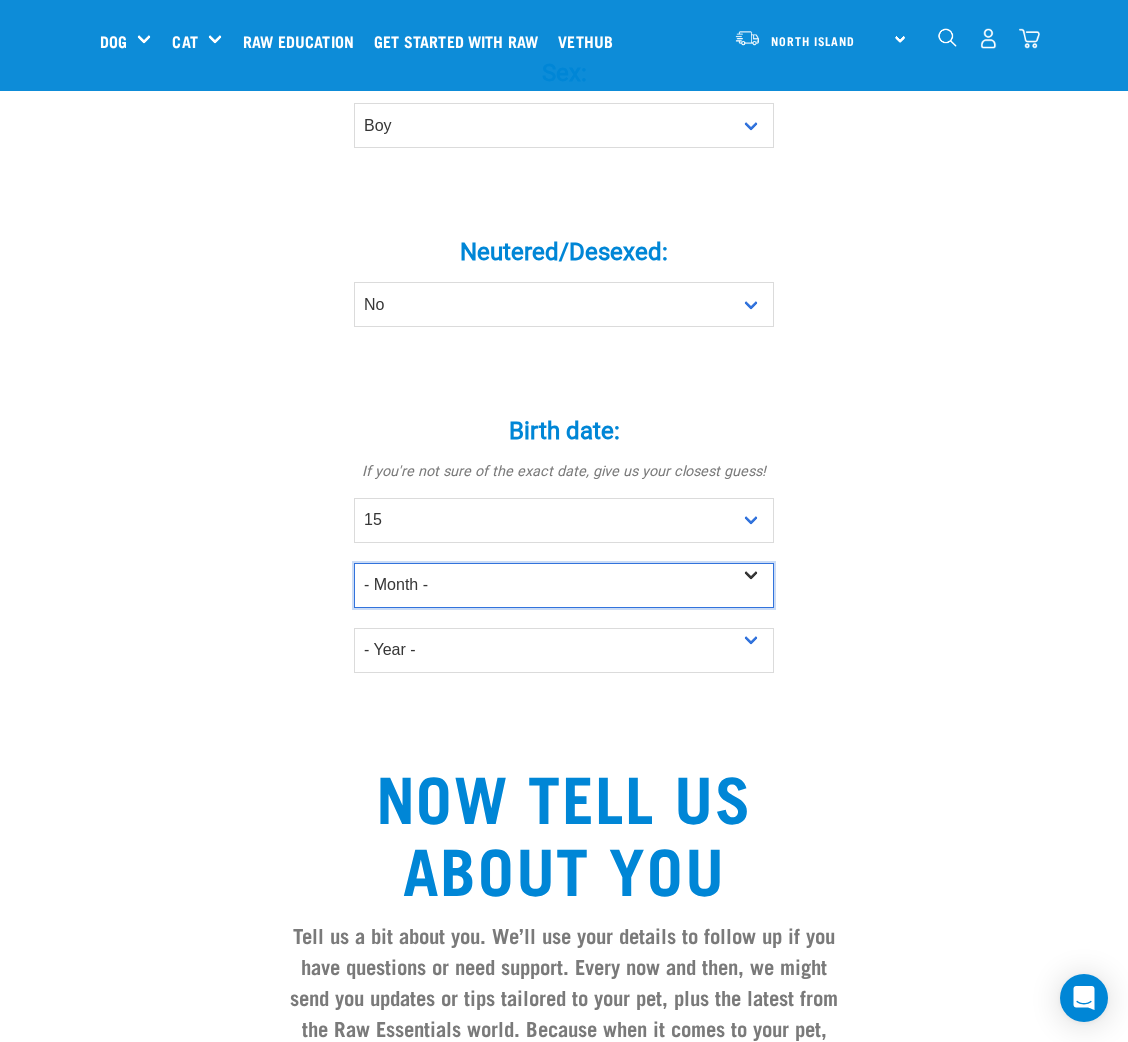 drag, startPoint x: 436, startPoint y: 580, endPoint x: 440, endPoint y: 570, distance: 10.770329 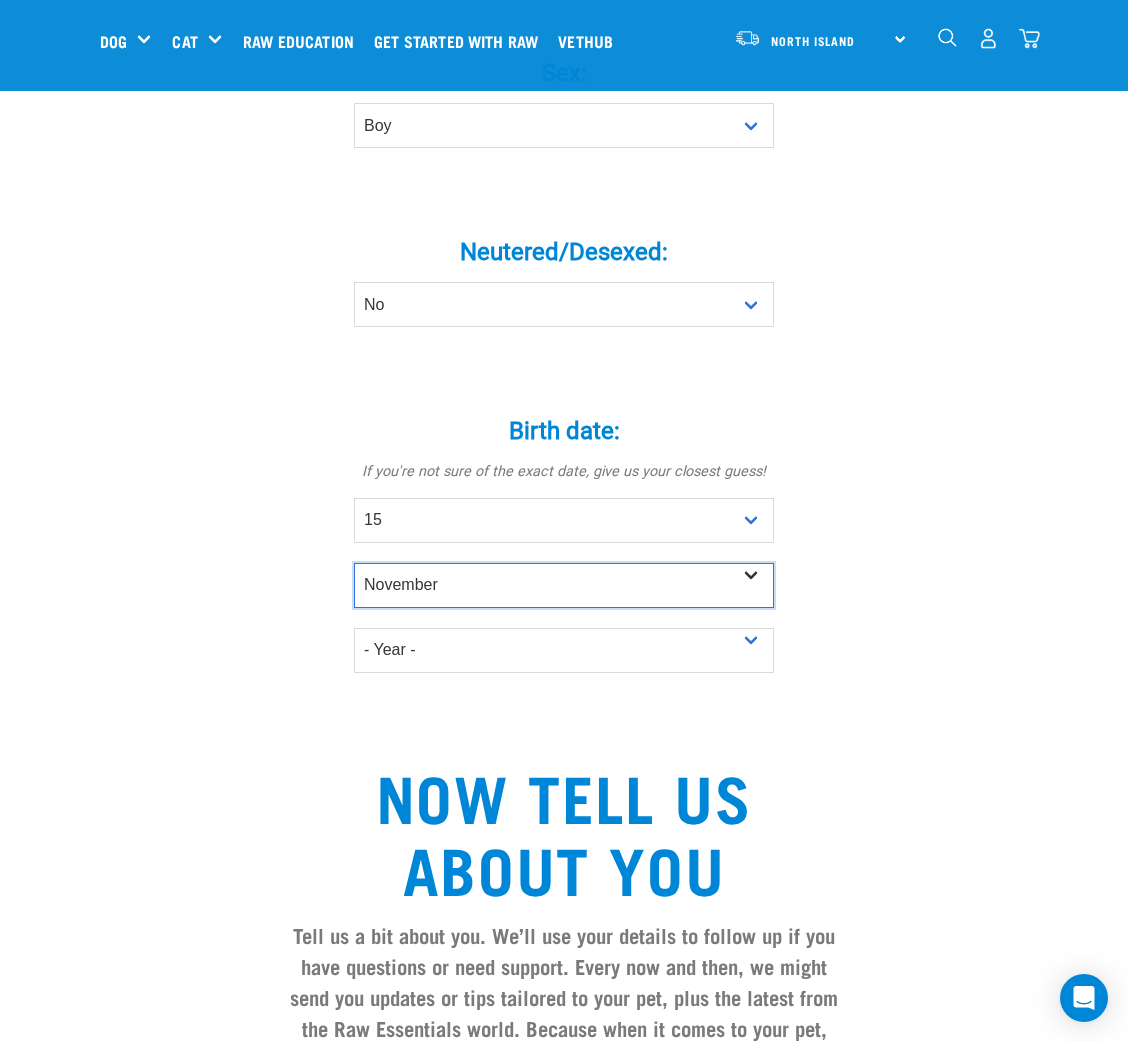 click on "- Month -
January
February
March
April
May
June July August September October November December" at bounding box center [564, 585] 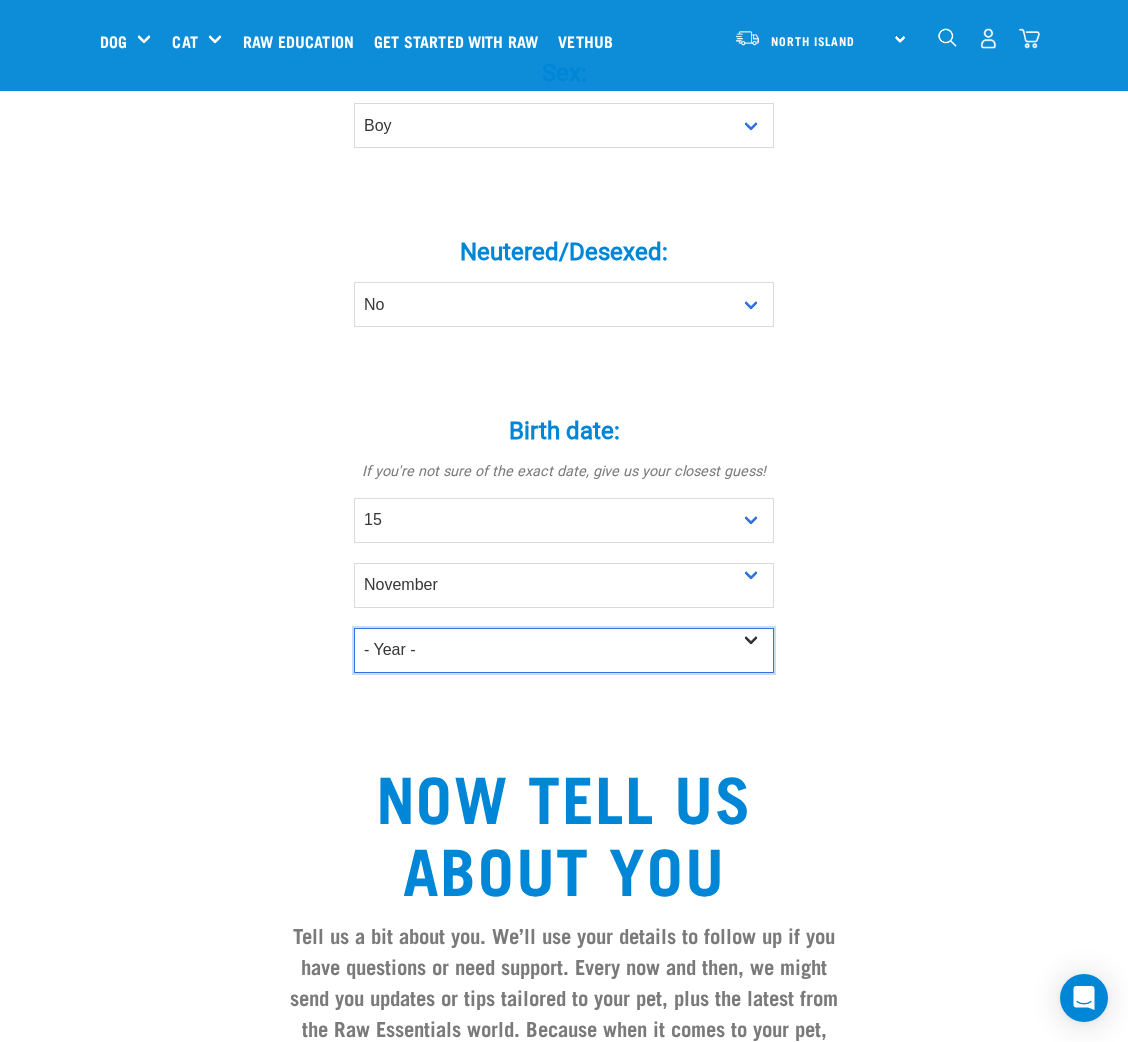 click on "- Year -
2025
2024
2023
2022
2021
2020
2019 2018 2017 2016 2015 2014 2013" at bounding box center [564, 650] 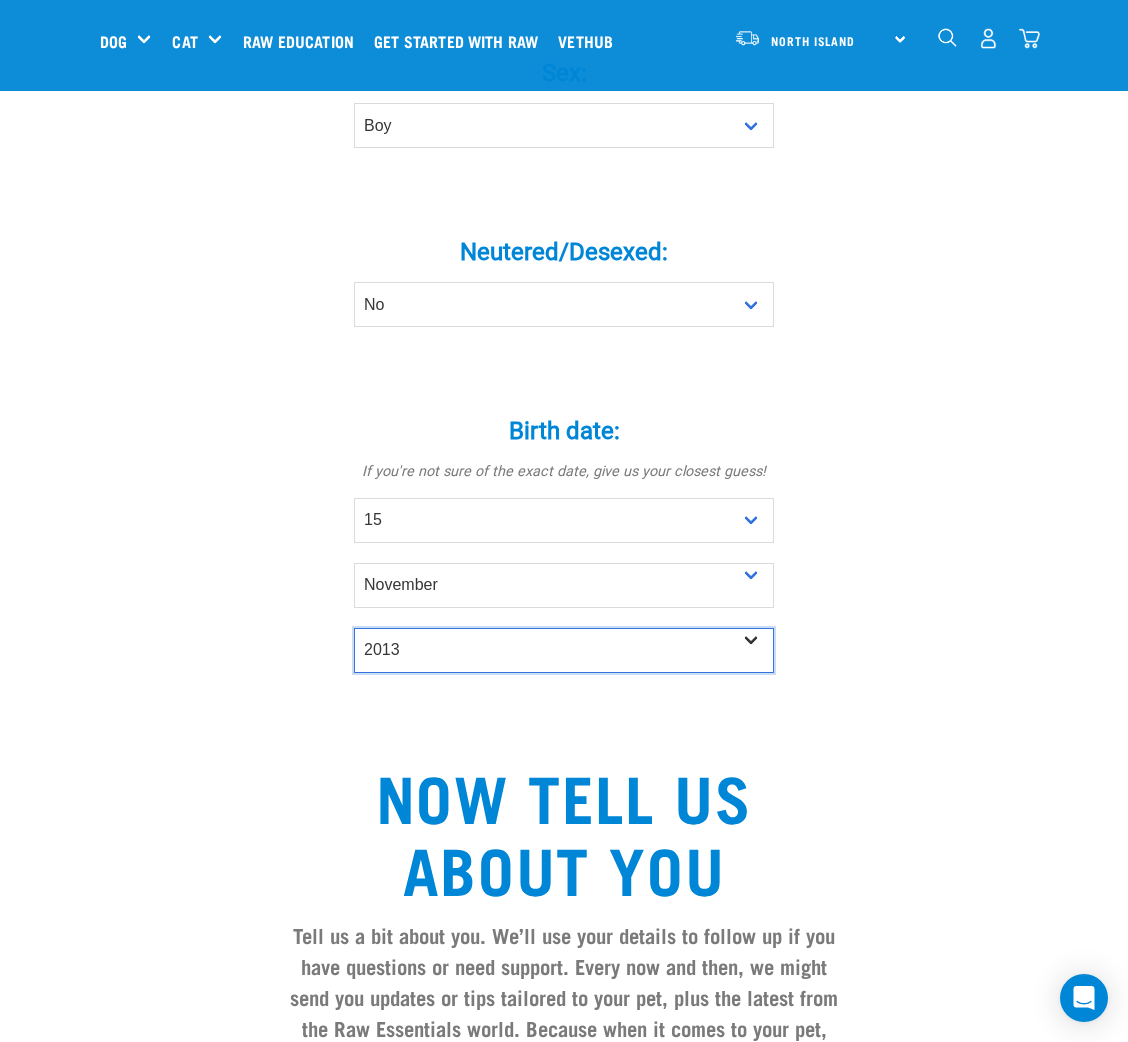 click on "- Year -
2025
2024
2023
2022
2021
2020
2019 2018 2017 2016 2015 2014 2013" at bounding box center [564, 650] 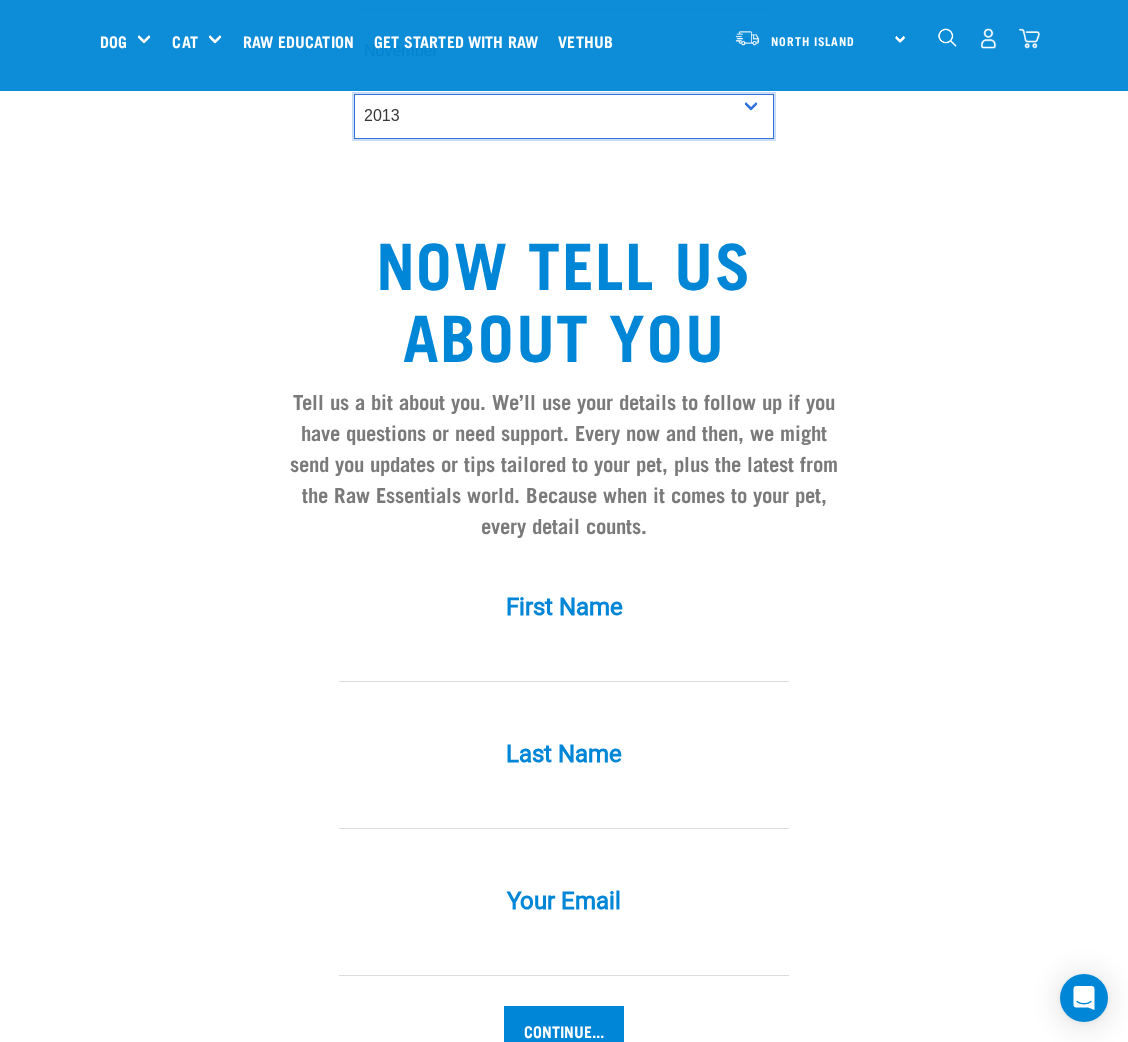 scroll, scrollTop: 1499, scrollLeft: 0, axis: vertical 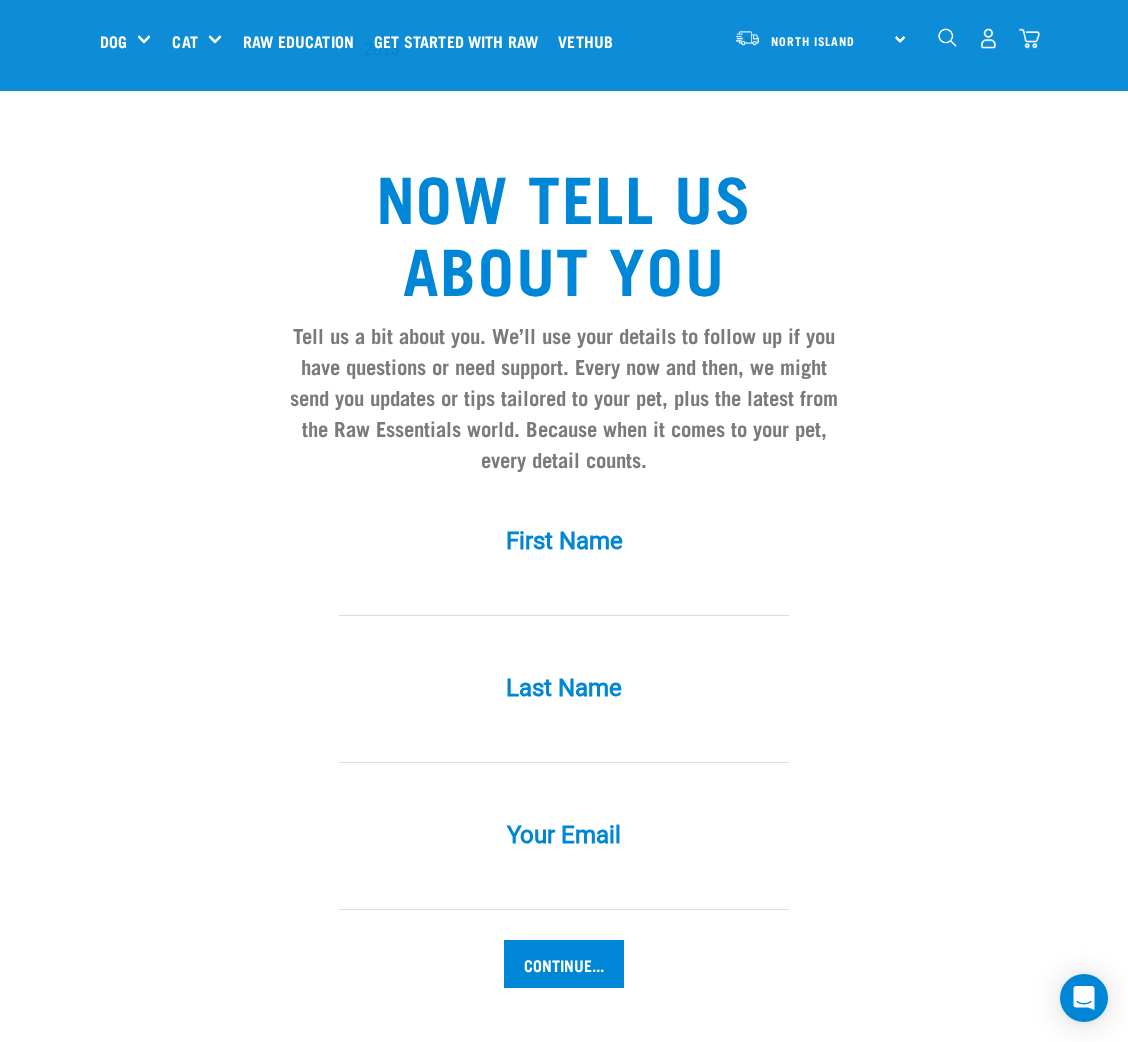 click at bounding box center (564, 593) 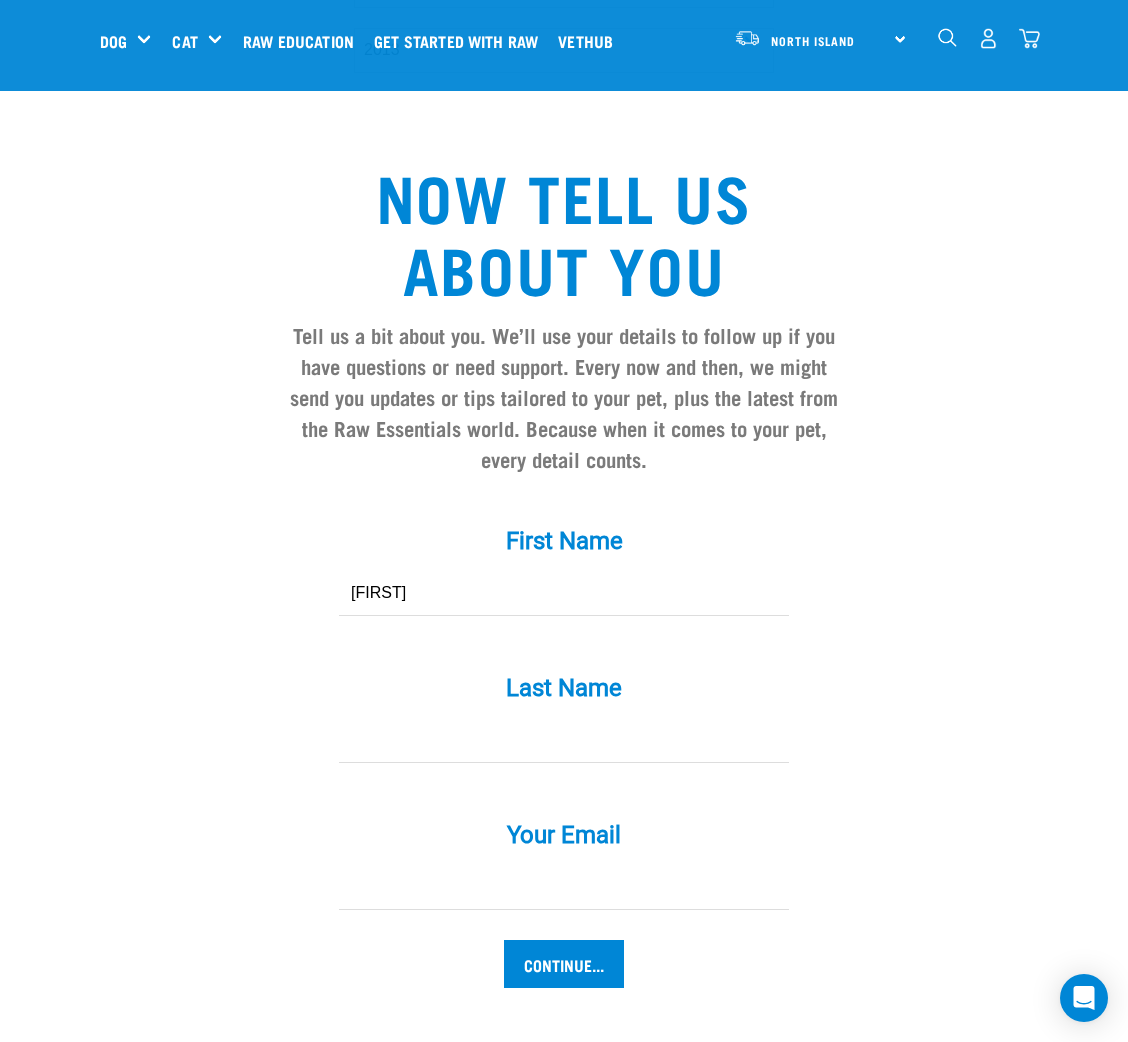 type on "Lidia" 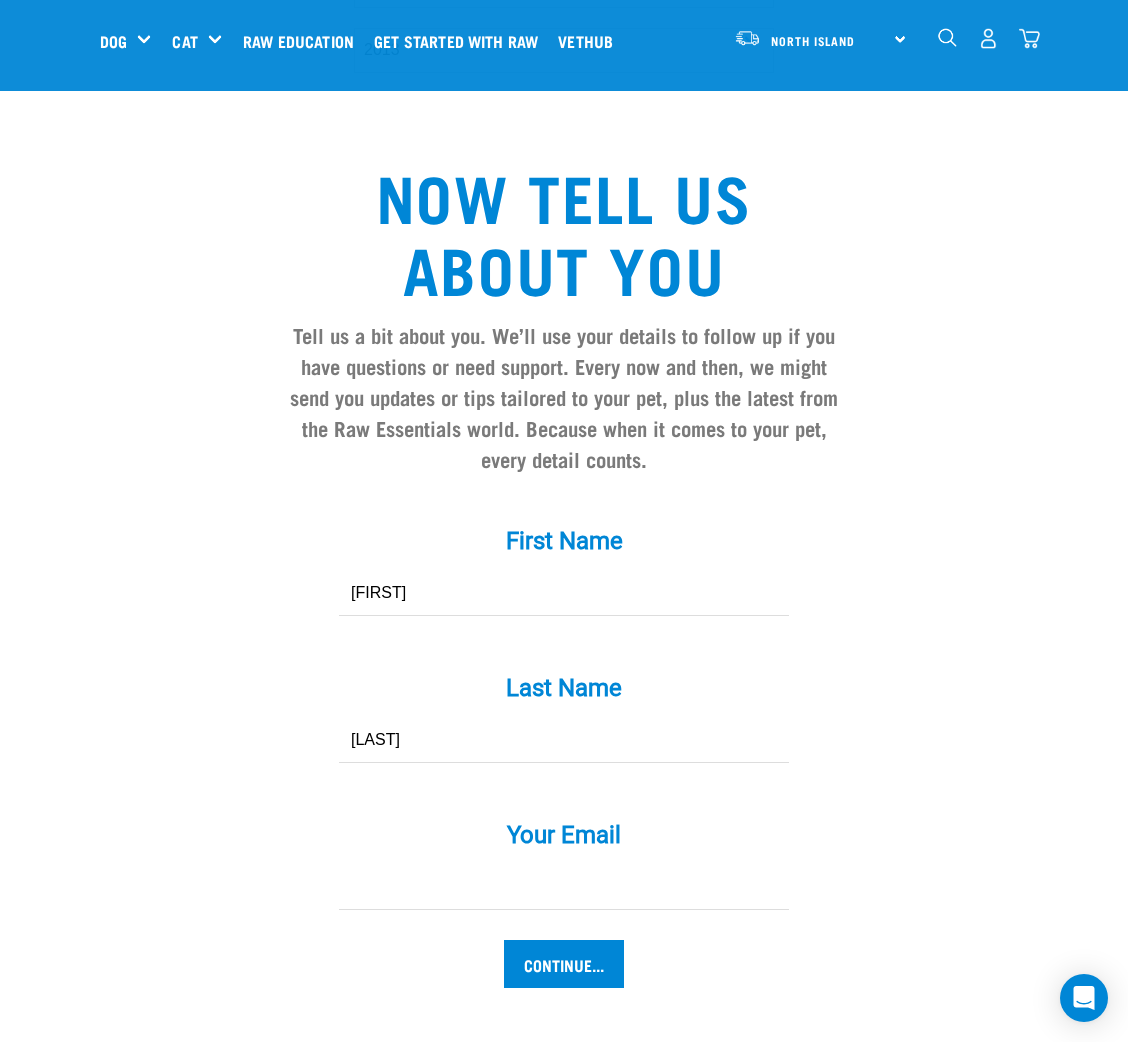 type on "Kuznetsova" 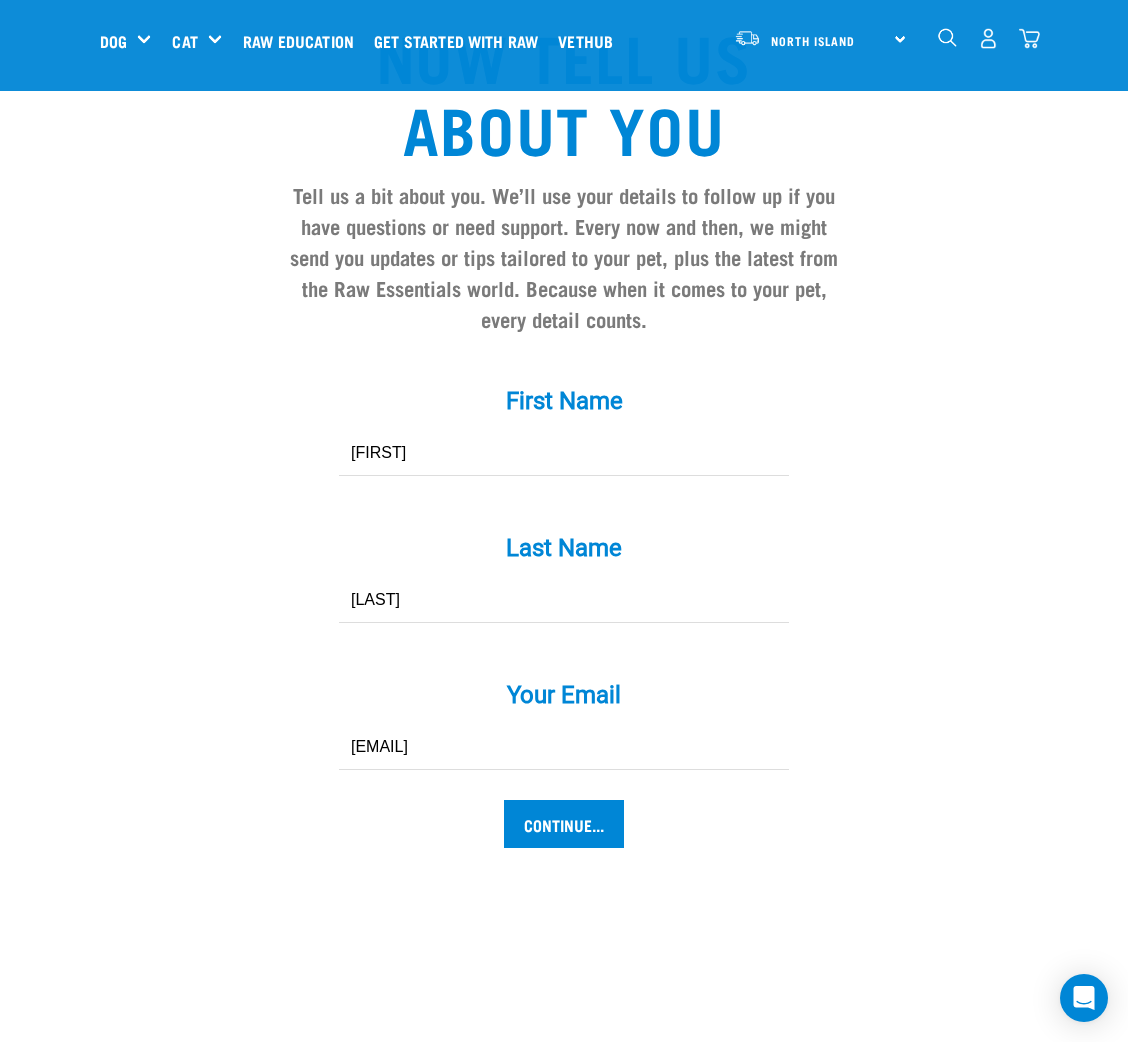 scroll, scrollTop: 1799, scrollLeft: 0, axis: vertical 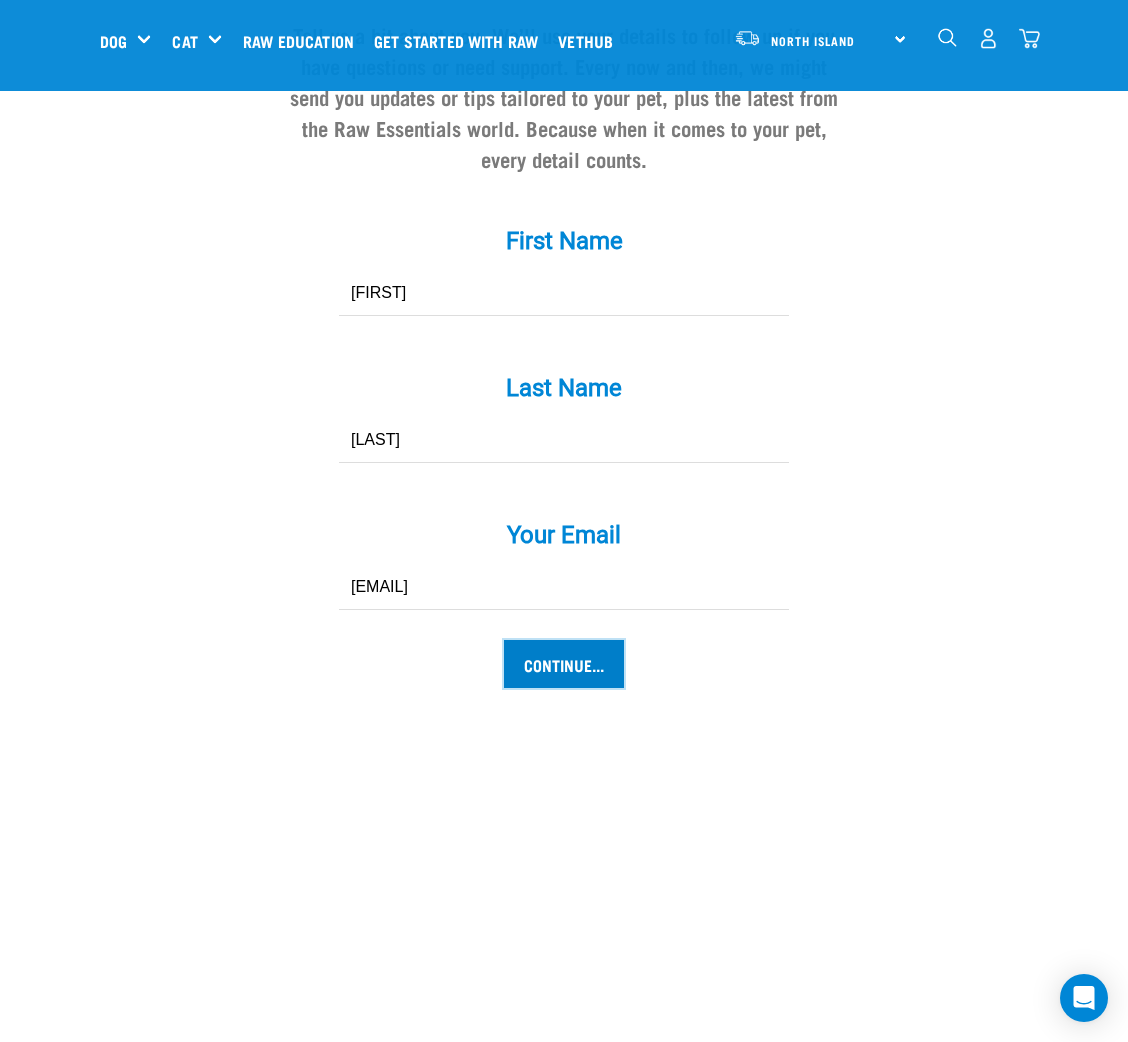 click on "Continue..." at bounding box center (564, 664) 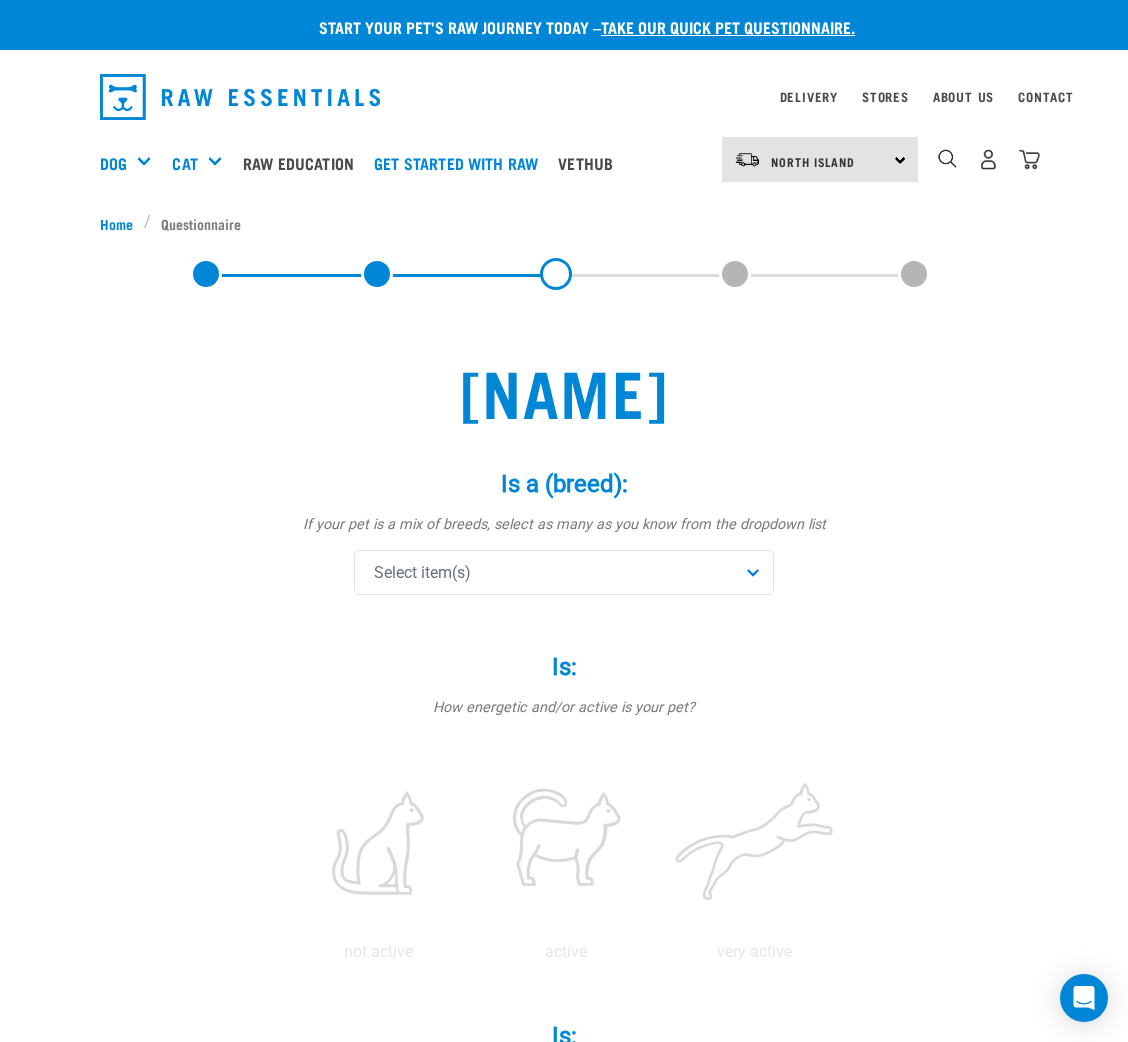 scroll, scrollTop: 0, scrollLeft: 0, axis: both 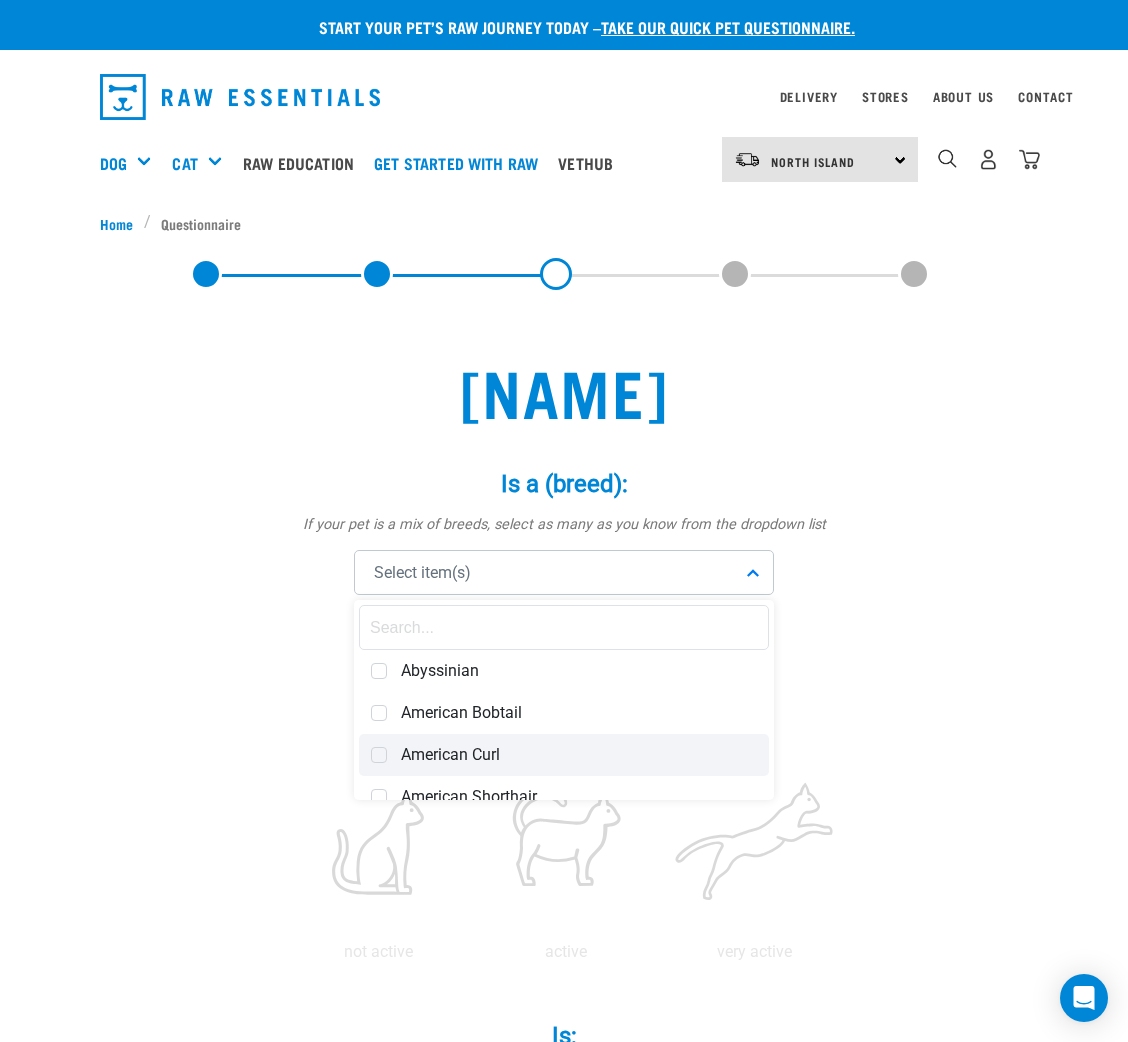 click on "American Curl" at bounding box center [579, 755] 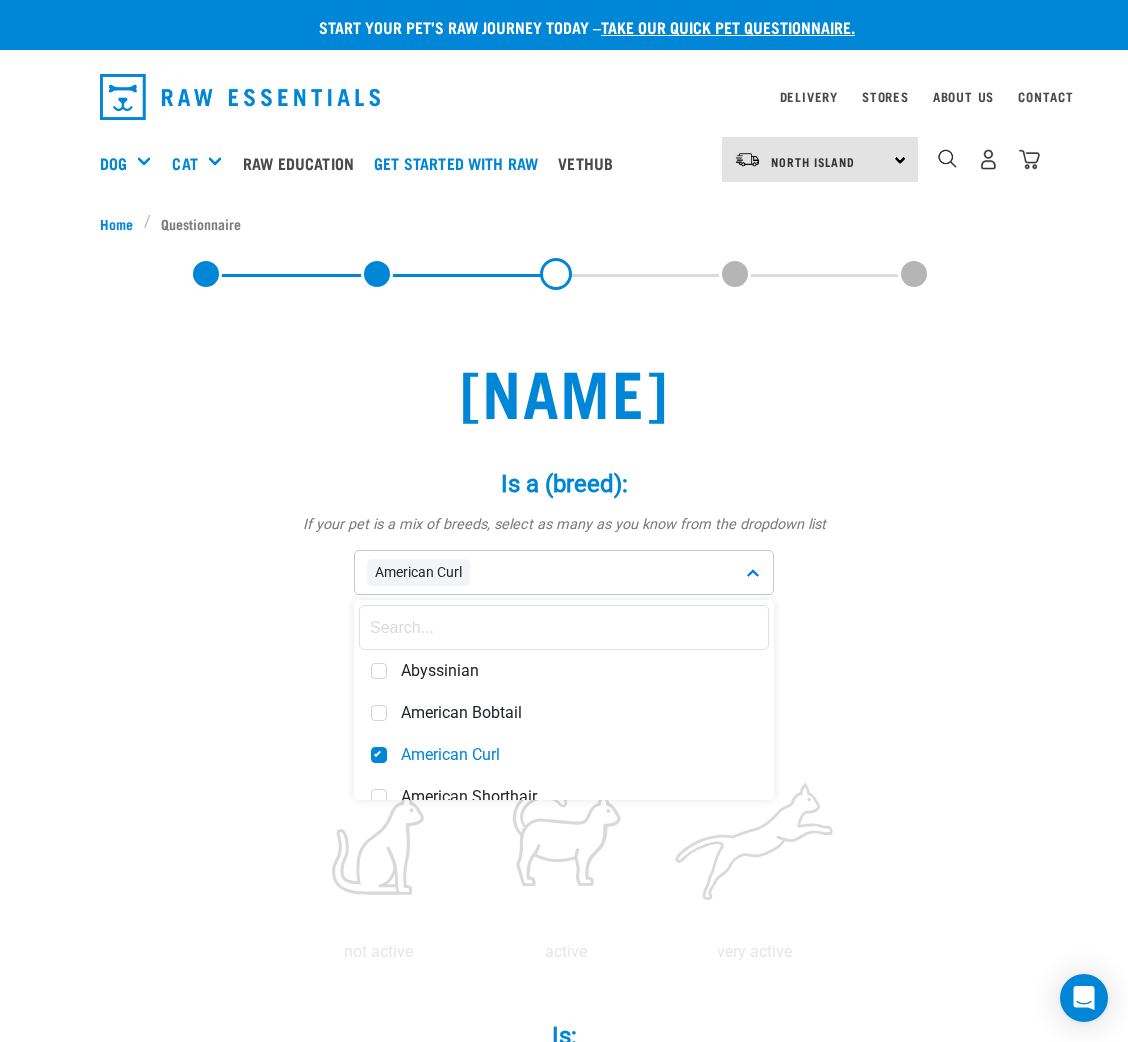 click on "[NAME]
Is a (breed): *
If your pet is a mix of breeds, select as many as you know from the dropdown list
[BREED]
[BREED]
[BREED]
[BREED]" at bounding box center (564, 1237) 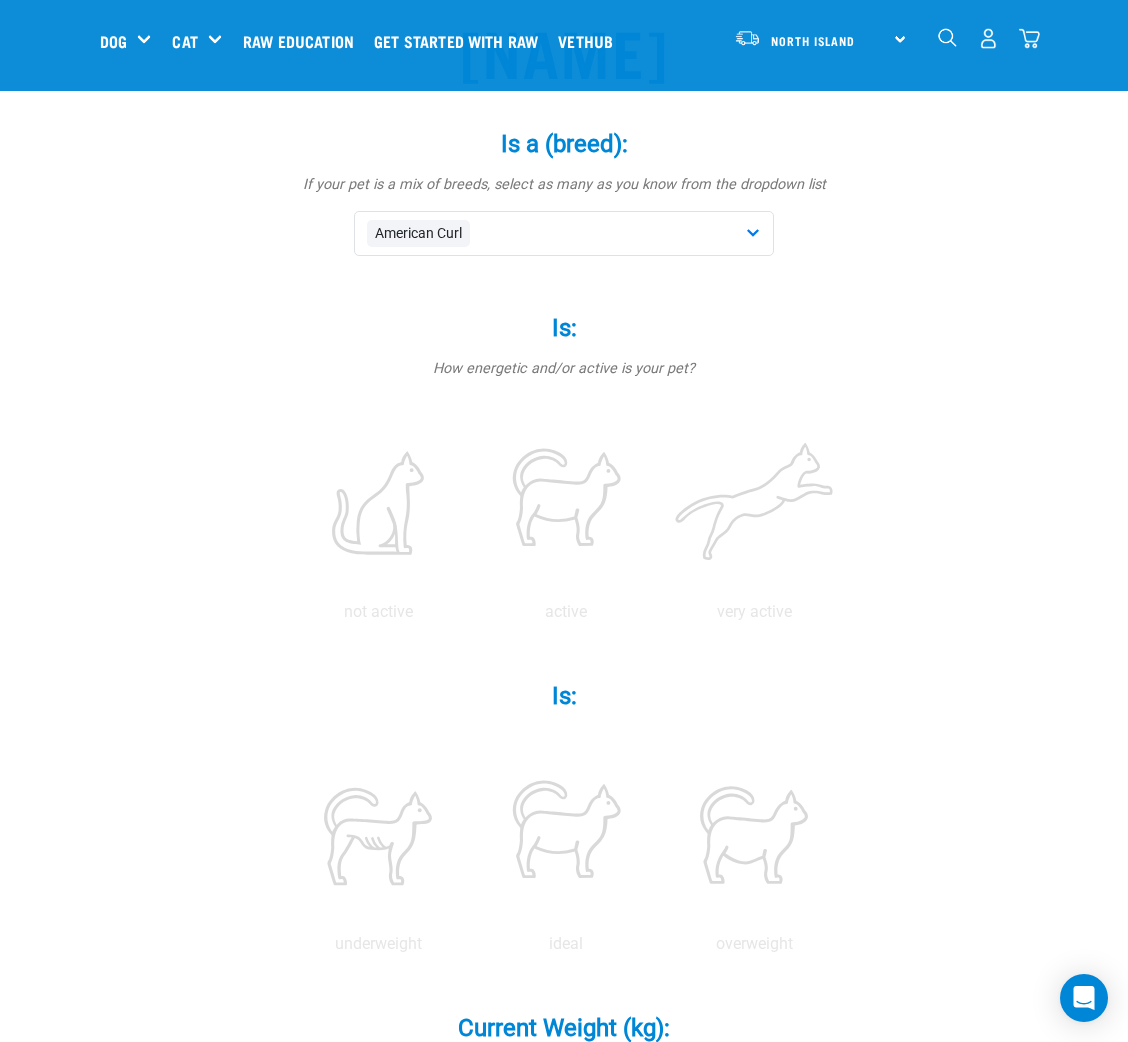 scroll, scrollTop: 300, scrollLeft: 0, axis: vertical 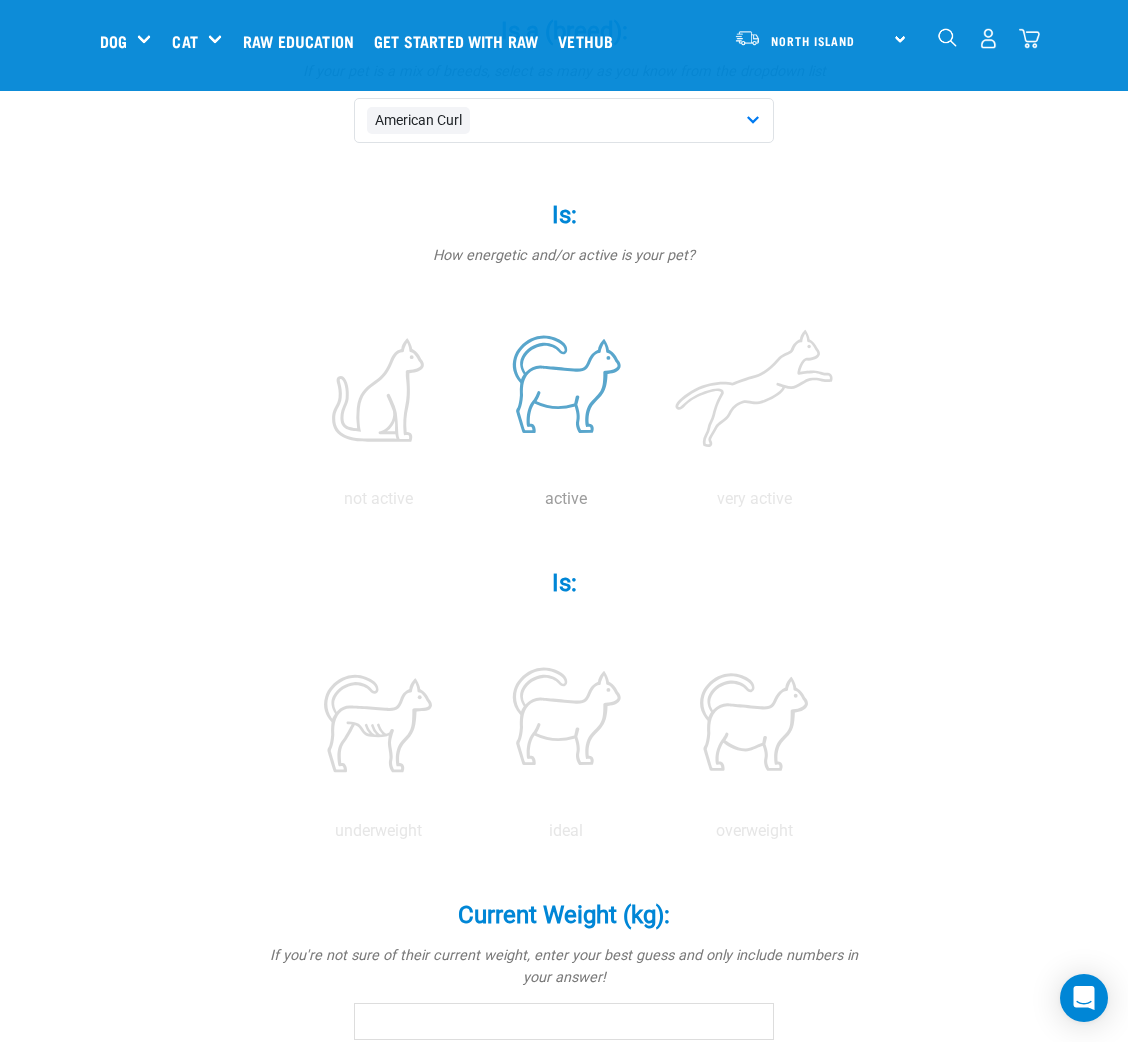 click at bounding box center [566, 390] 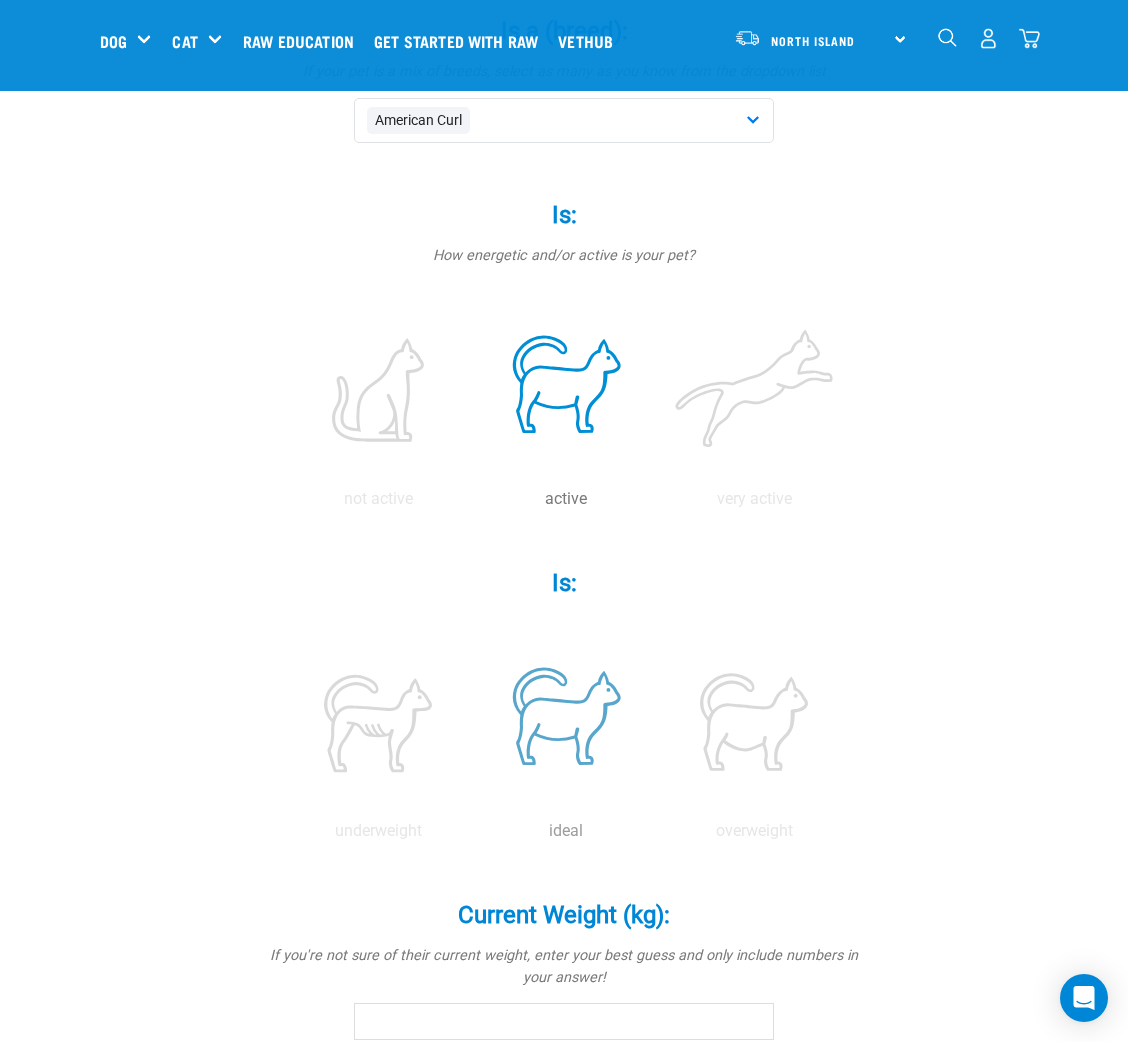 click at bounding box center (566, 722) 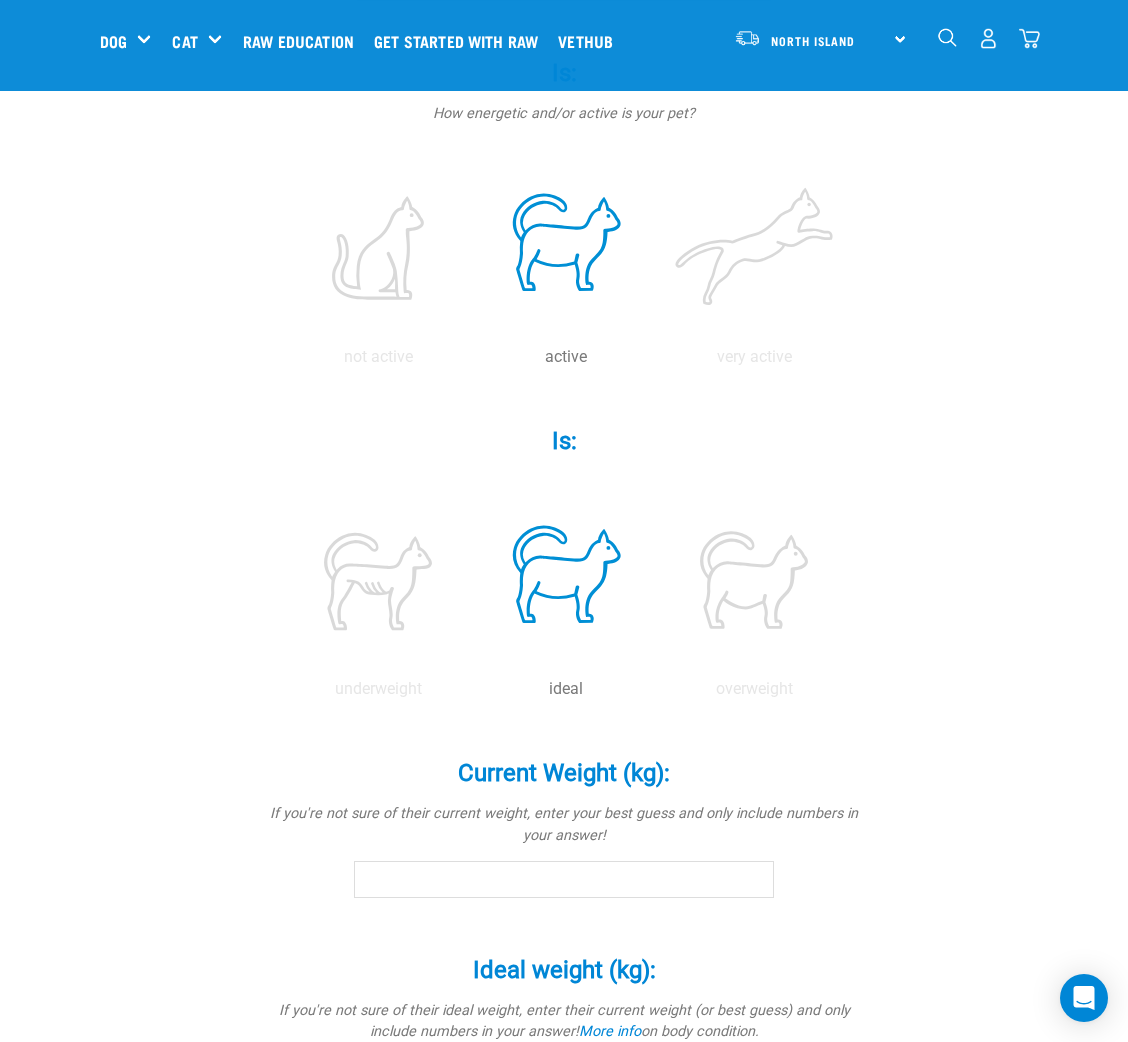 scroll, scrollTop: 449, scrollLeft: 0, axis: vertical 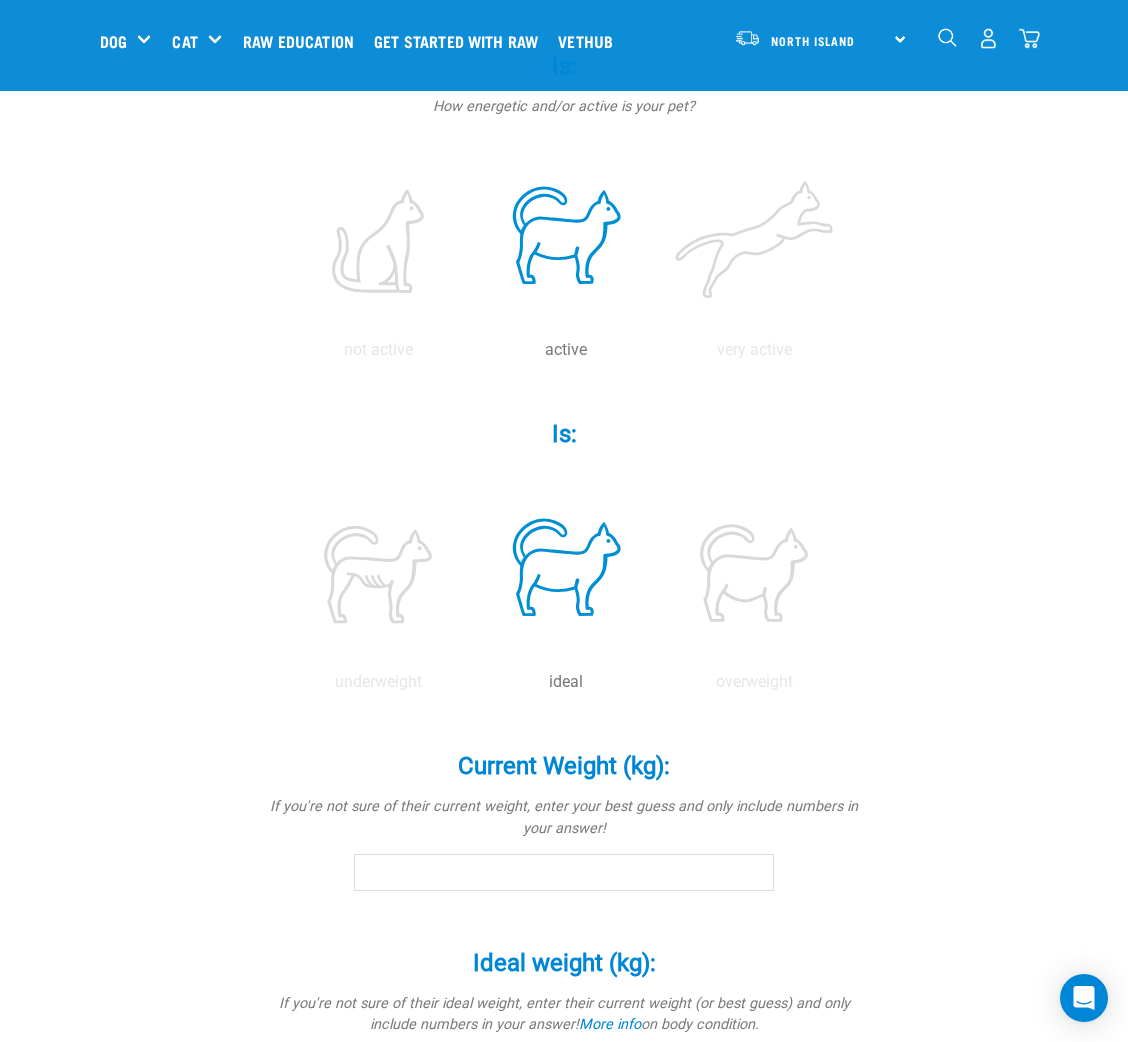 click on "Current Weight (kg): *" at bounding box center (564, 872) 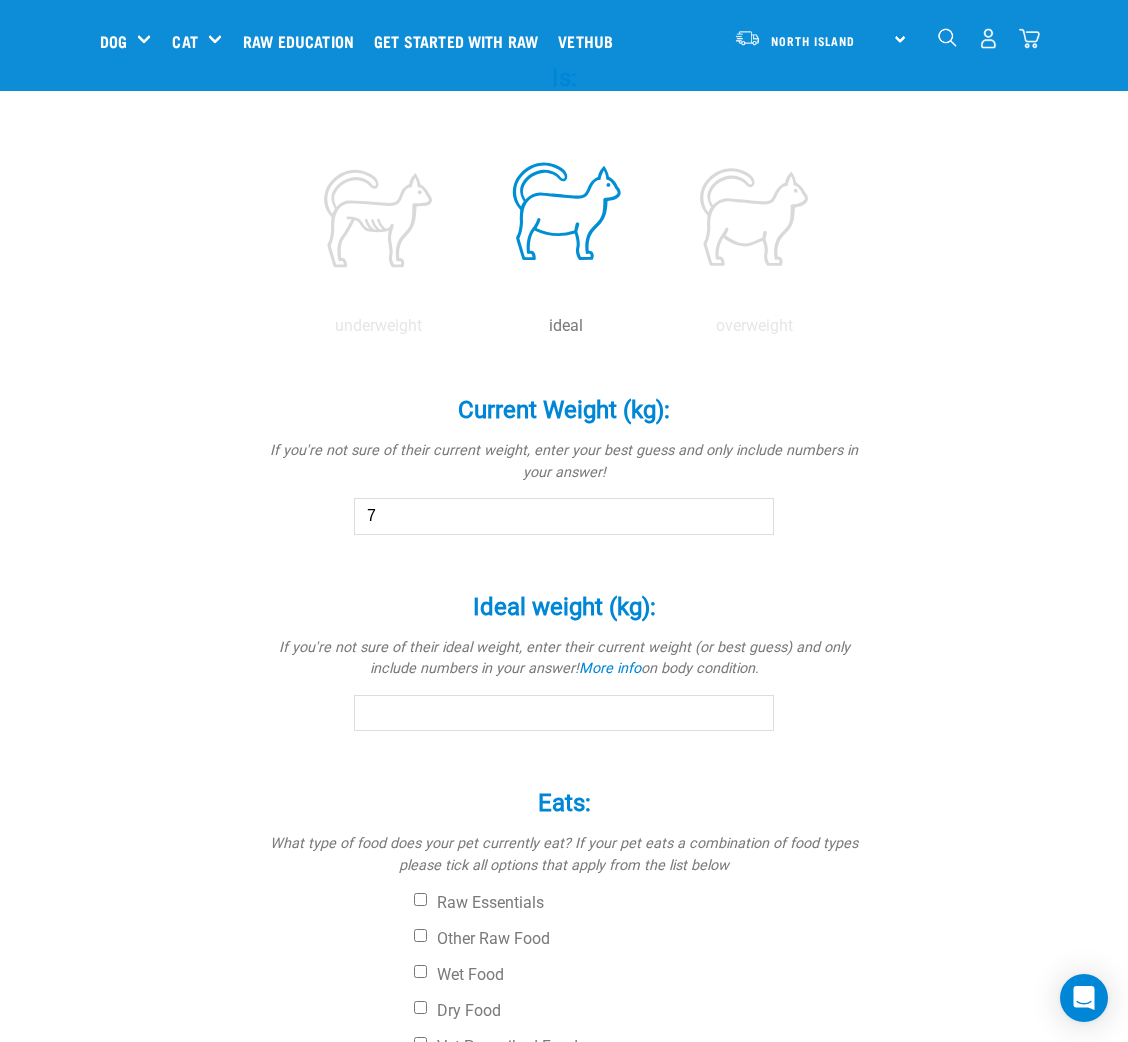 scroll, scrollTop: 899, scrollLeft: 0, axis: vertical 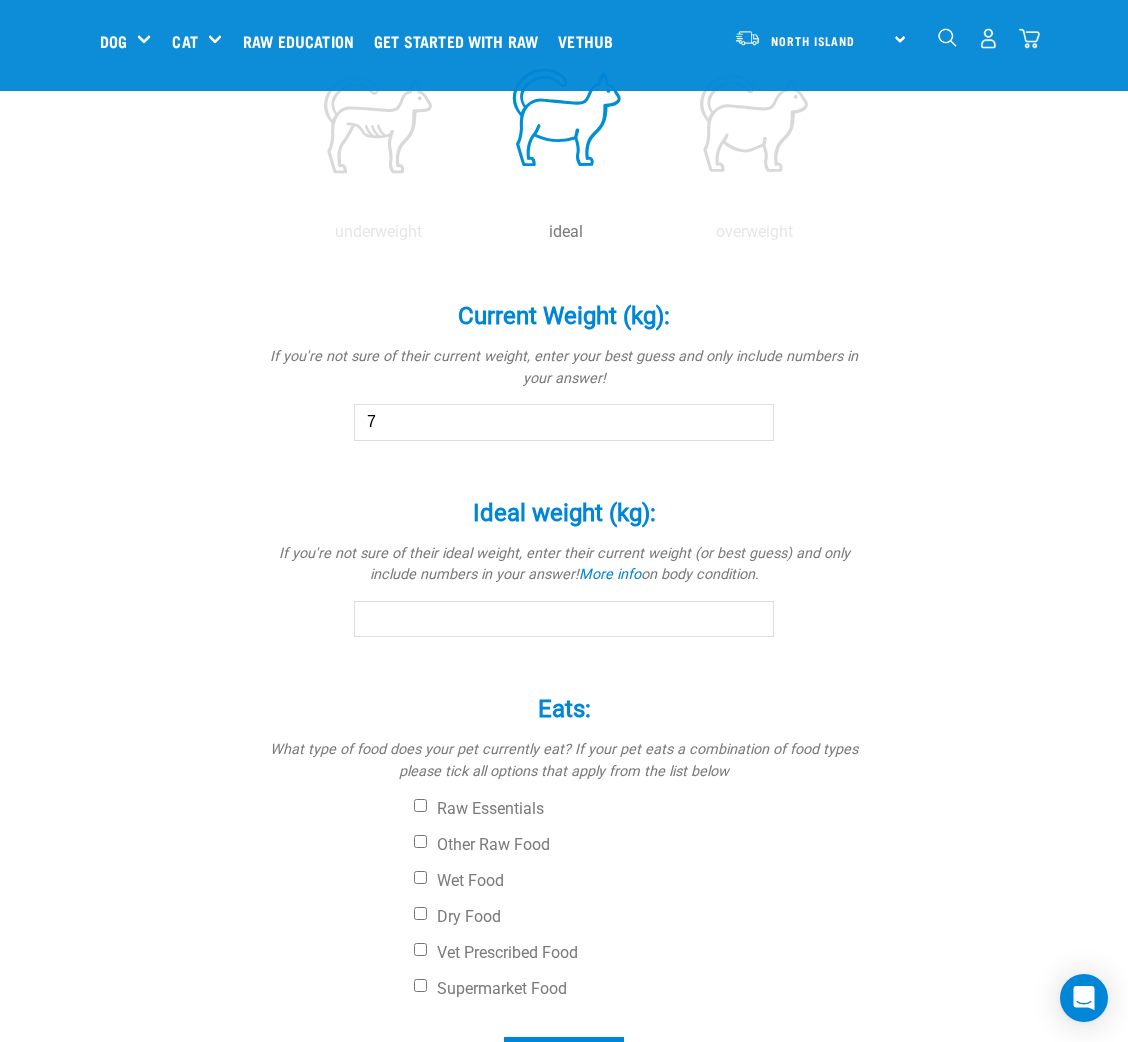 type on "7" 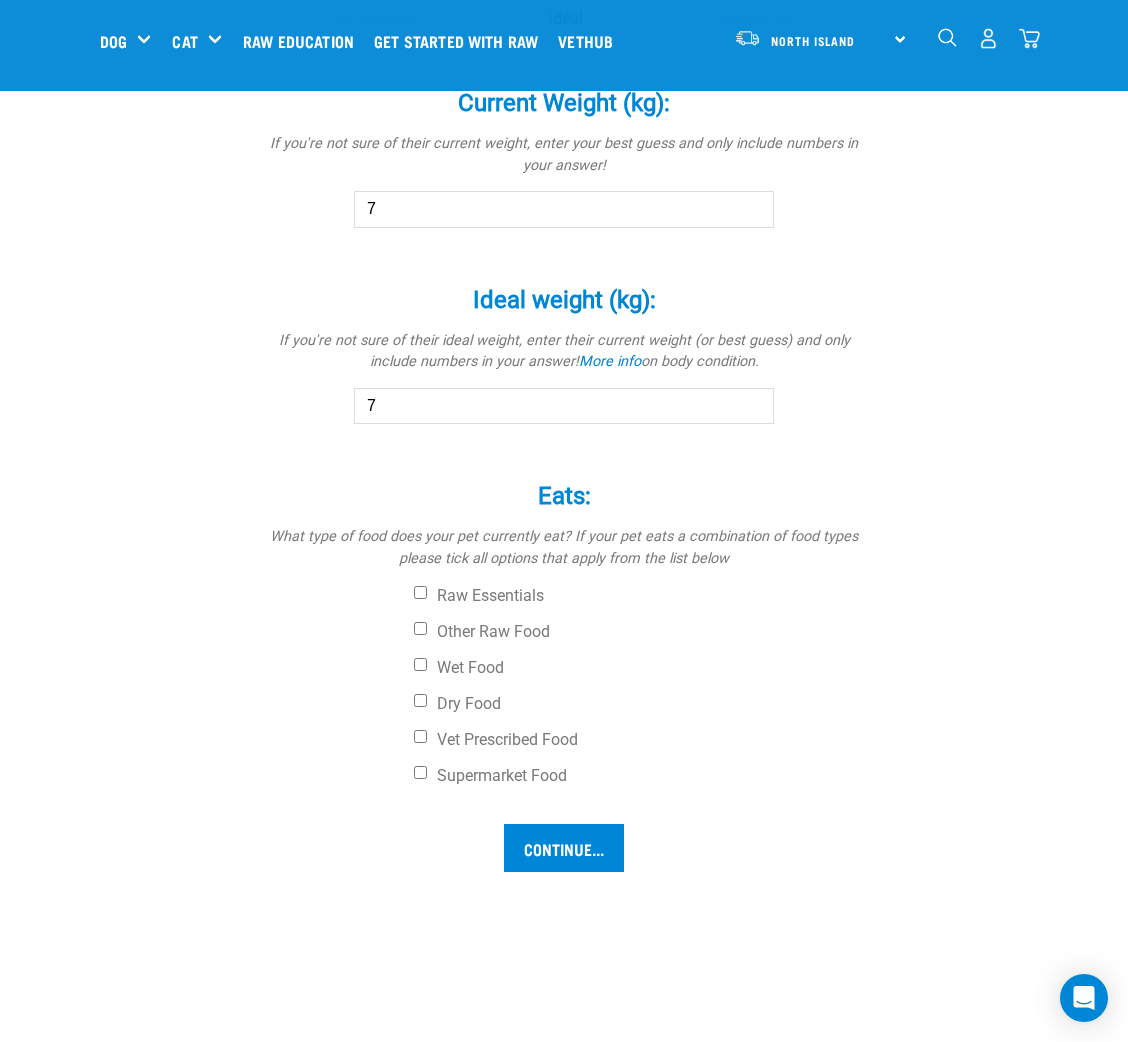 scroll, scrollTop: 1200, scrollLeft: 0, axis: vertical 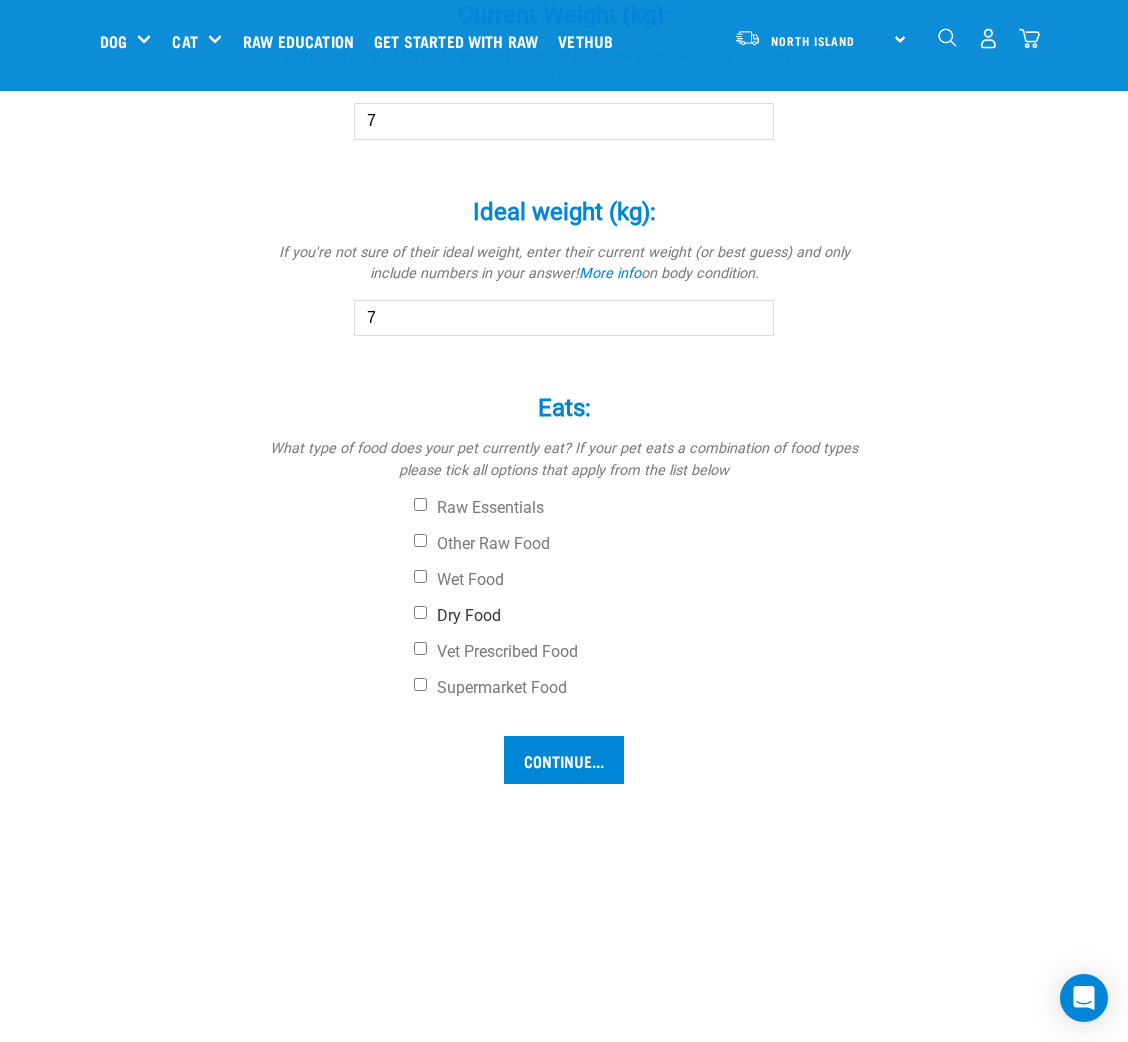 type on "7" 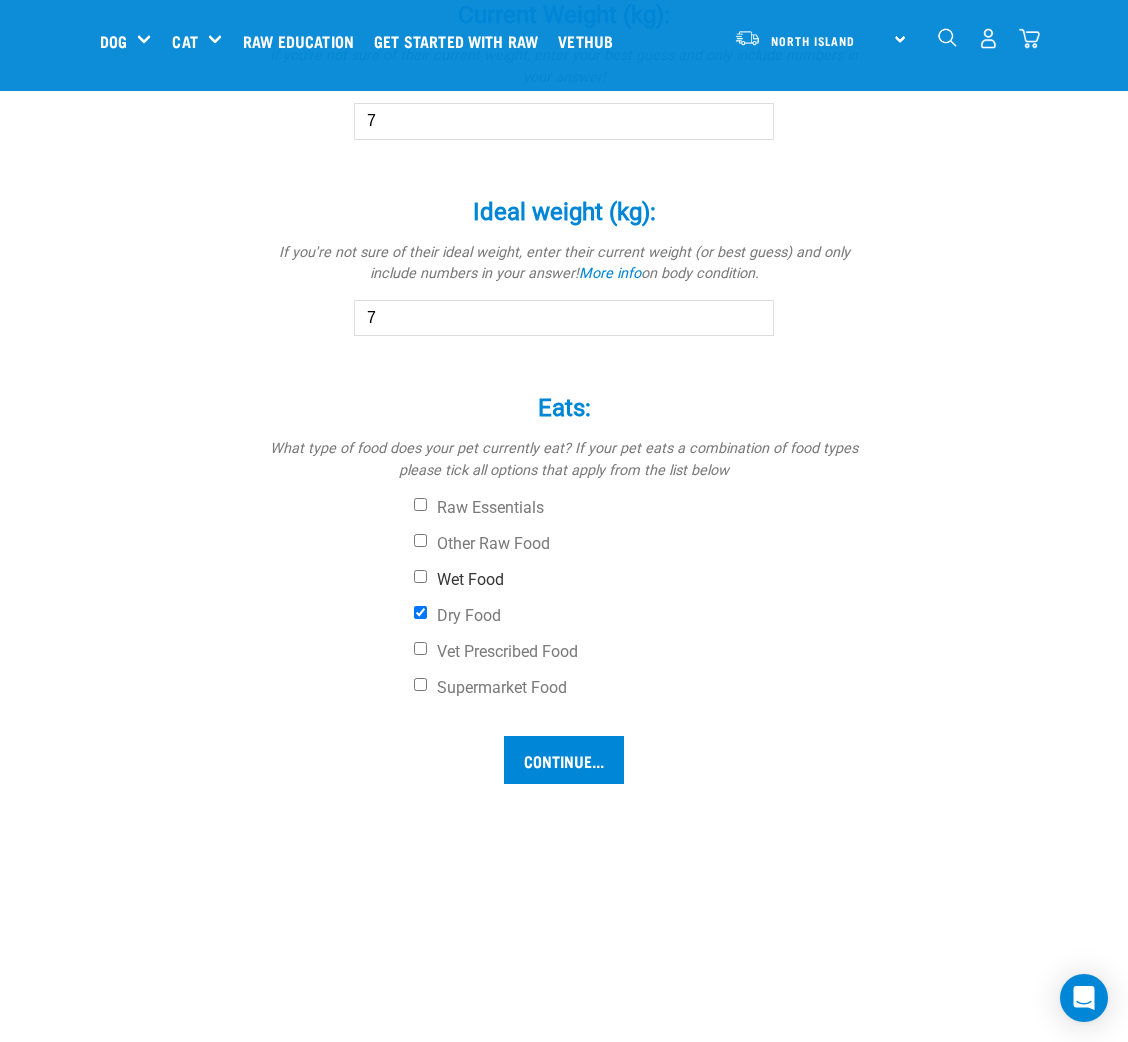 click on "Raw Essentials
Other Raw Food
Wet Food
Dry Food
Vet Prescribed Food
Supermarket Food" at bounding box center [564, 598] 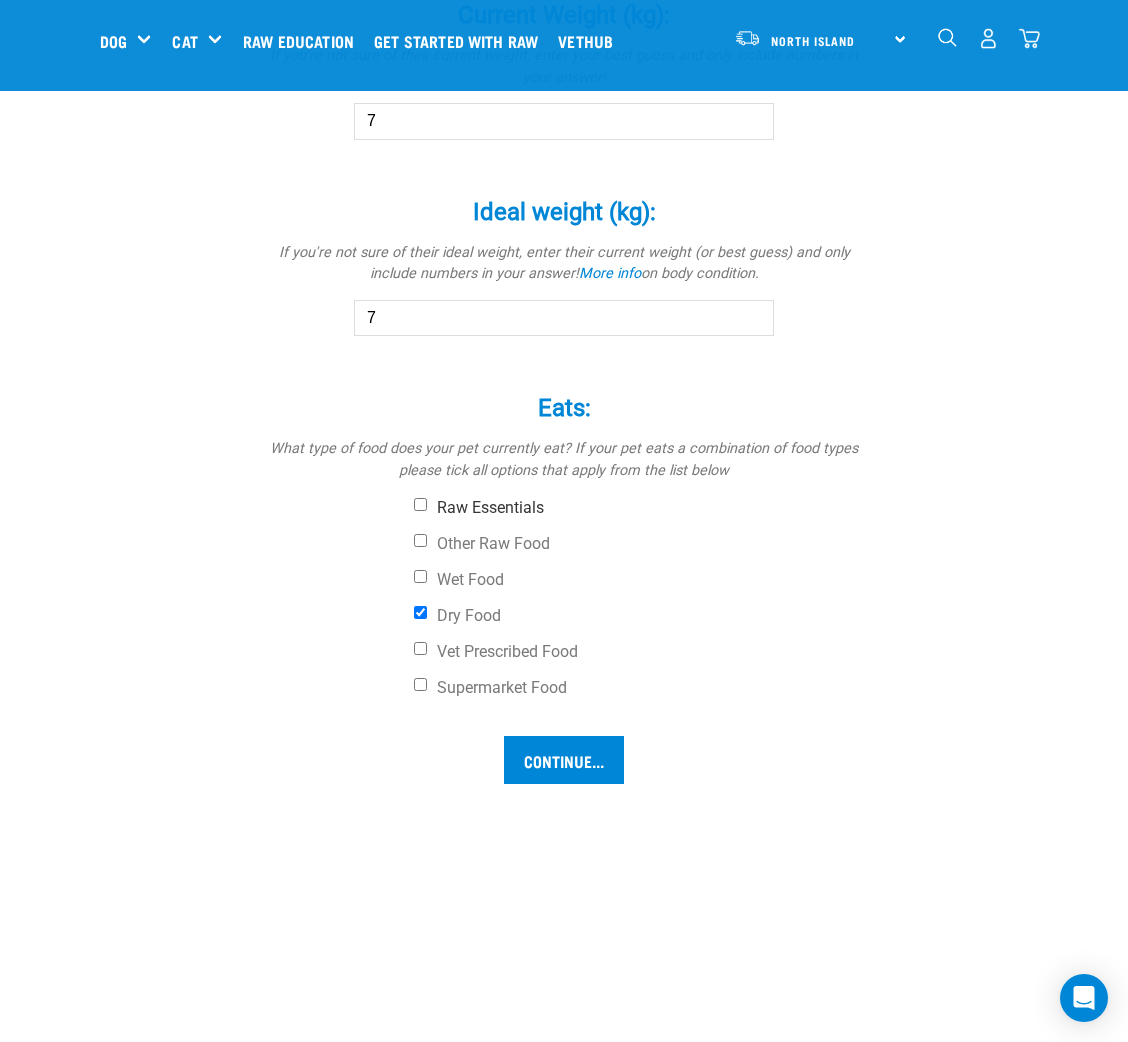 click on "Raw Essentials" at bounding box center (639, 508) 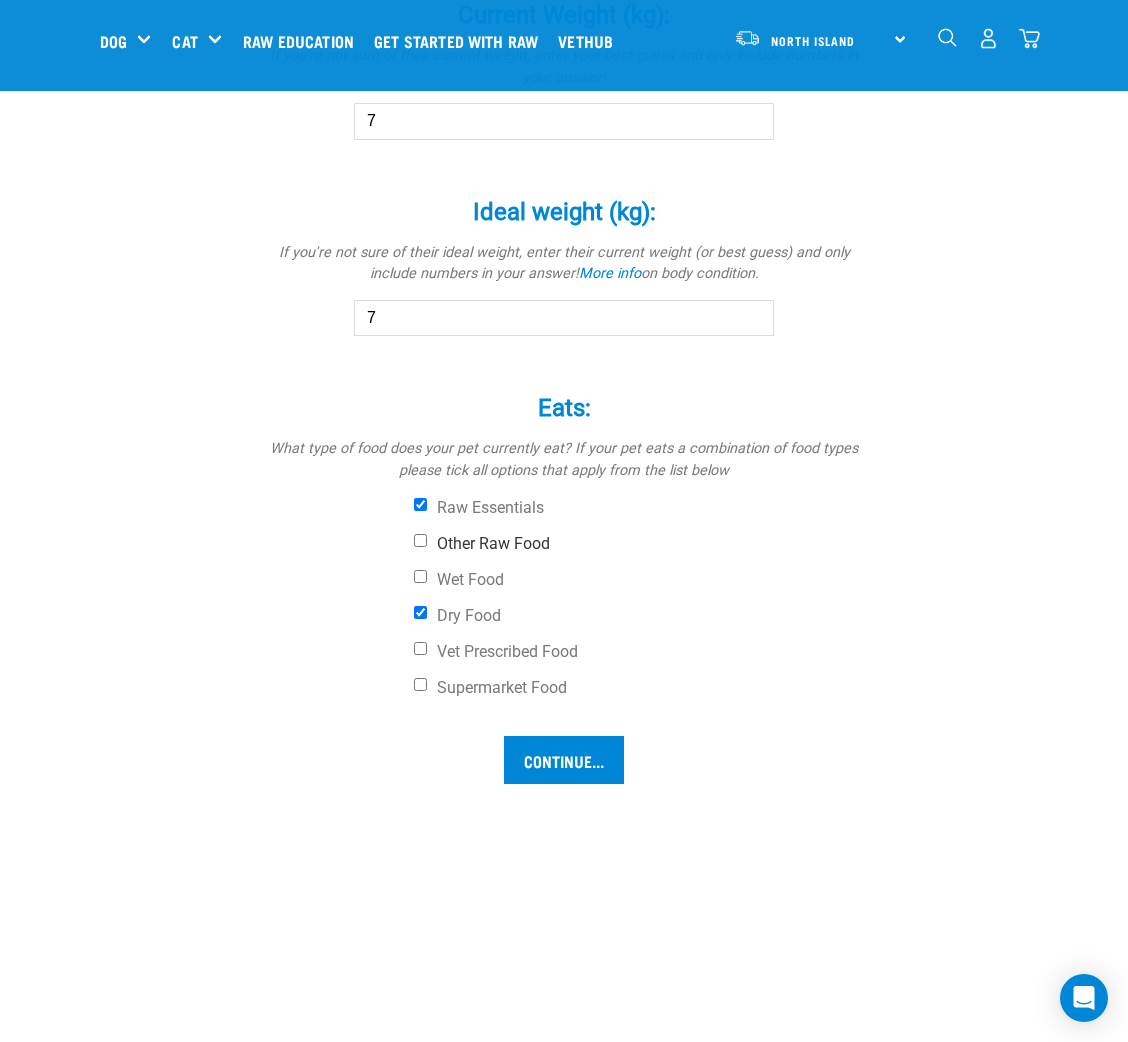 click on "Other Raw Food" at bounding box center (420, 540) 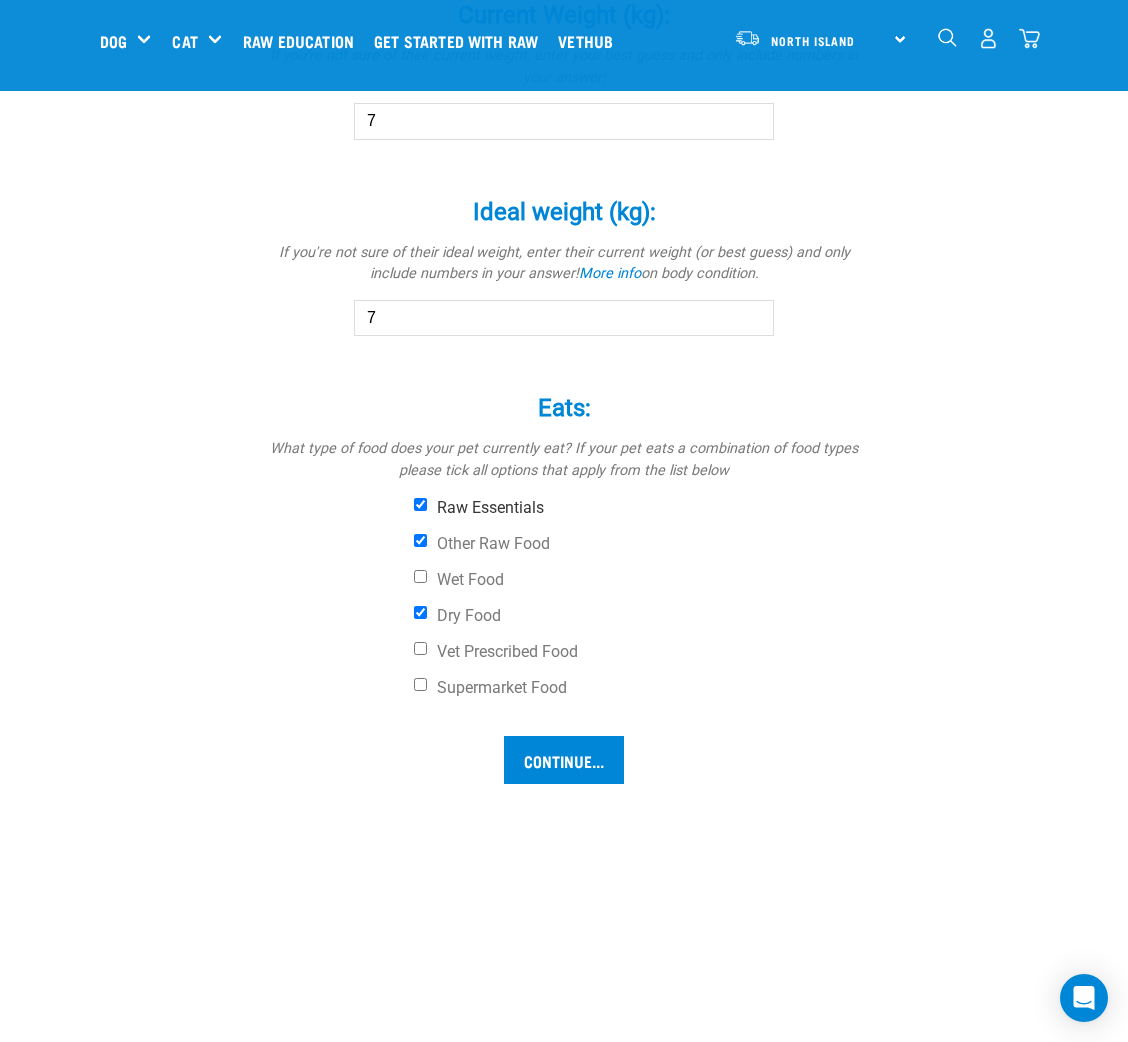 click on "Raw Essentials" at bounding box center (639, 508) 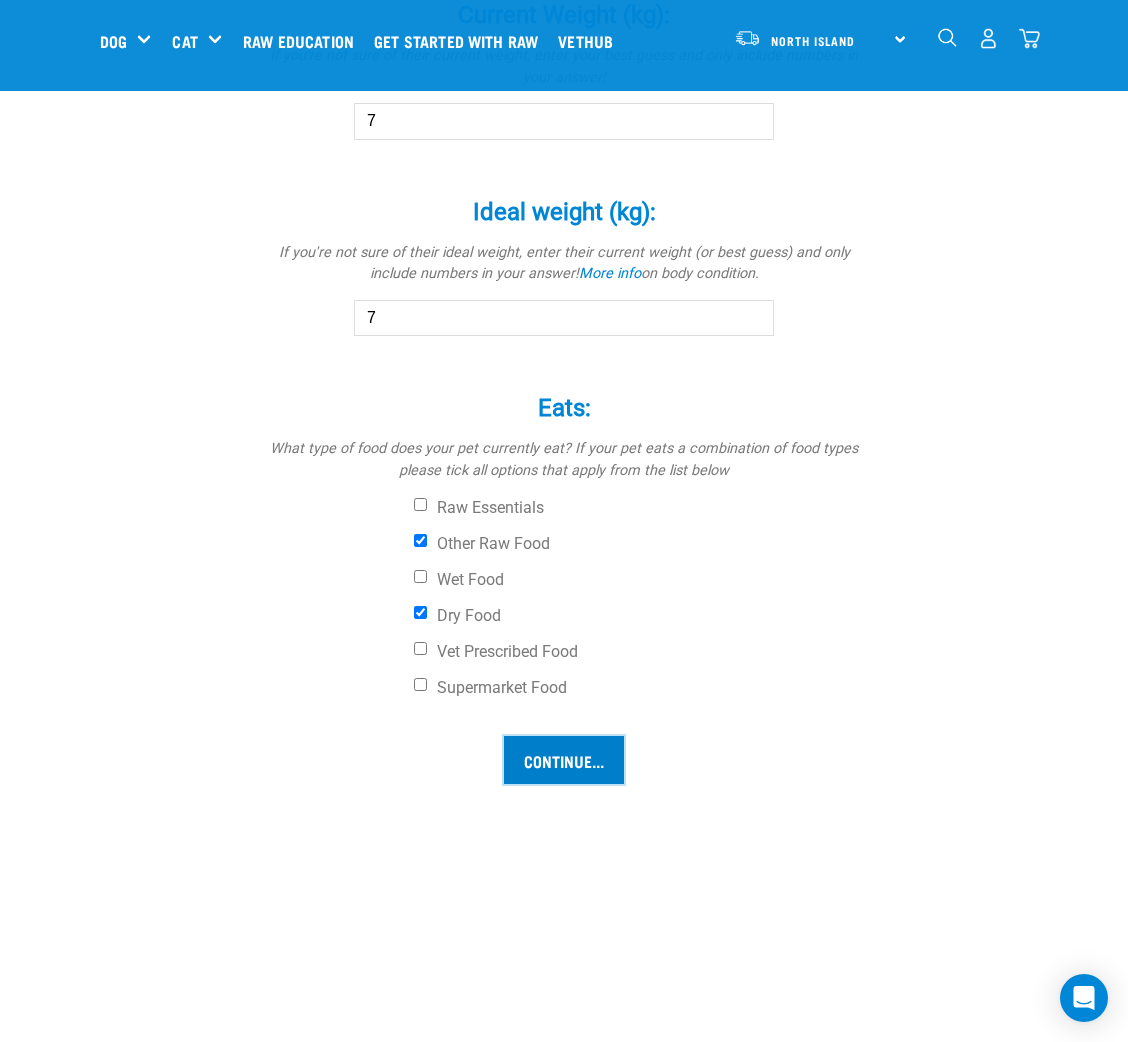 click on "Continue..." at bounding box center [564, 760] 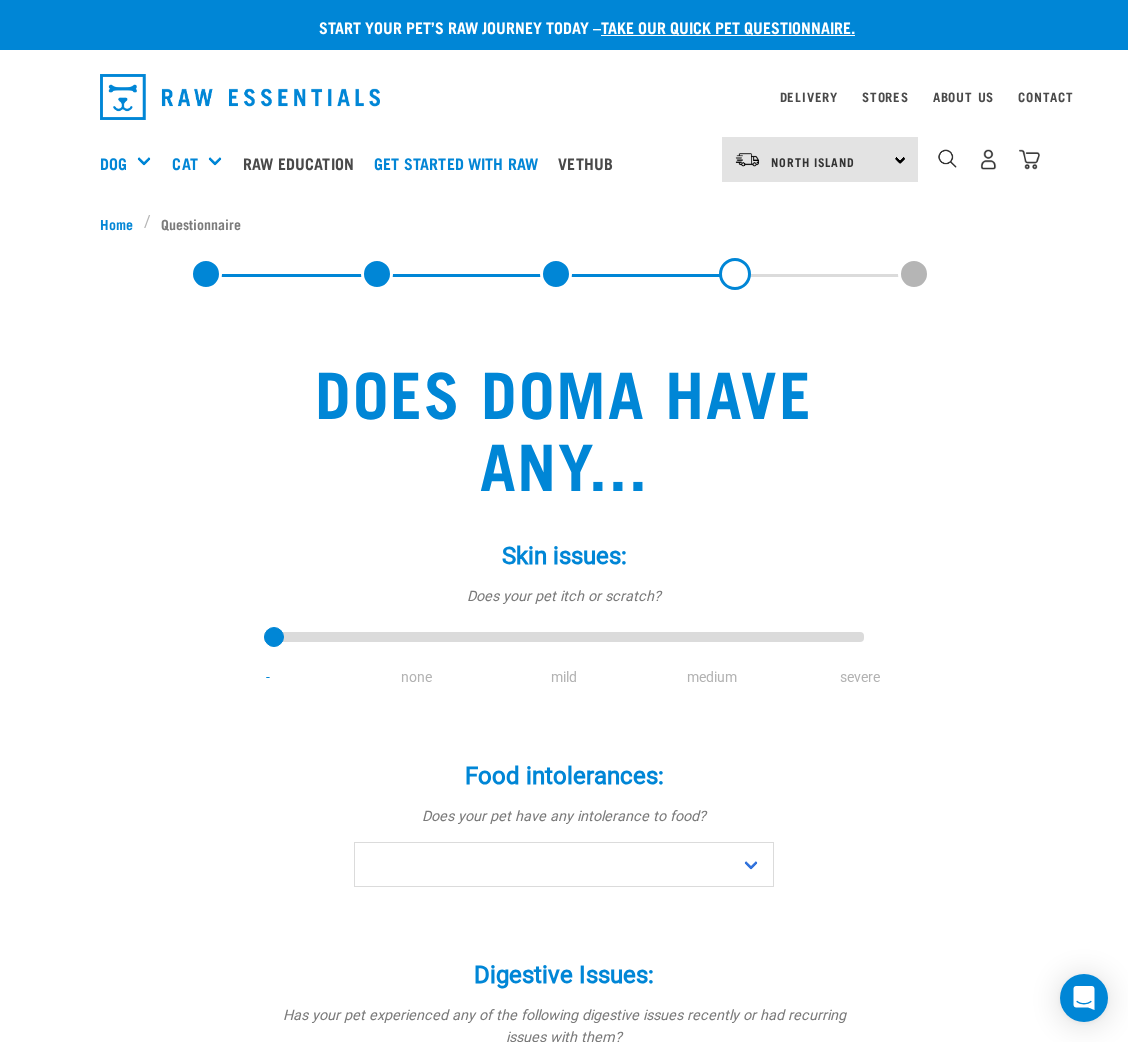 scroll, scrollTop: 0, scrollLeft: 0, axis: both 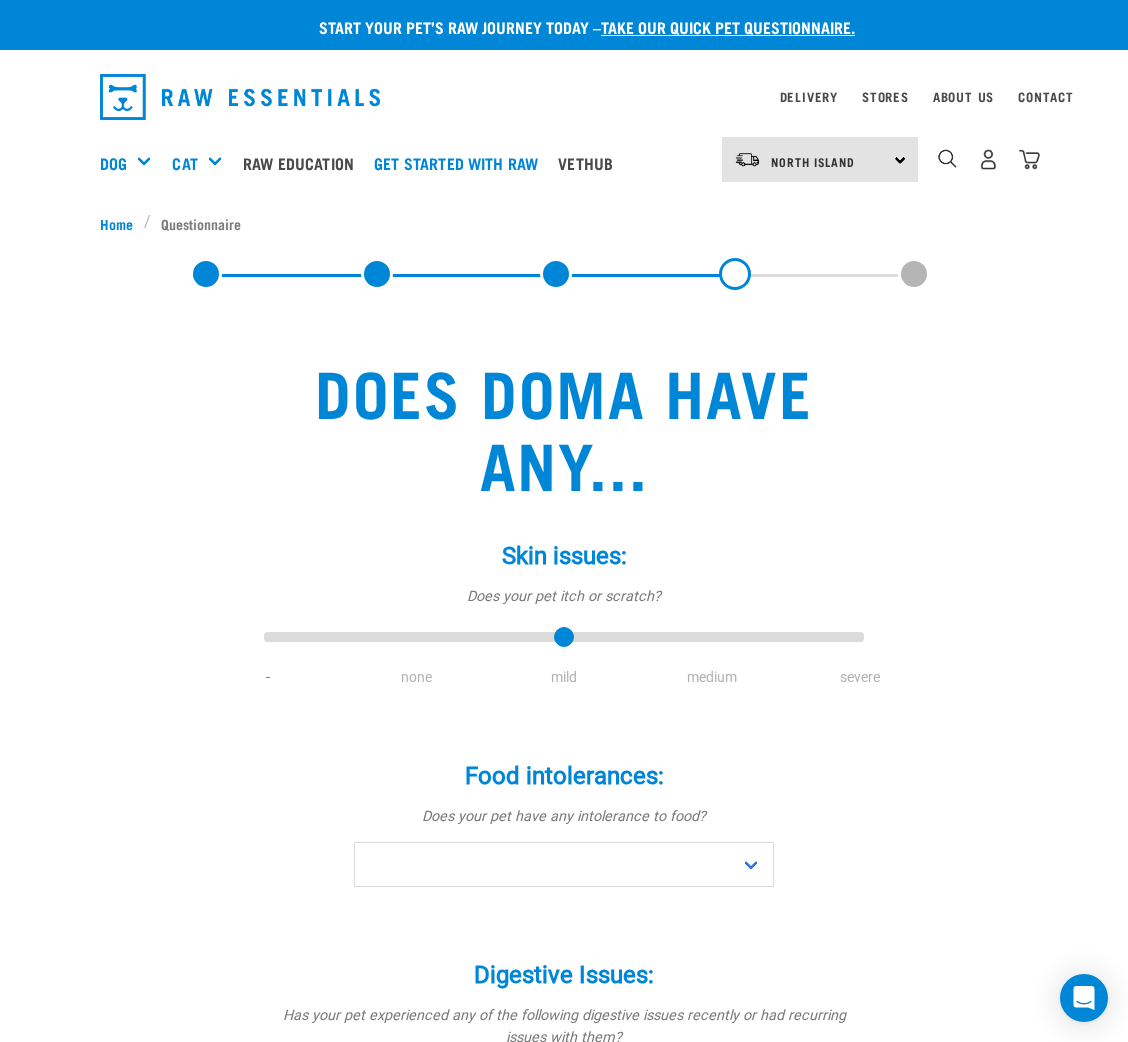 drag, startPoint x: 278, startPoint y: 635, endPoint x: 544, endPoint y: 652, distance: 266.5427 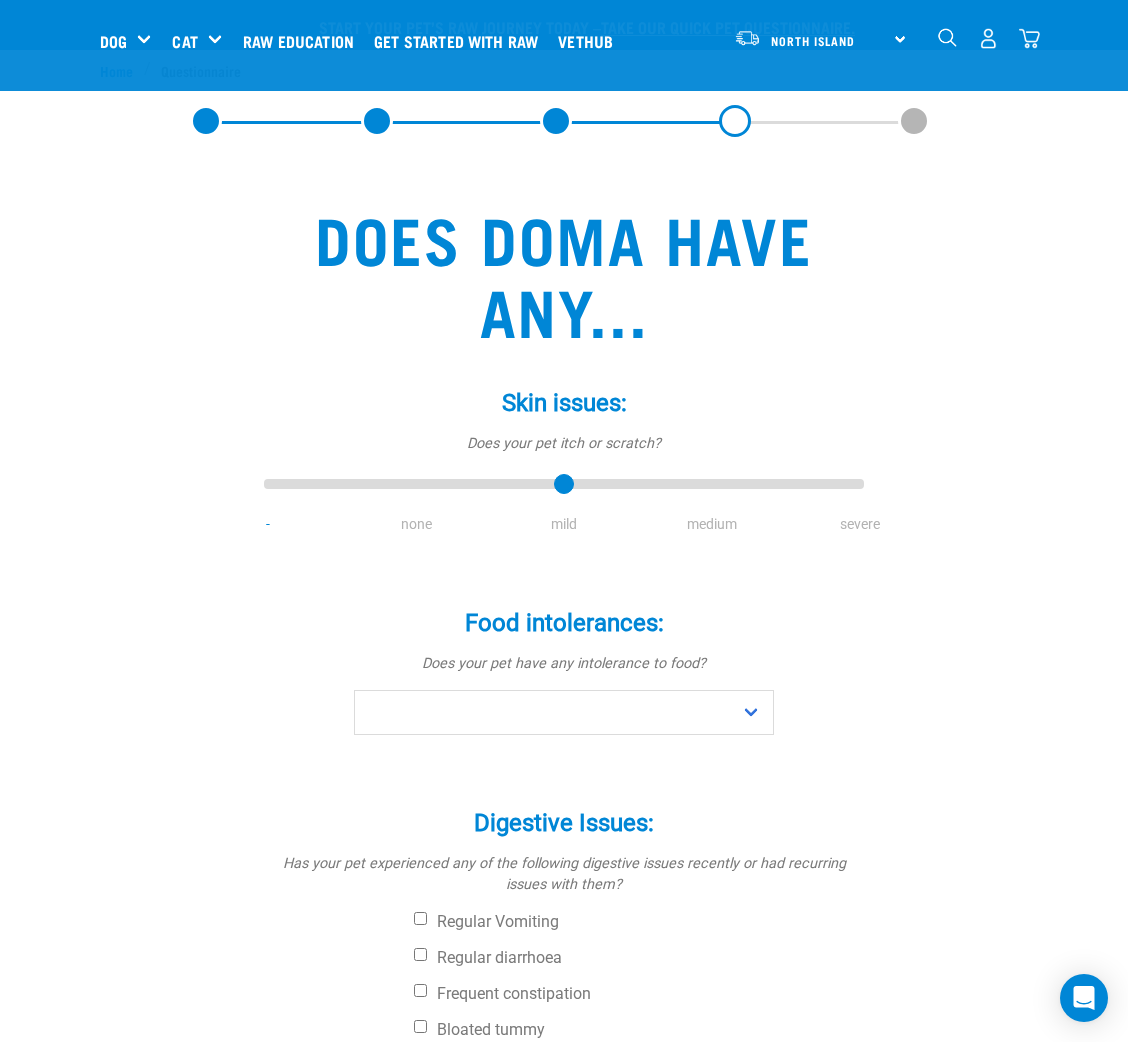 scroll, scrollTop: 150, scrollLeft: 0, axis: vertical 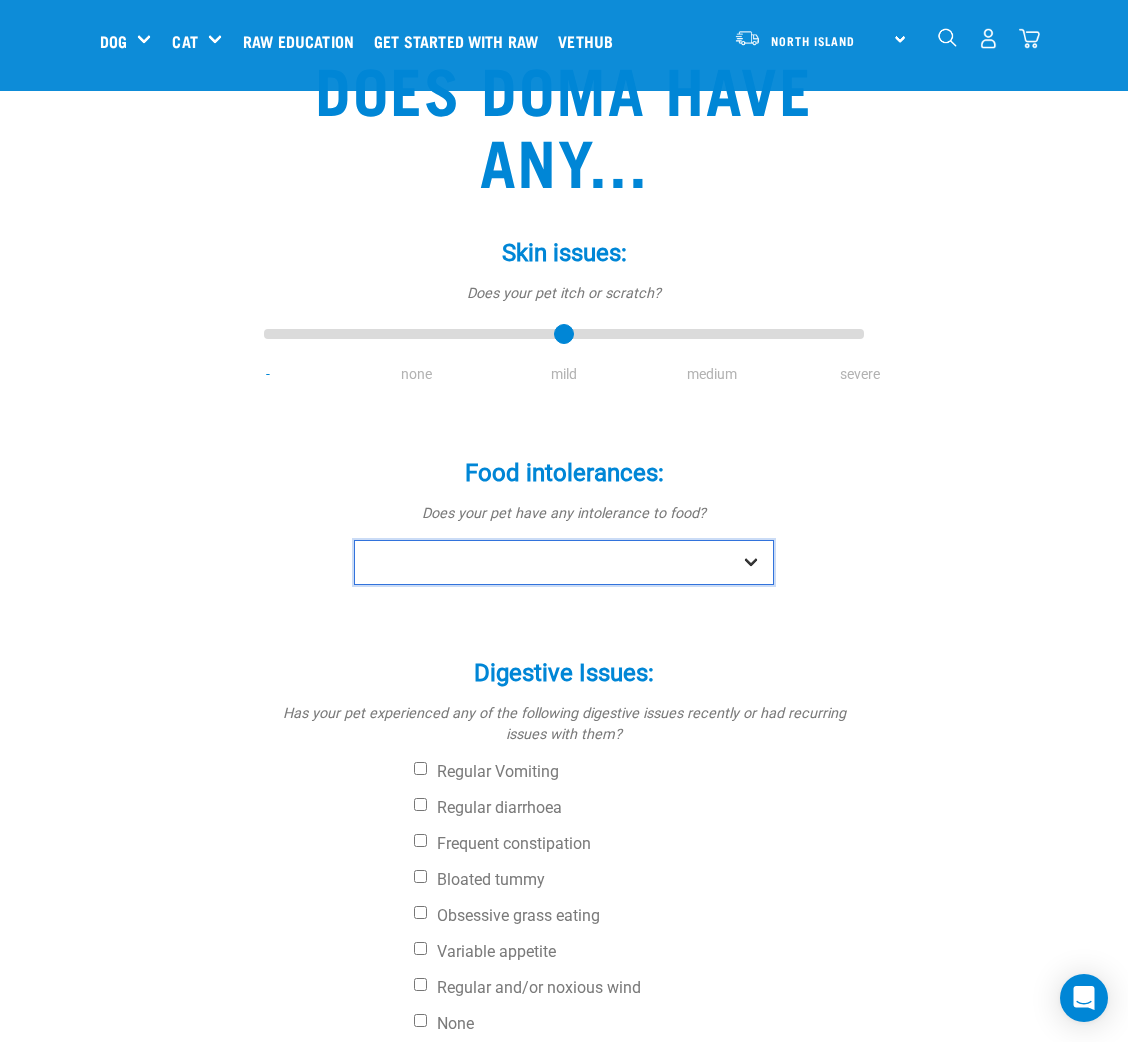 click on "No
Yes" at bounding box center (564, 562) 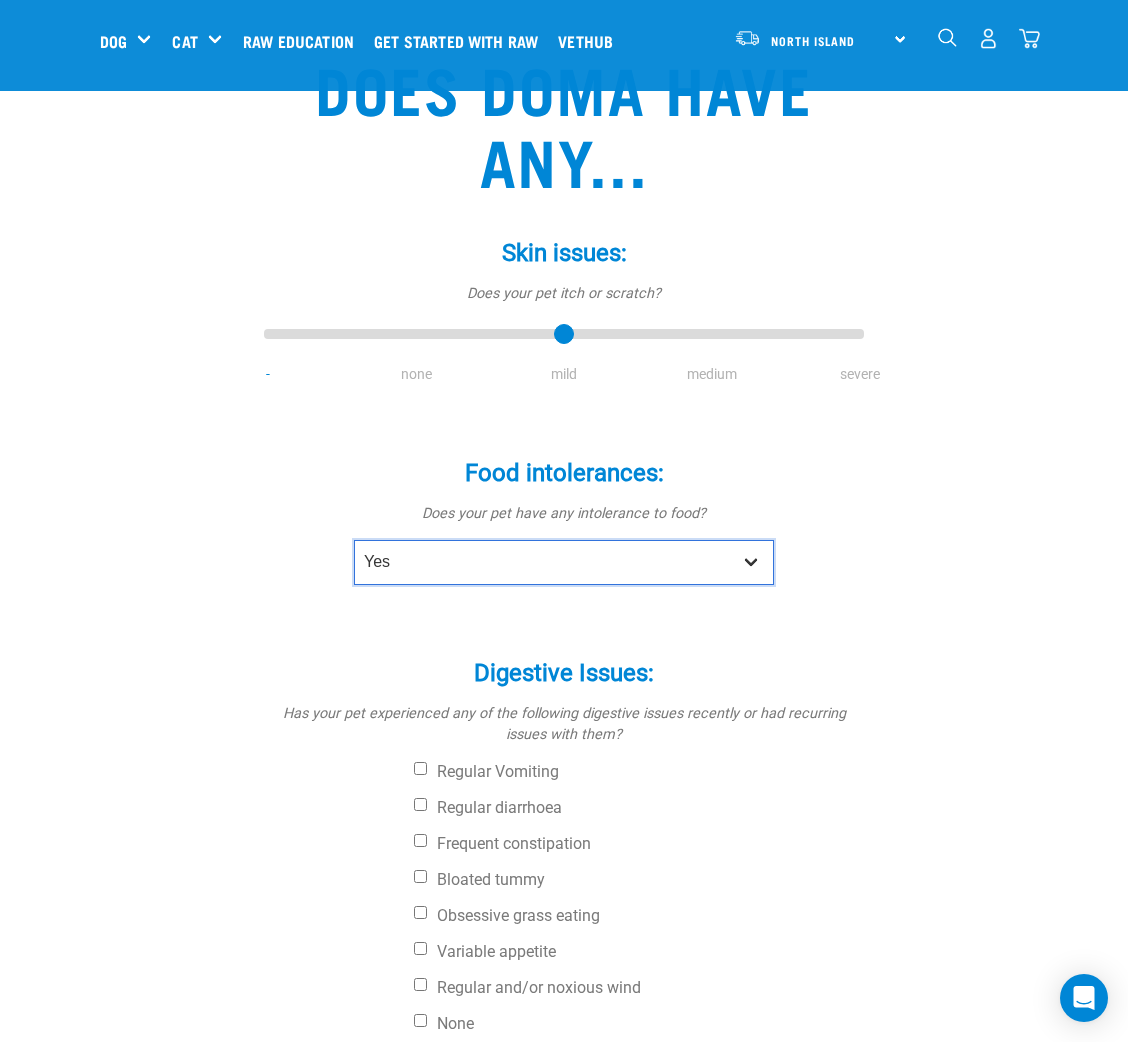 click on "No
Yes" at bounding box center (564, 562) 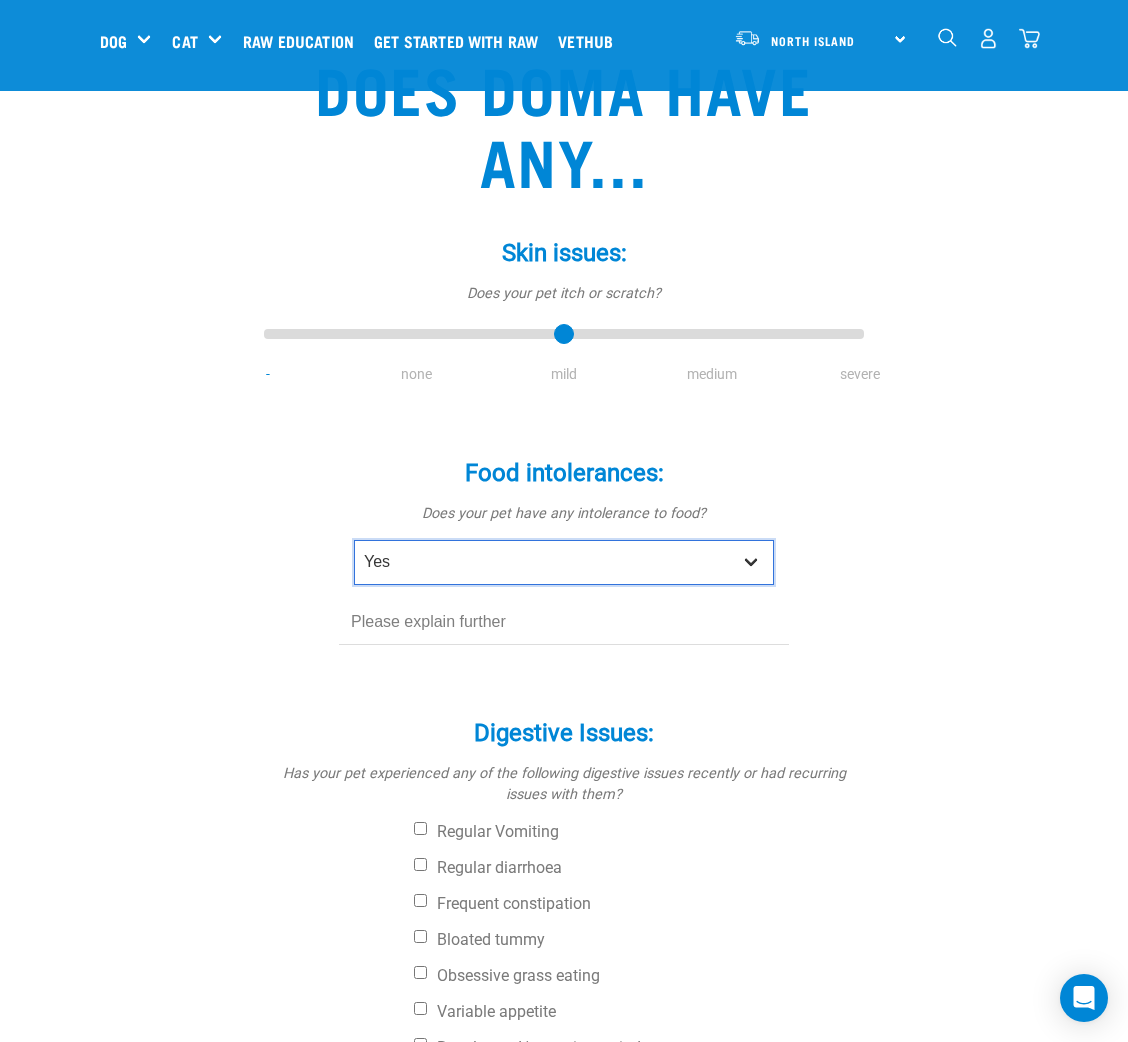click on "No
Yes" at bounding box center (564, 562) 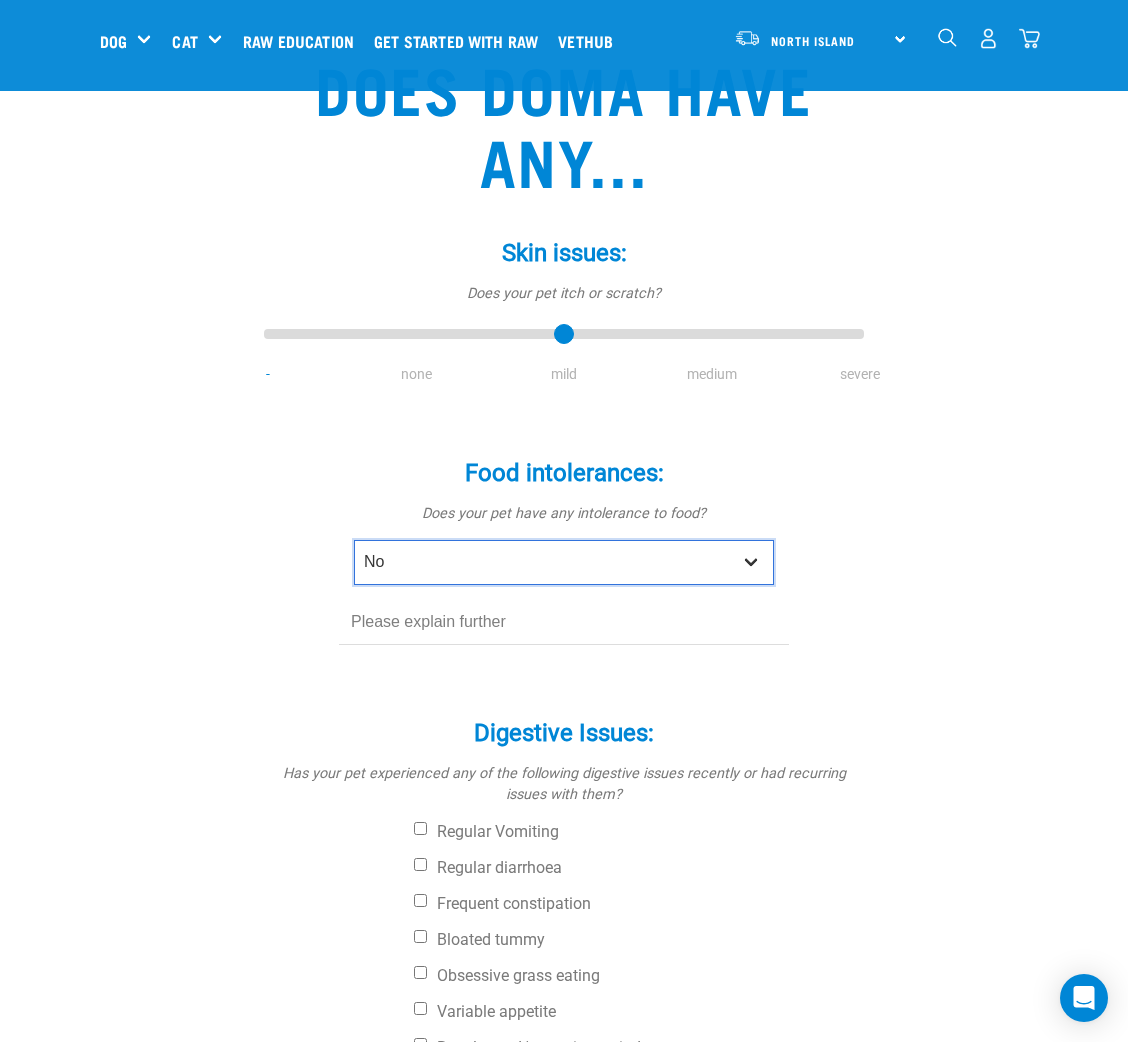 click on "No
Yes" at bounding box center (564, 562) 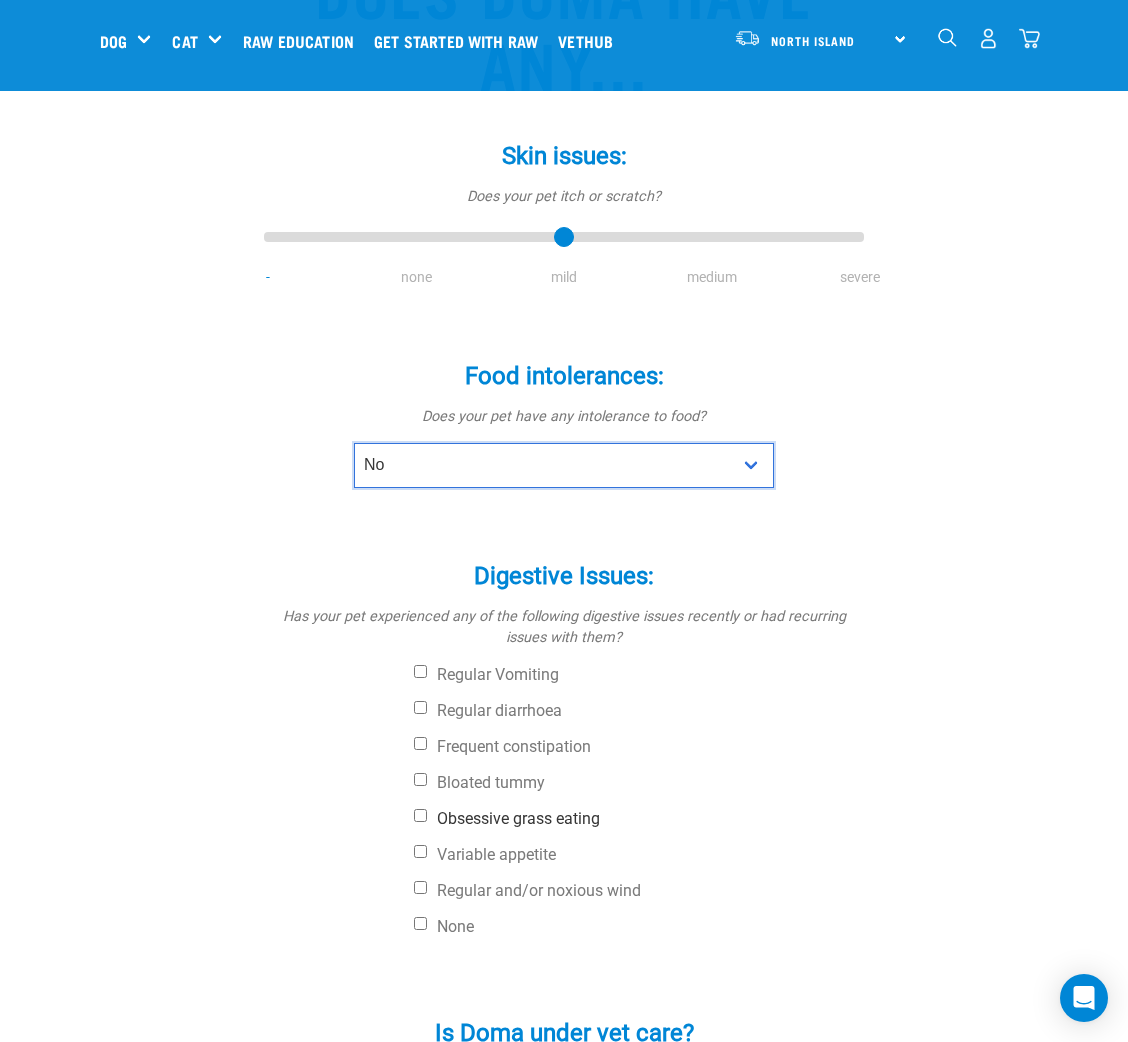 scroll, scrollTop: 300, scrollLeft: 0, axis: vertical 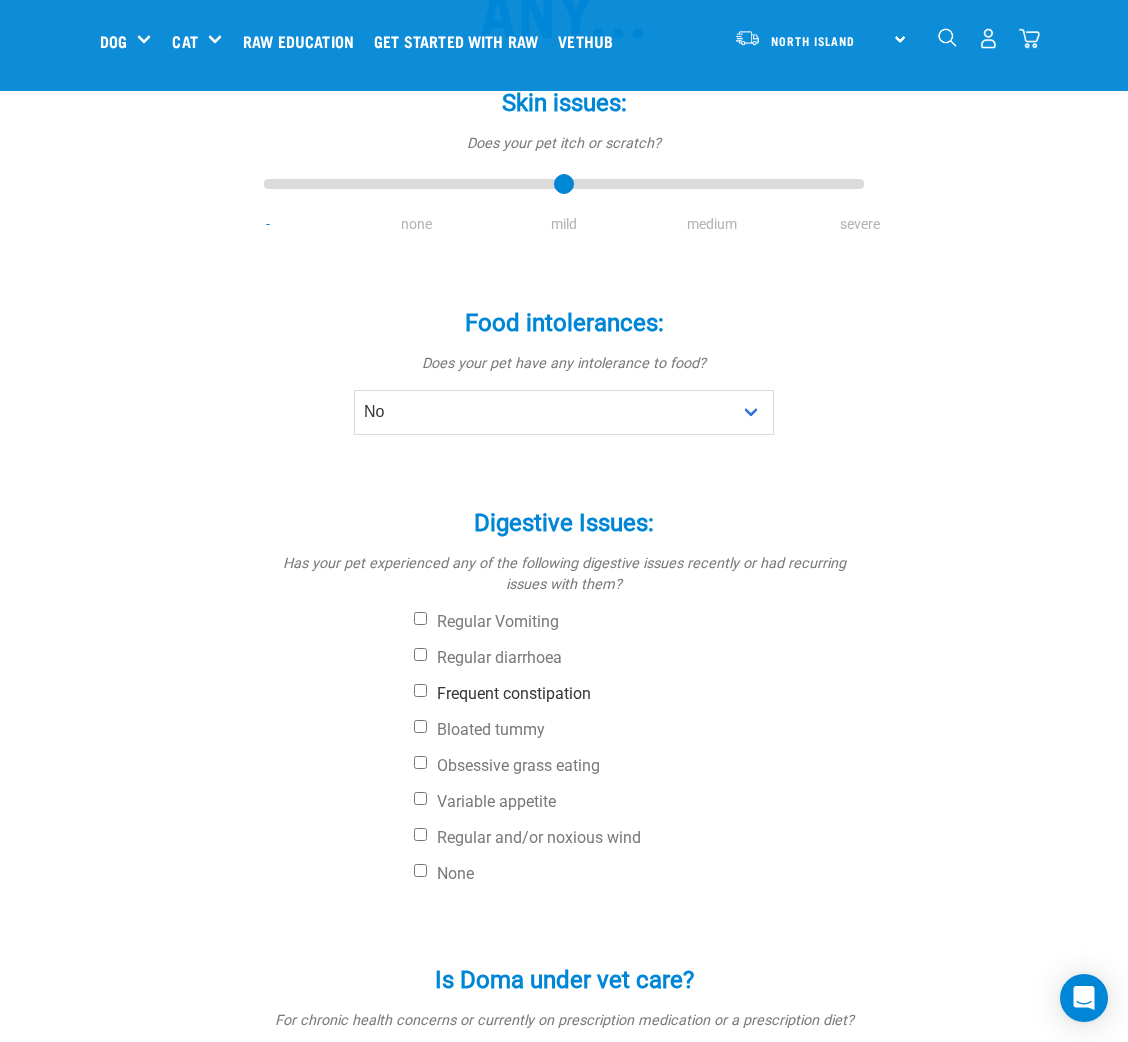 click on "Frequent constipation" at bounding box center (639, 694) 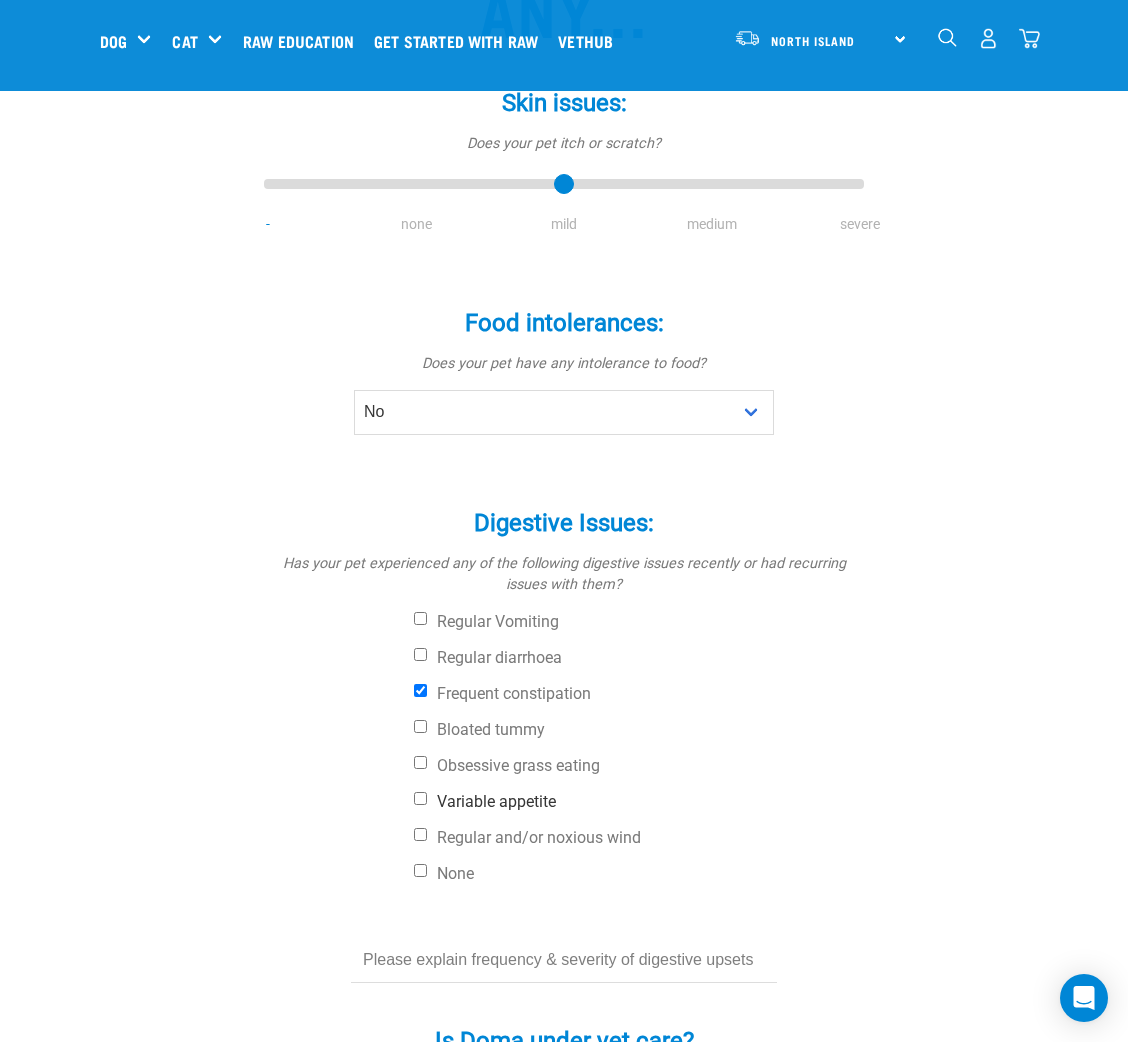 click on "Variable appetite" at bounding box center (639, 802) 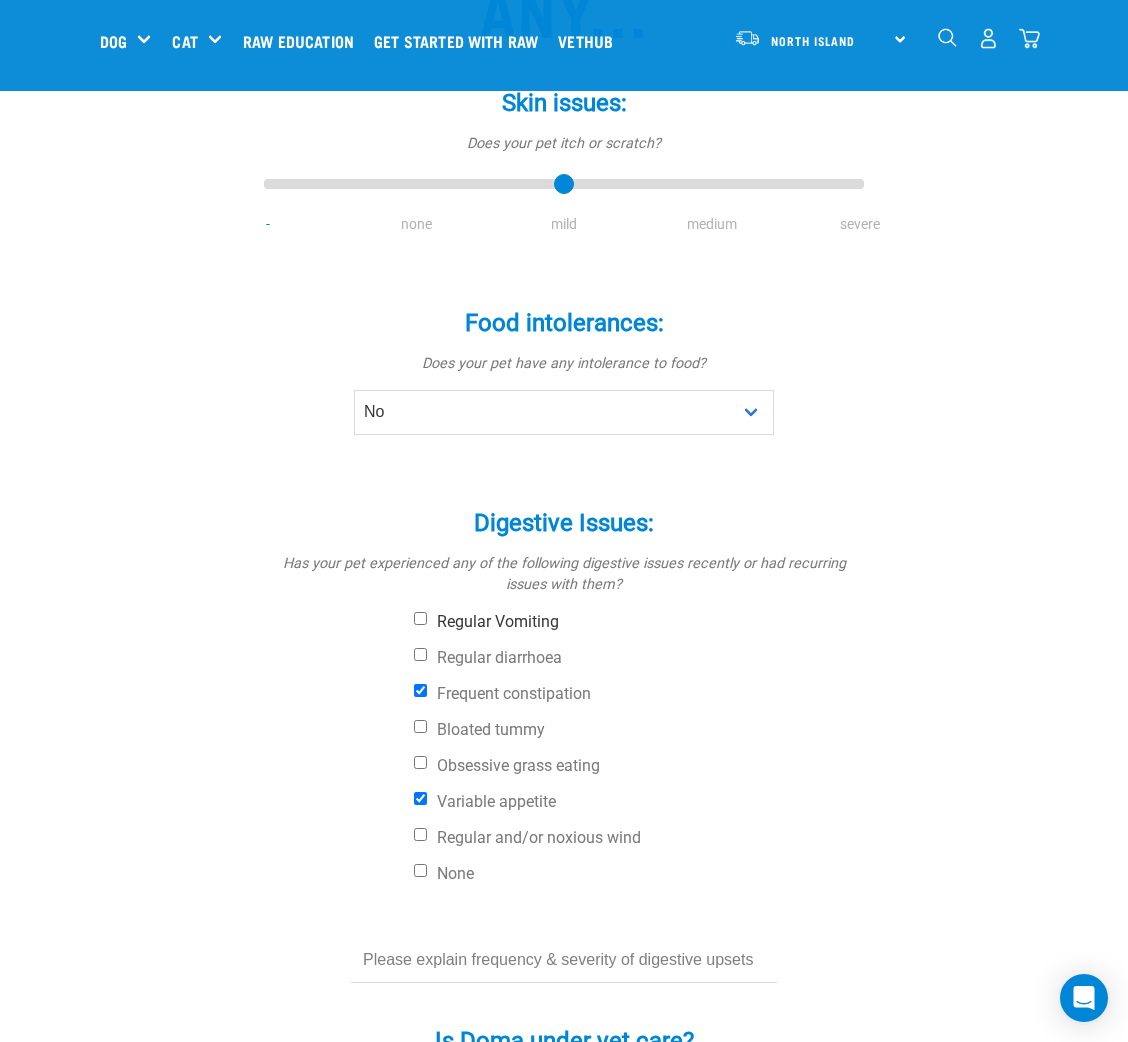 click on "Regular Vomiting" at bounding box center [639, 622] 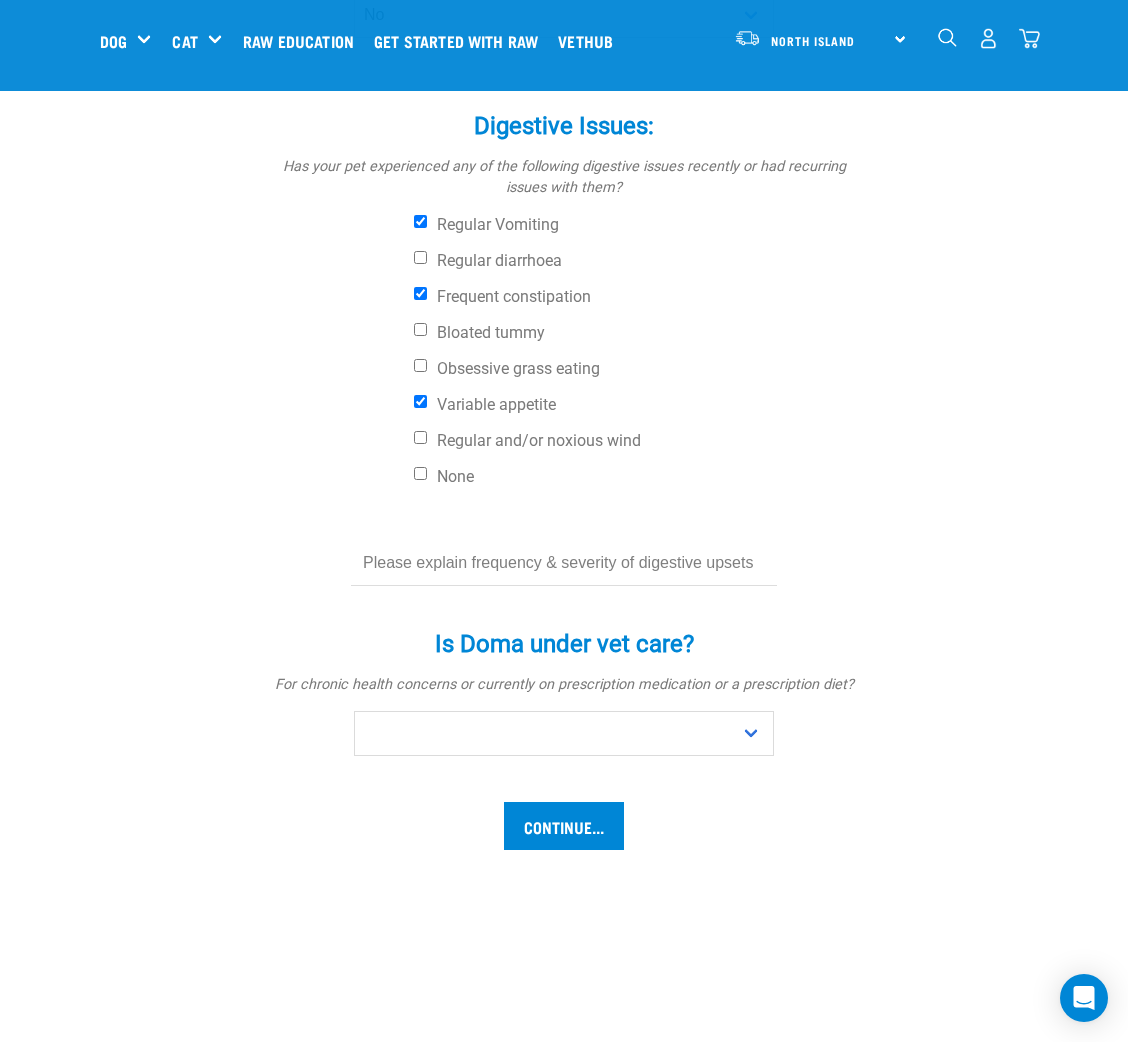 scroll, scrollTop: 749, scrollLeft: 0, axis: vertical 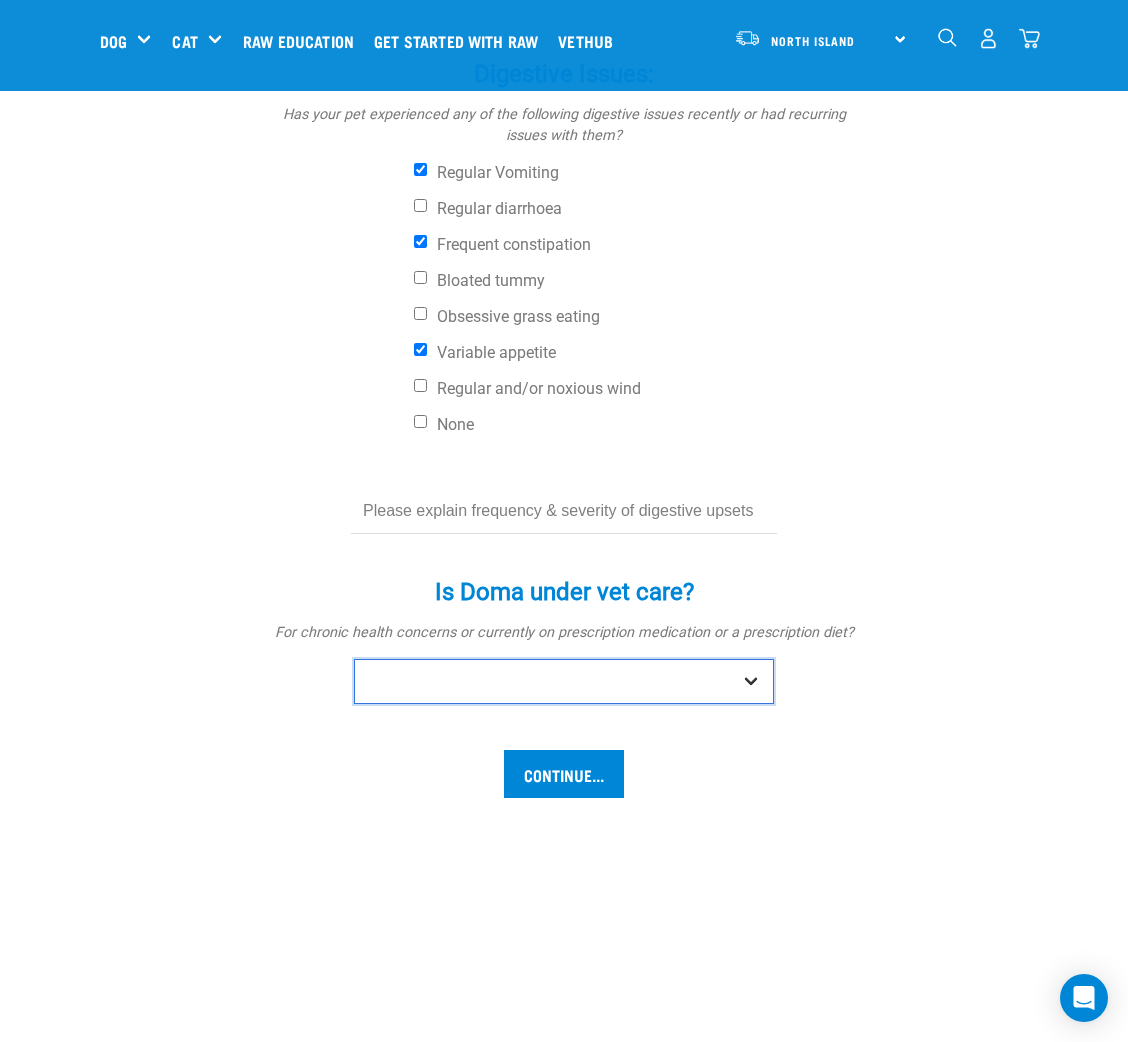 click on "No
Yes" at bounding box center [564, 681] 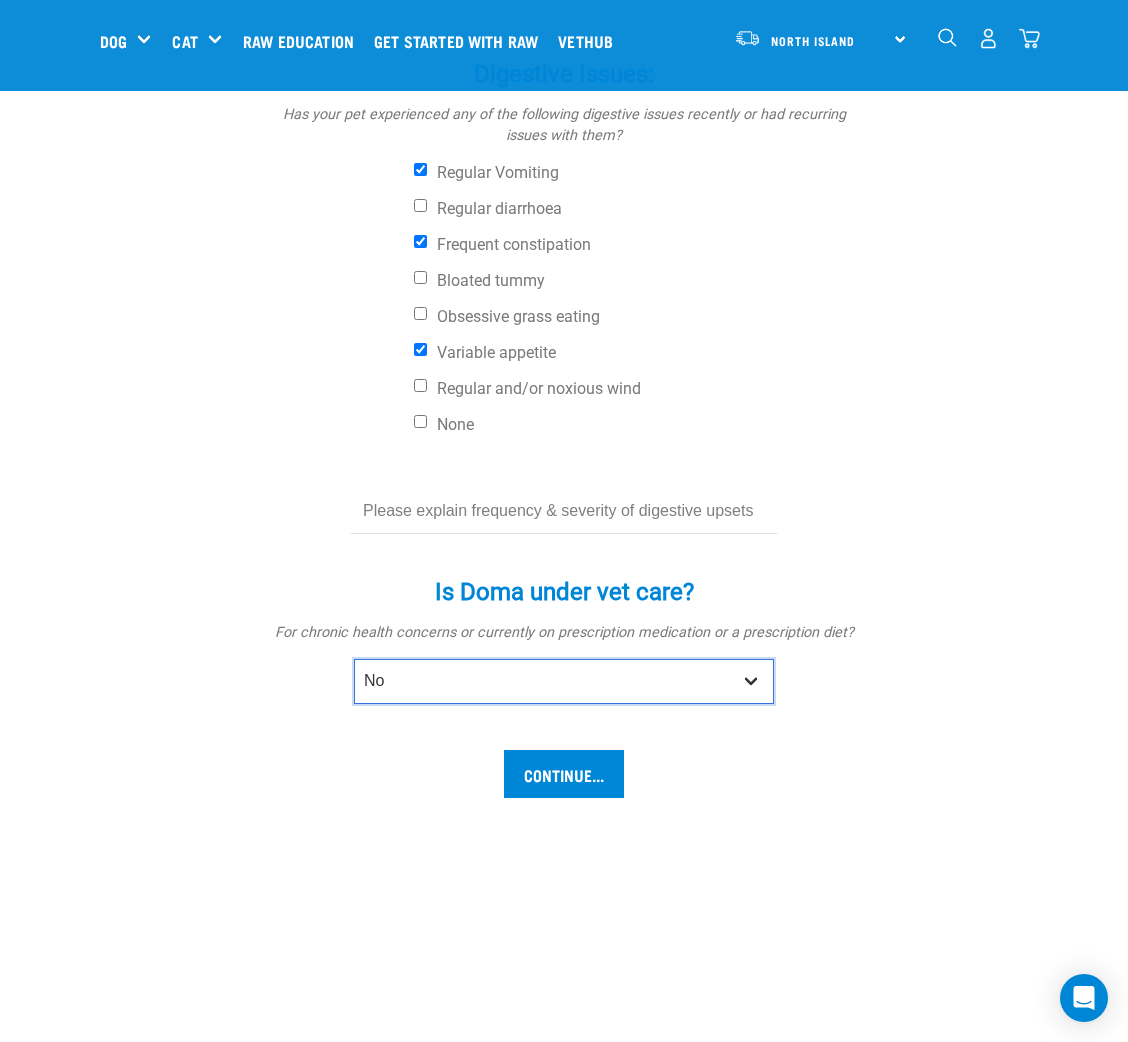 click on "No
Yes" at bounding box center [564, 681] 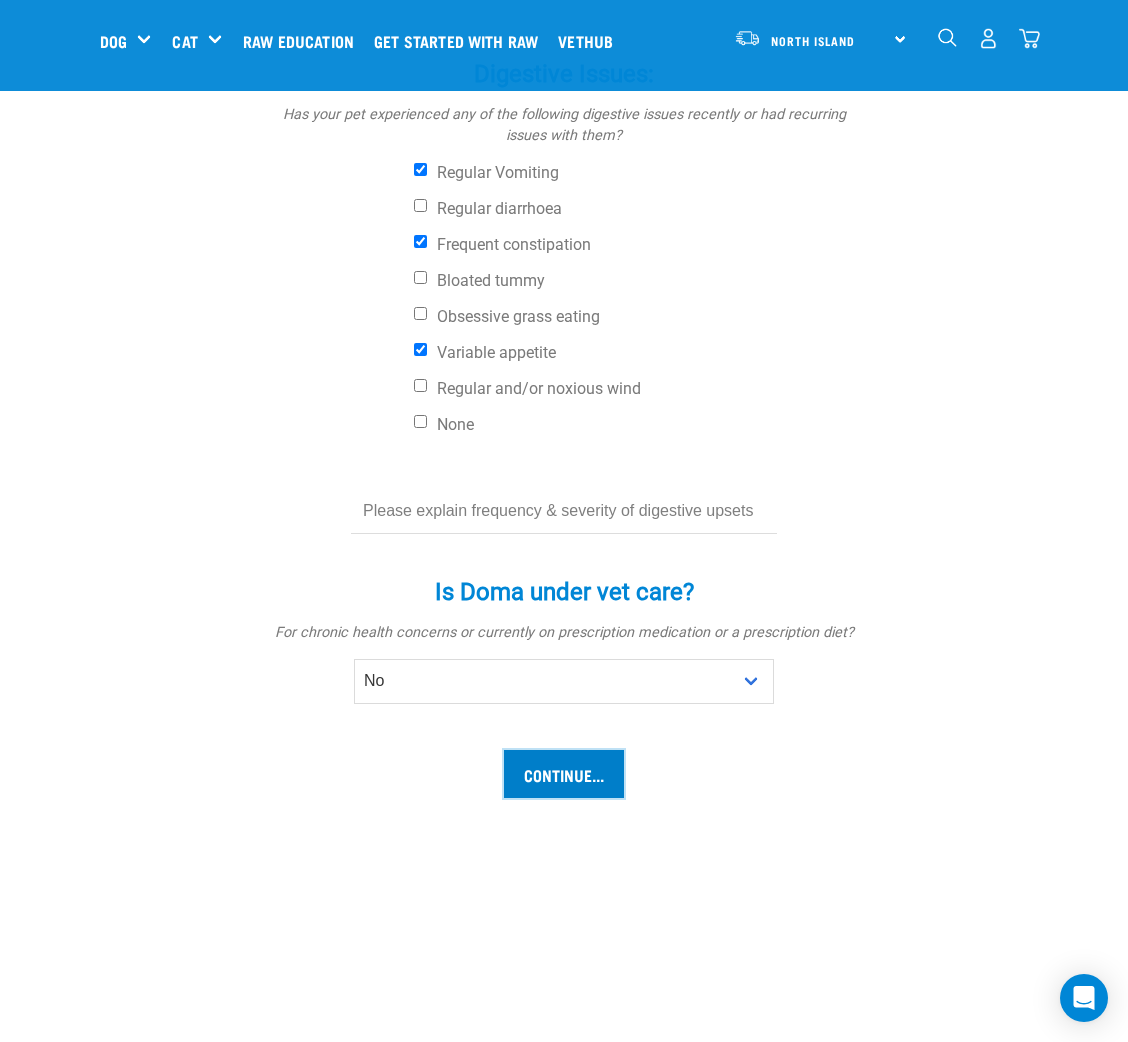 click on "Continue..." at bounding box center (564, 774) 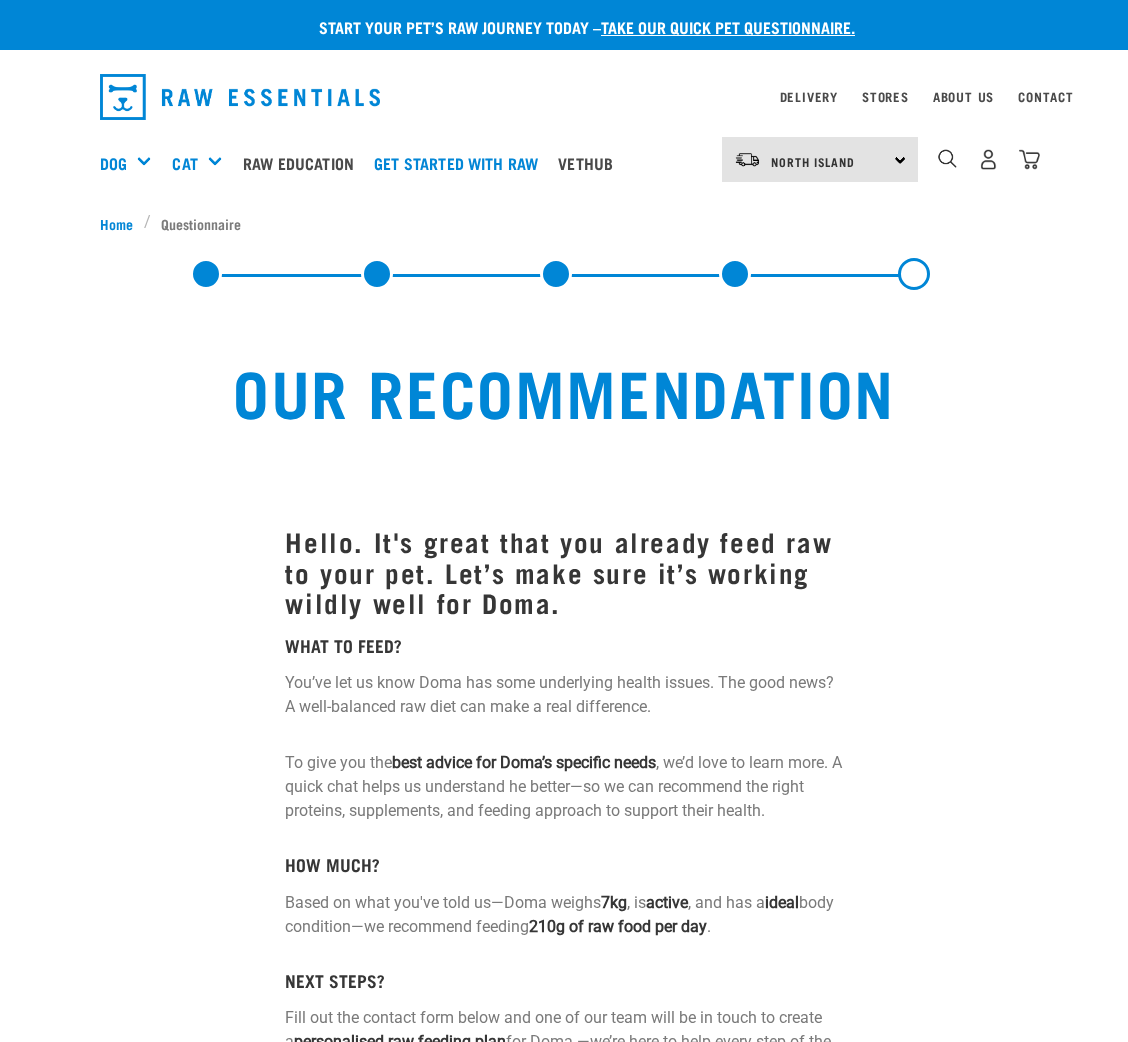 scroll, scrollTop: 0, scrollLeft: 0, axis: both 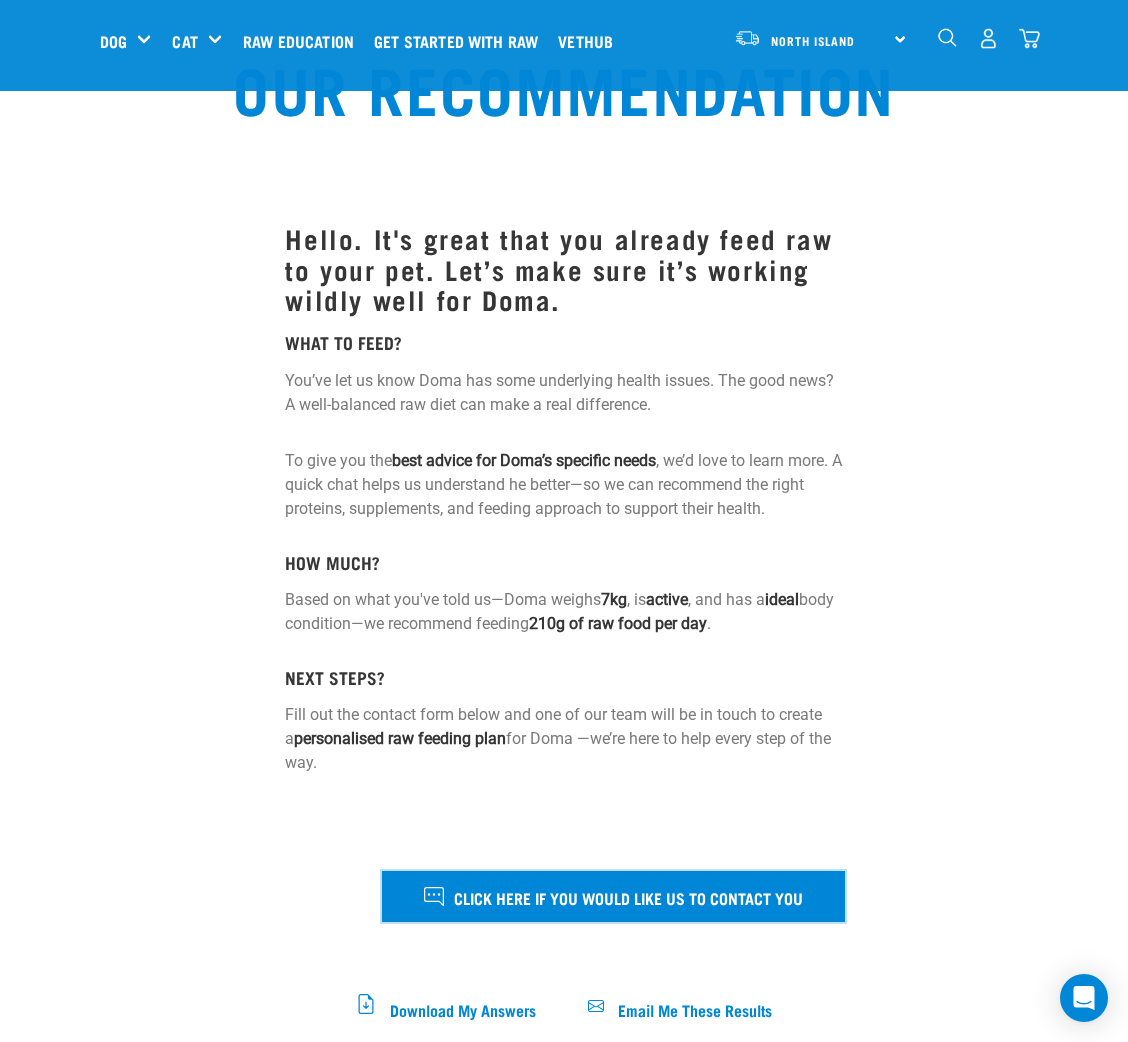 click on "Click here if you would like us to contact you" at bounding box center (628, 897) 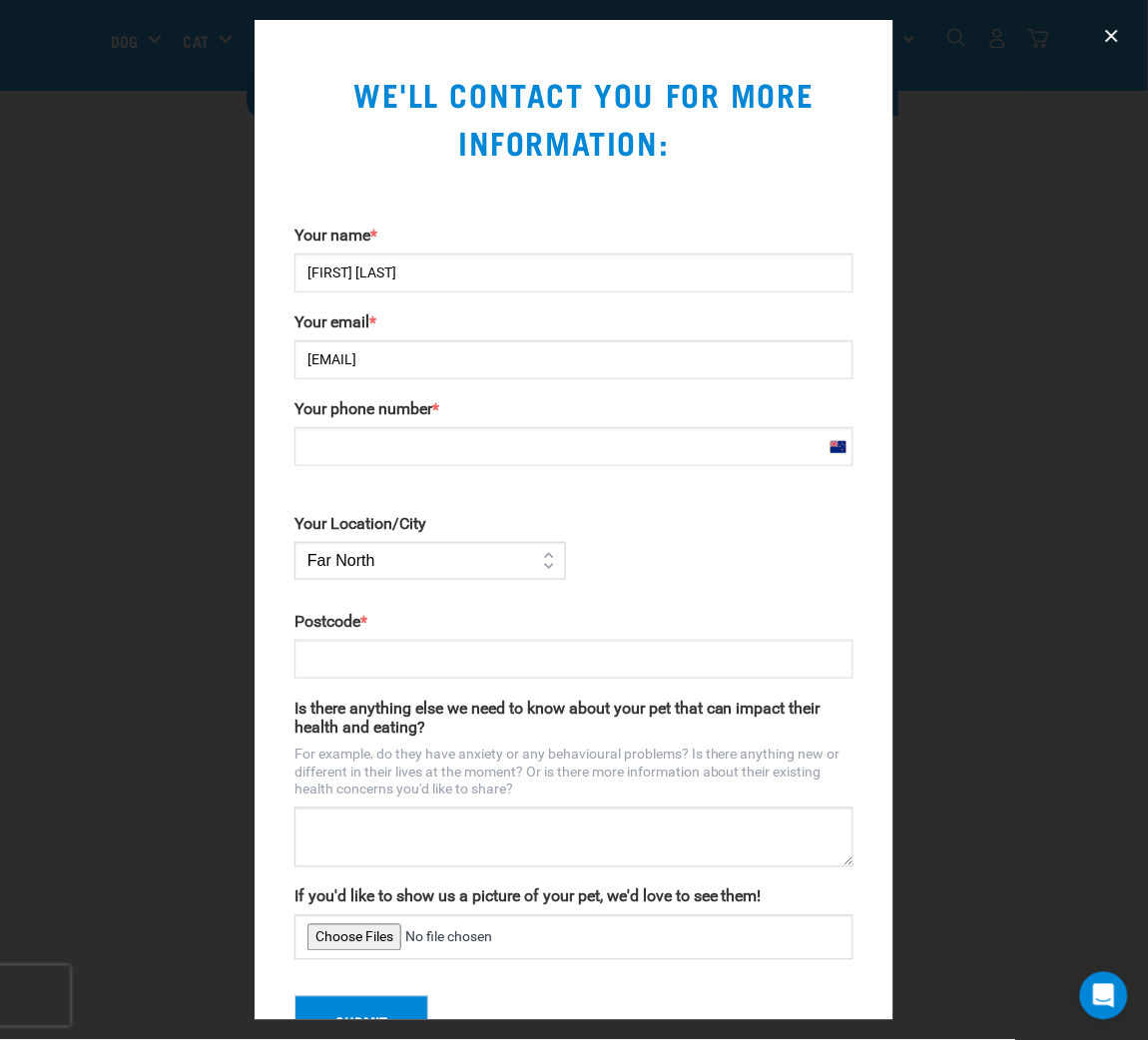 scroll, scrollTop: 66, scrollLeft: 0, axis: vertical 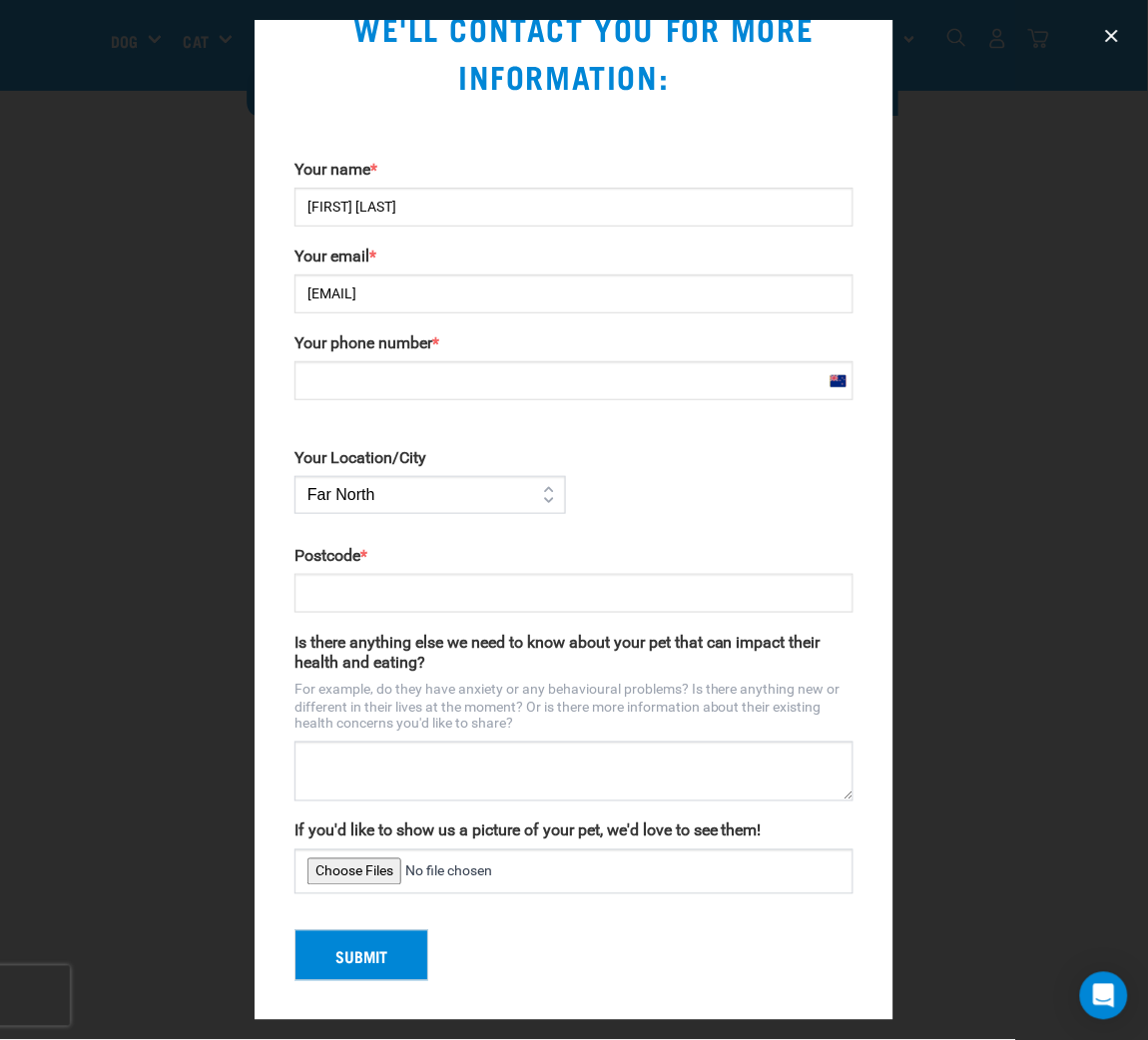 click on "Your phone number  *" at bounding box center (574, 380) 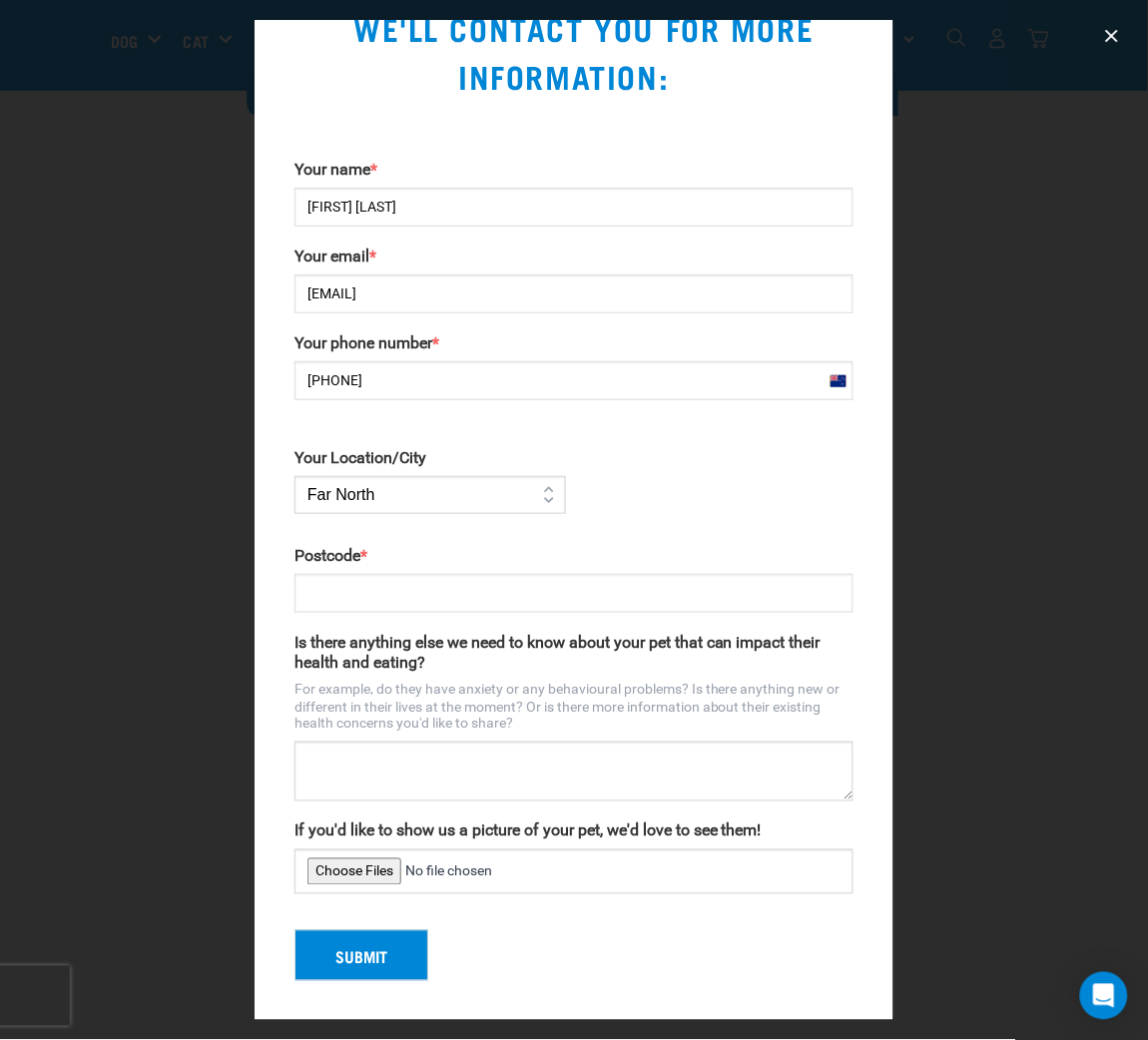type on "1072" 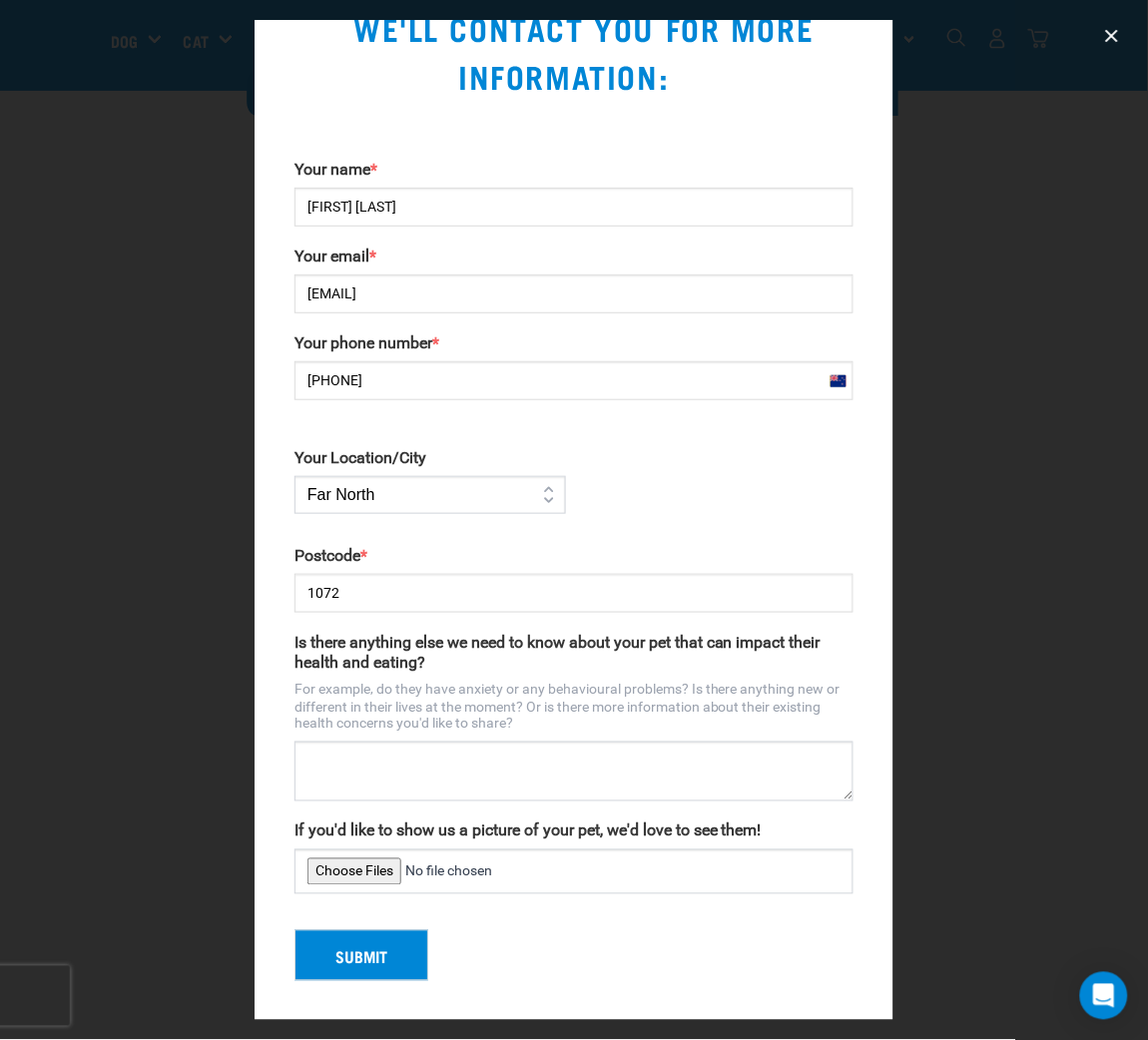 click on "[REGION] [REGION] [REGION] [REGION] [REGION] [REGION] [REGION] [REGION] [REGION] [REGION] [REGION] [REGION] [REGION] [REGION] [REGION] [REGION] [REGION] [REGION] [REGION]" at bounding box center [430, 495] 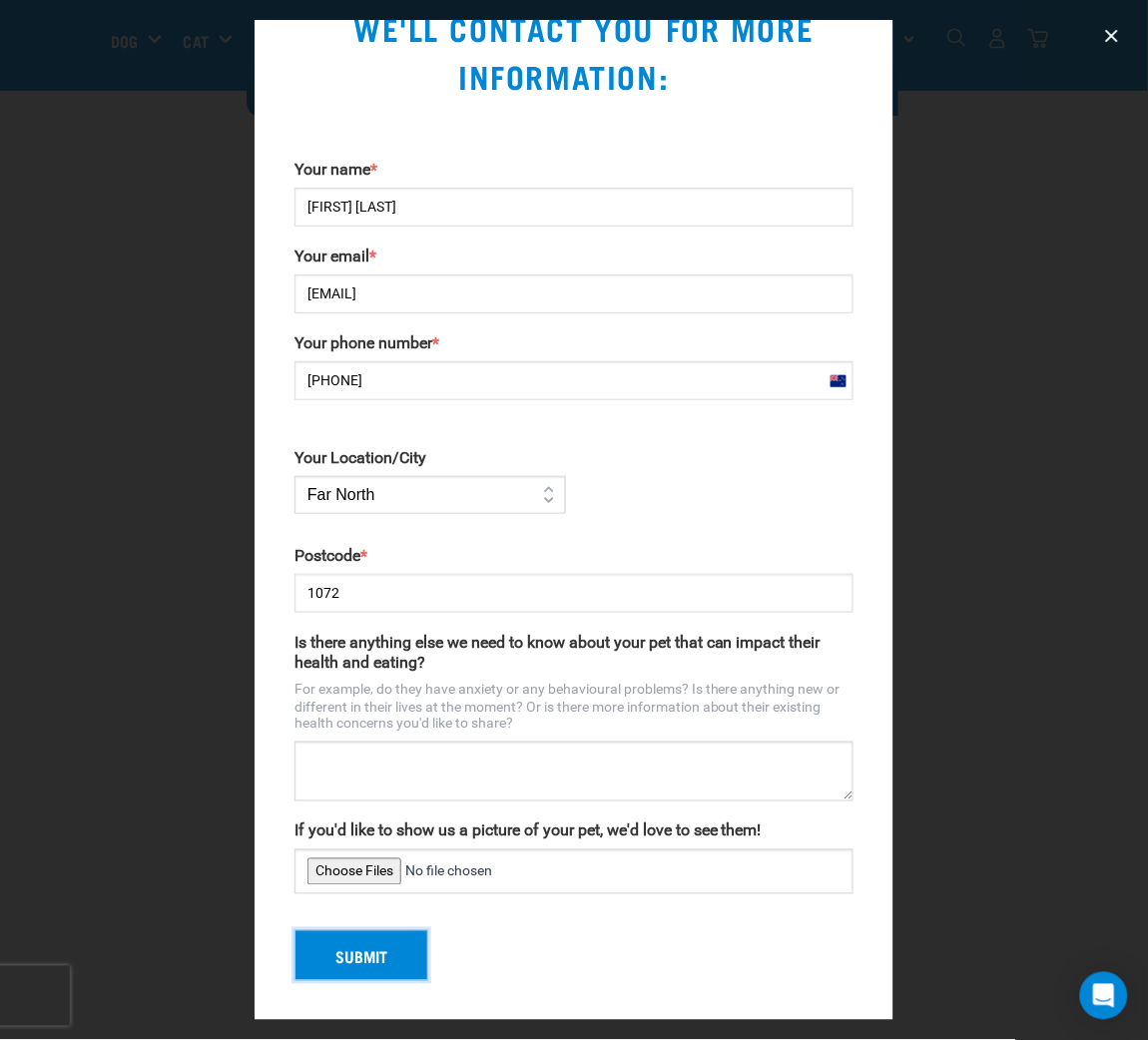 click on "Submit" at bounding box center [361, 956] 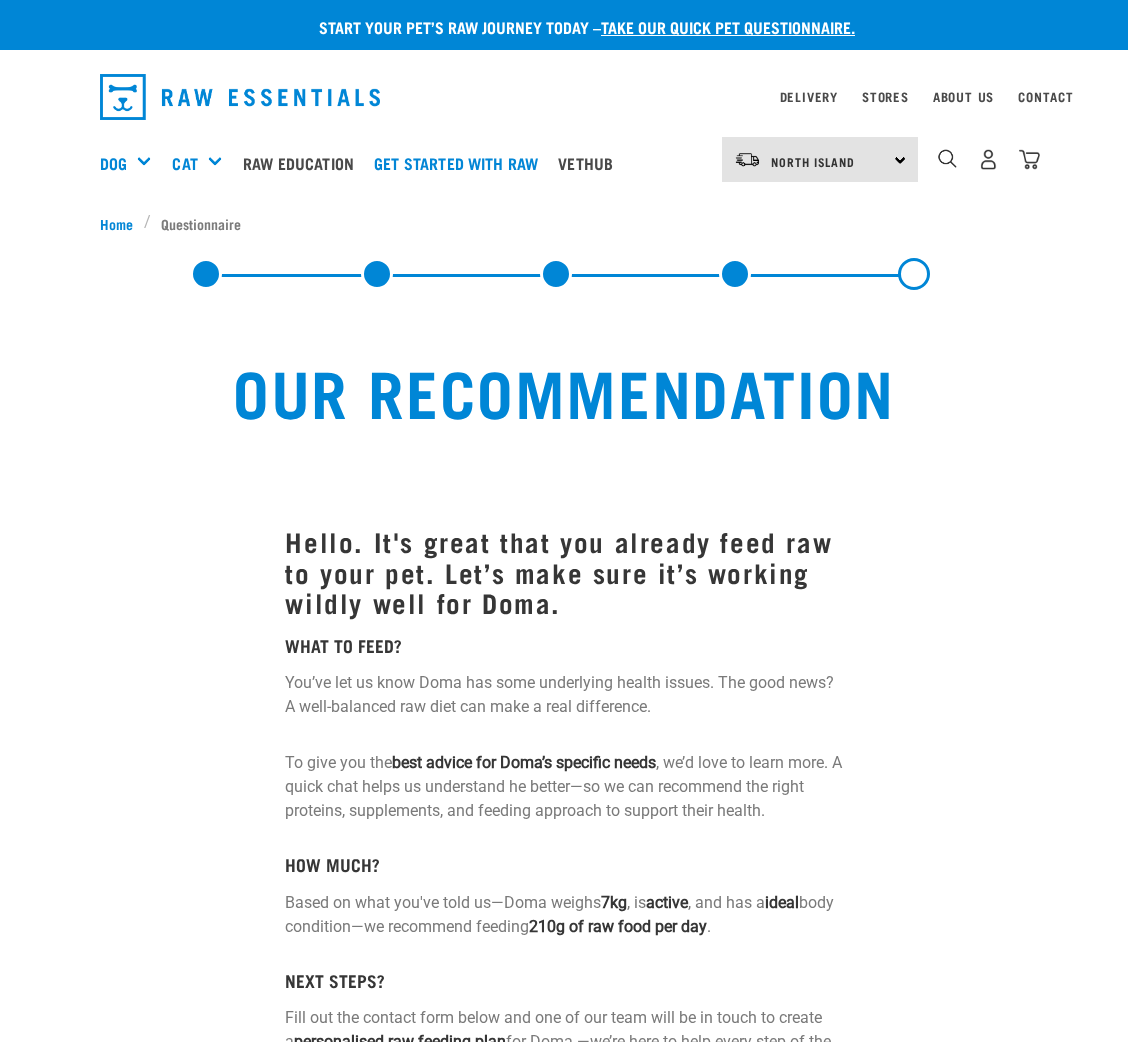 scroll, scrollTop: 0, scrollLeft: 0, axis: both 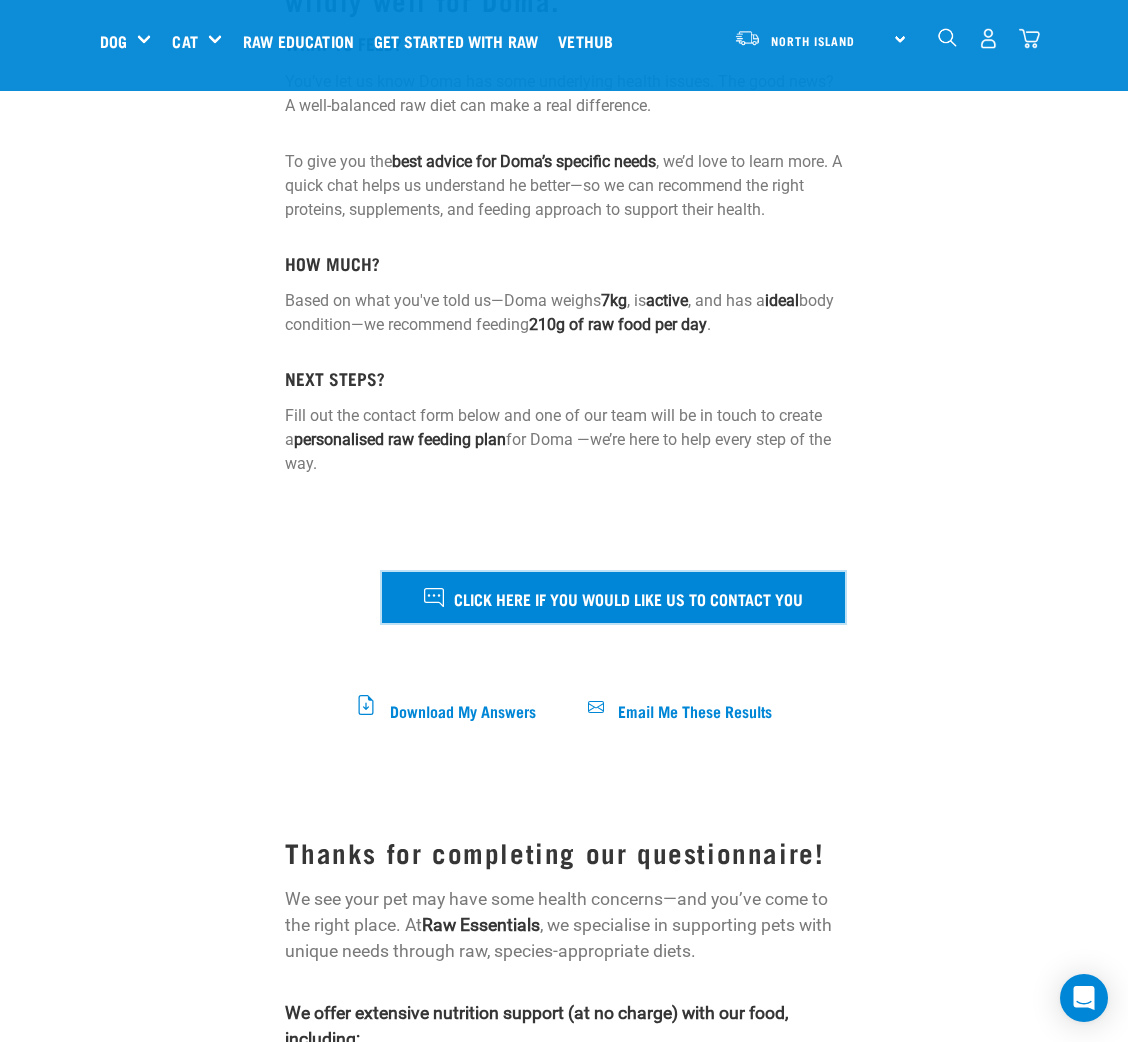 click on "Click here if you would like us to contact you" at bounding box center (628, 598) 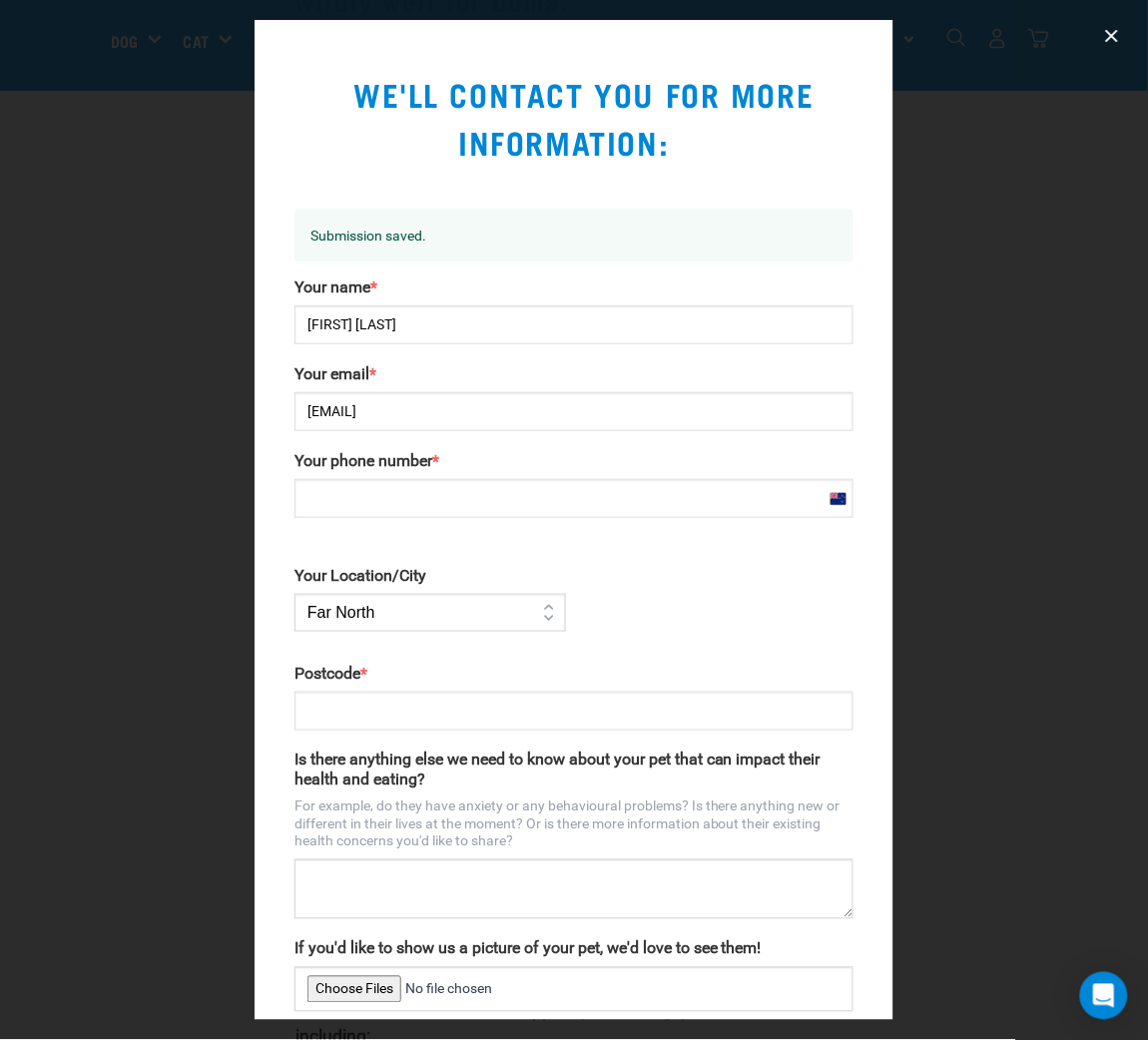 click on "Your phone number  *" at bounding box center (574, 498) 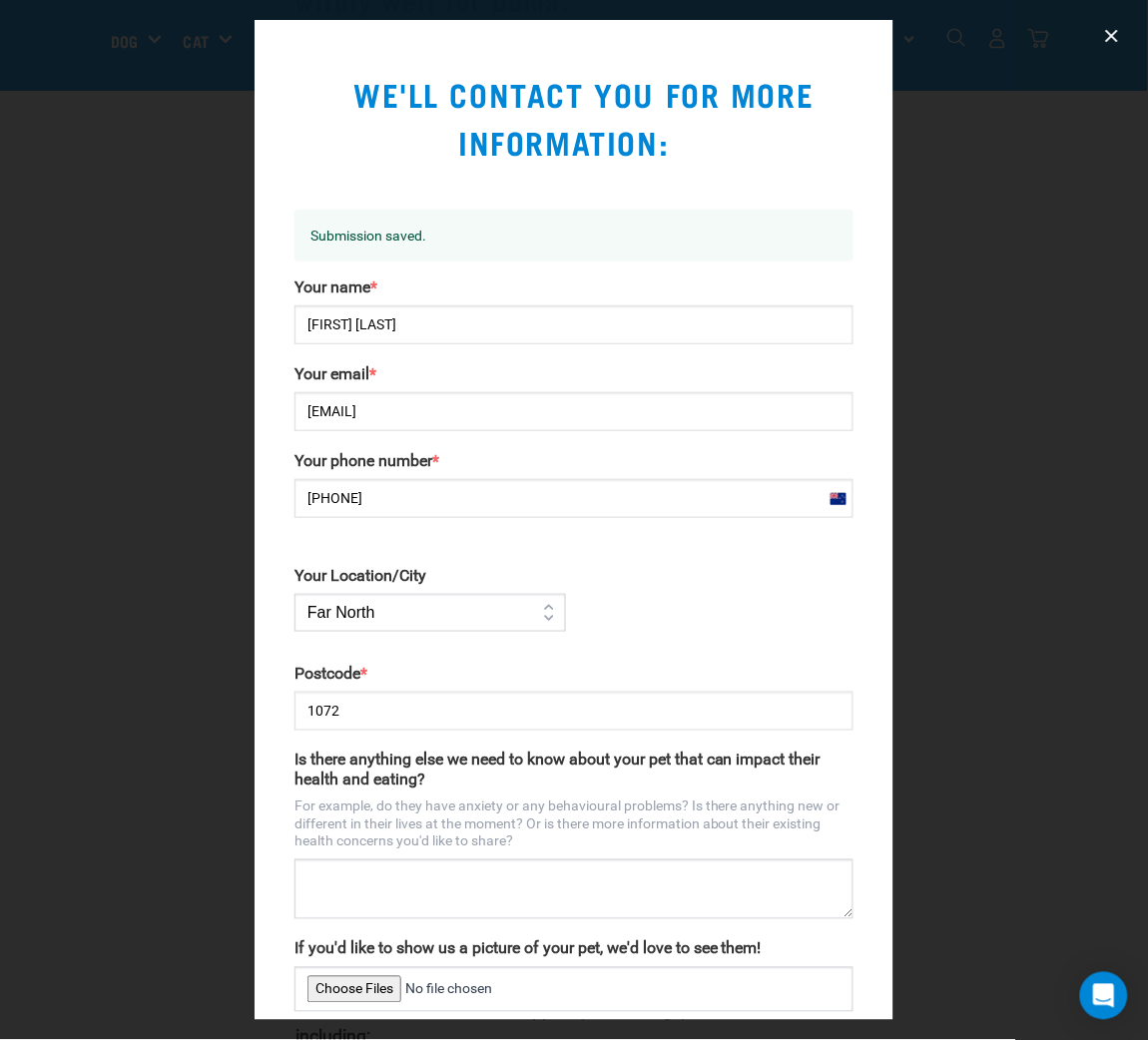 scroll, scrollTop: 118, scrollLeft: 0, axis: vertical 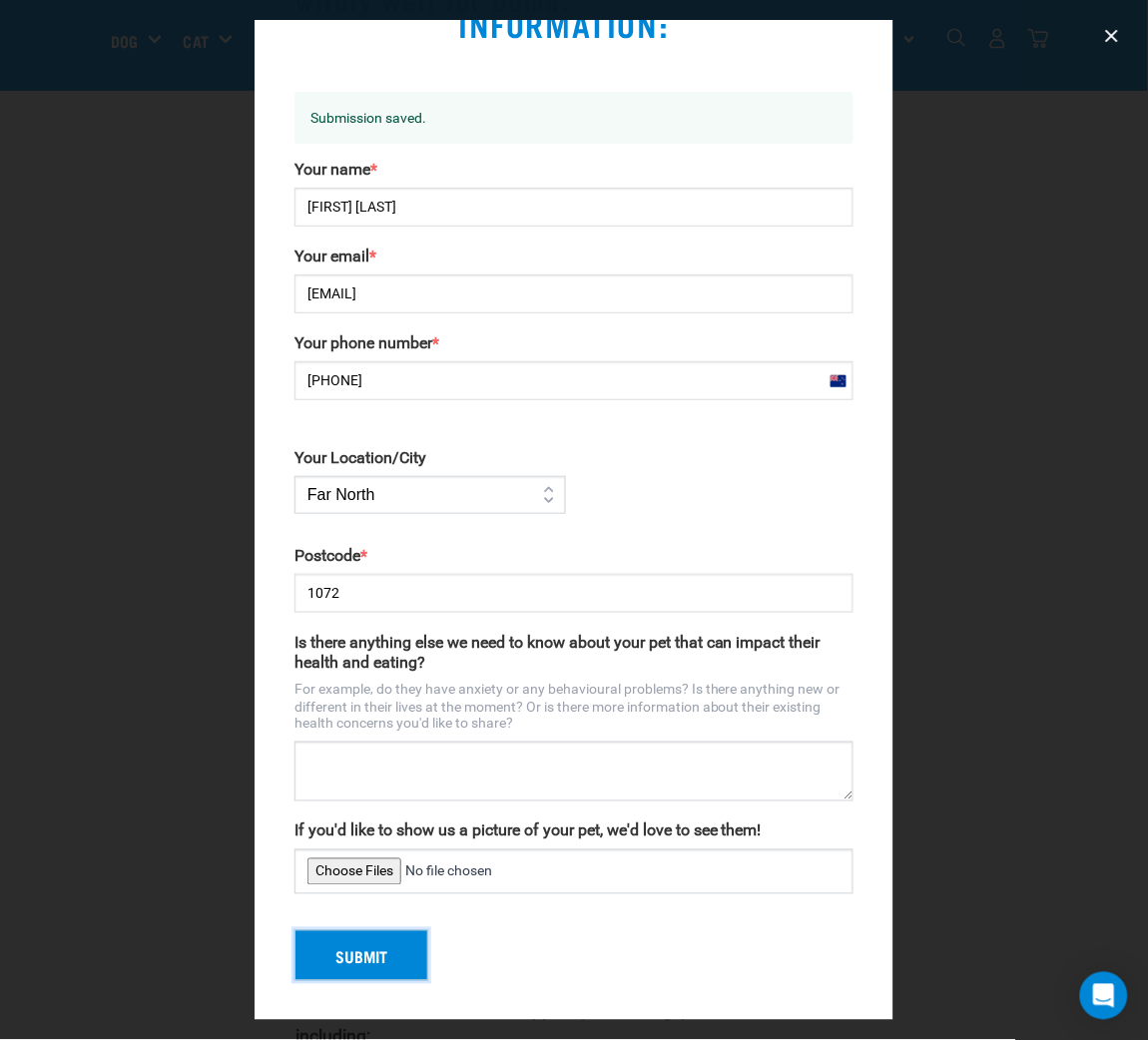 click on "Submit" at bounding box center [361, 956] 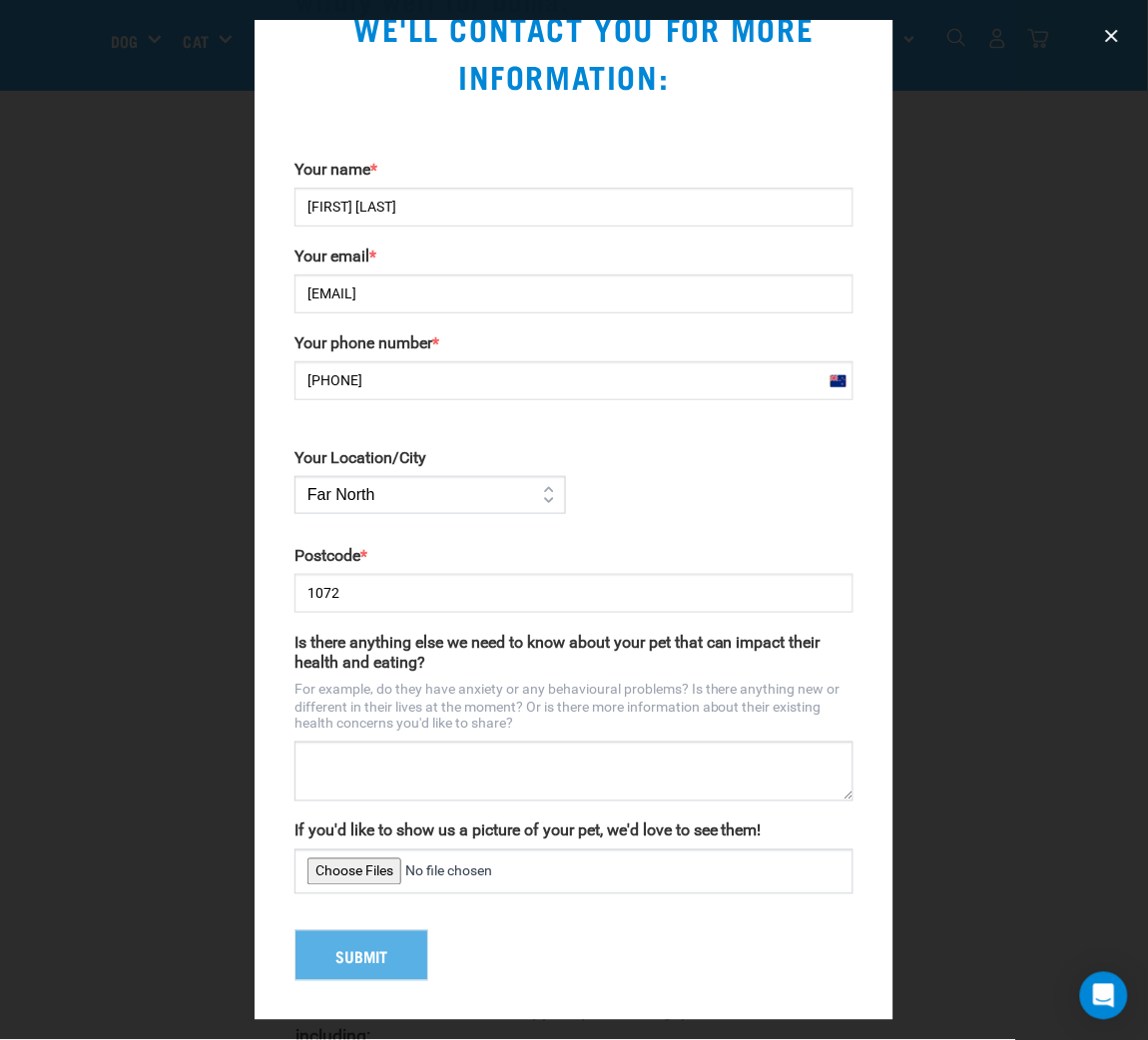 scroll, scrollTop: 0, scrollLeft: 0, axis: both 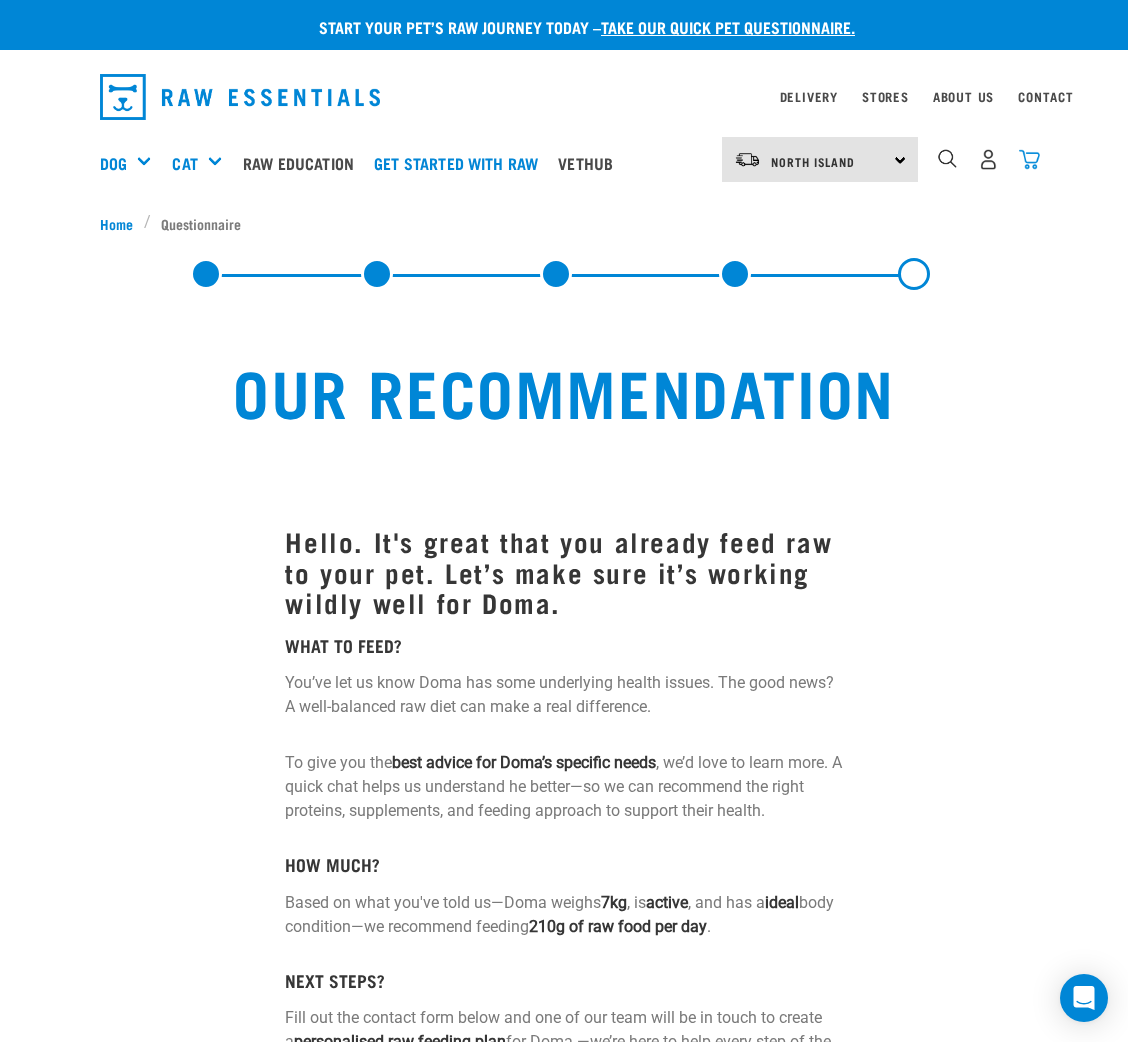 click at bounding box center [1029, 159] 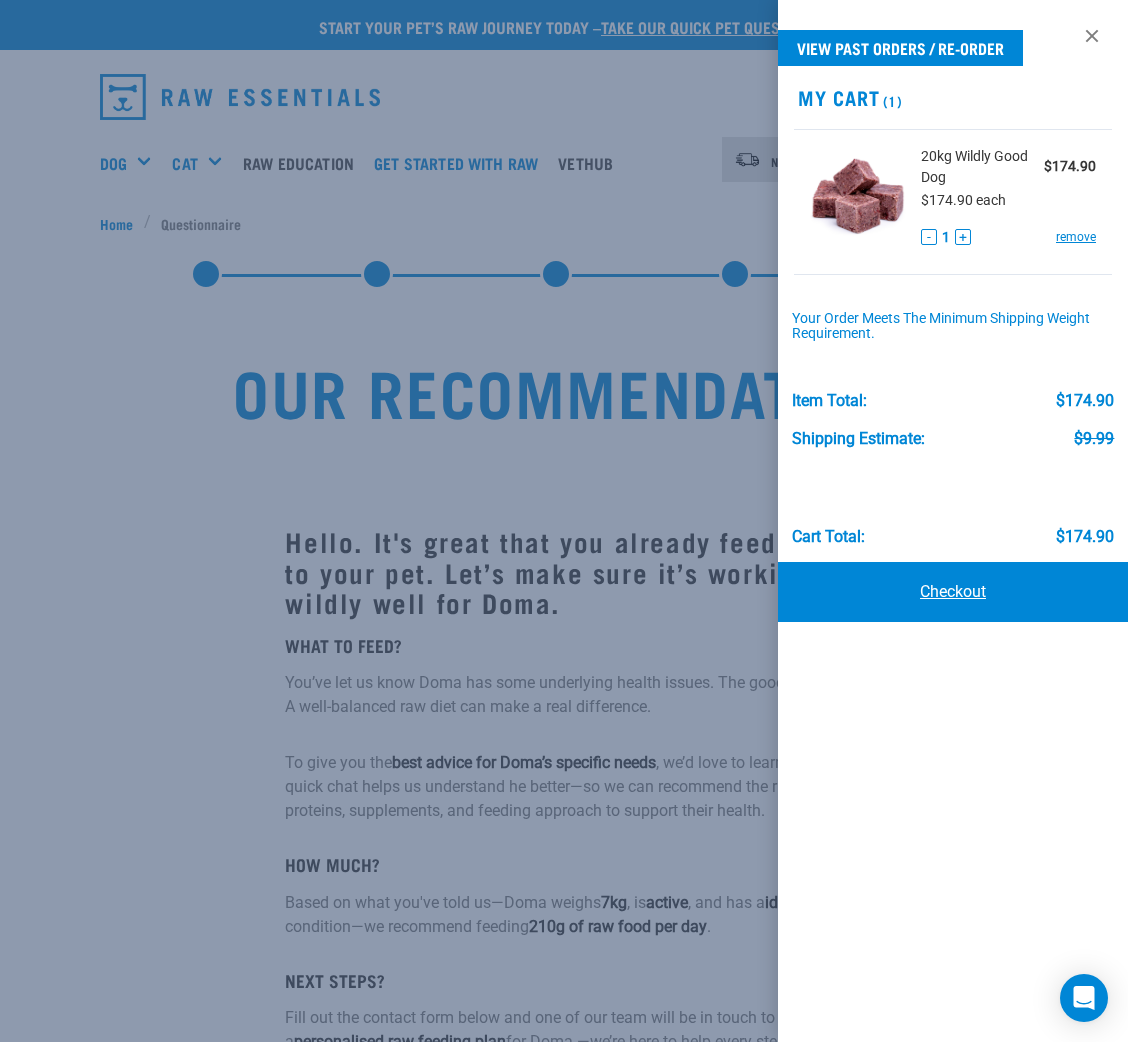 click on "Checkout" at bounding box center [953, 592] 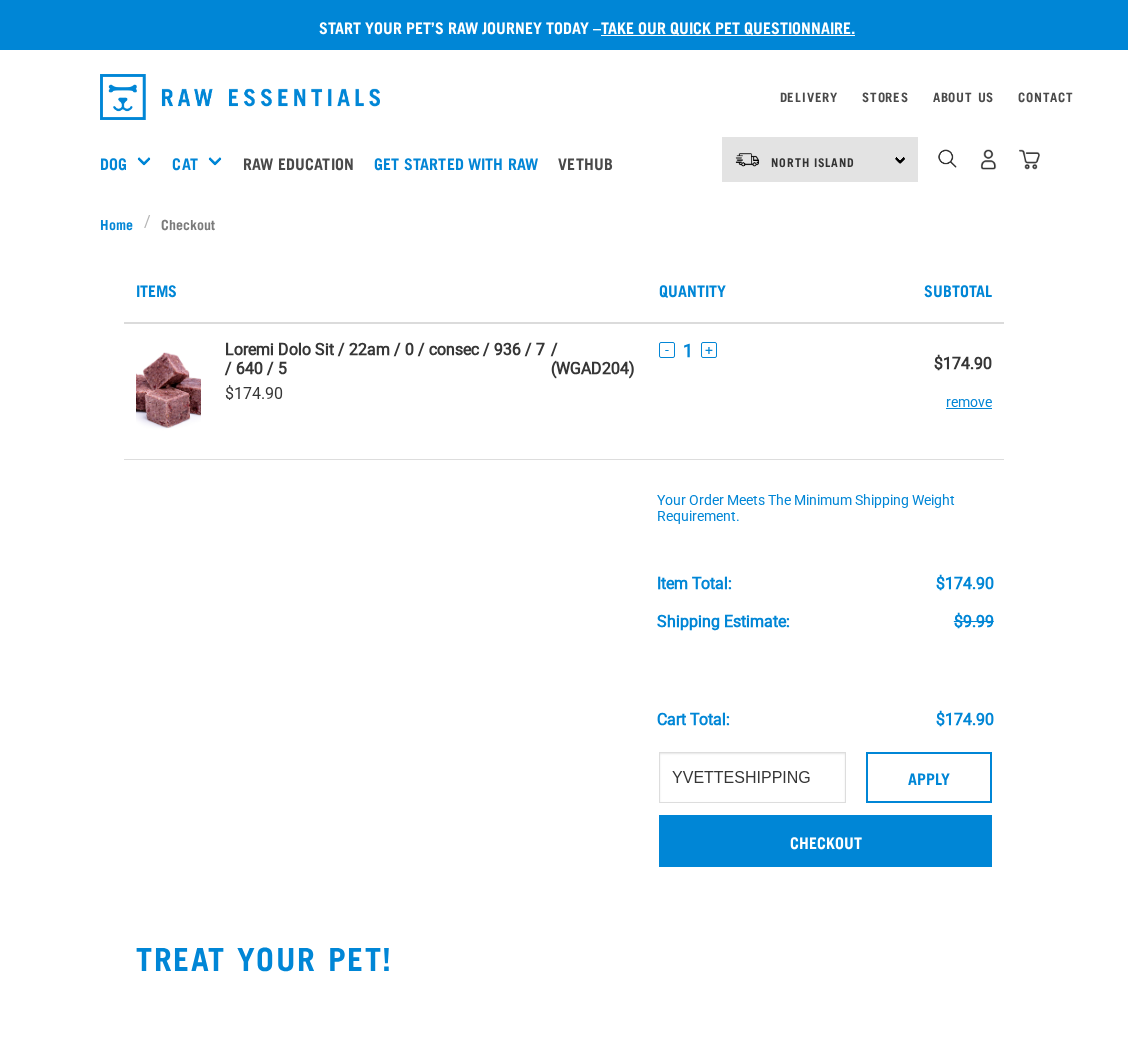 scroll, scrollTop: 0, scrollLeft: 0, axis: both 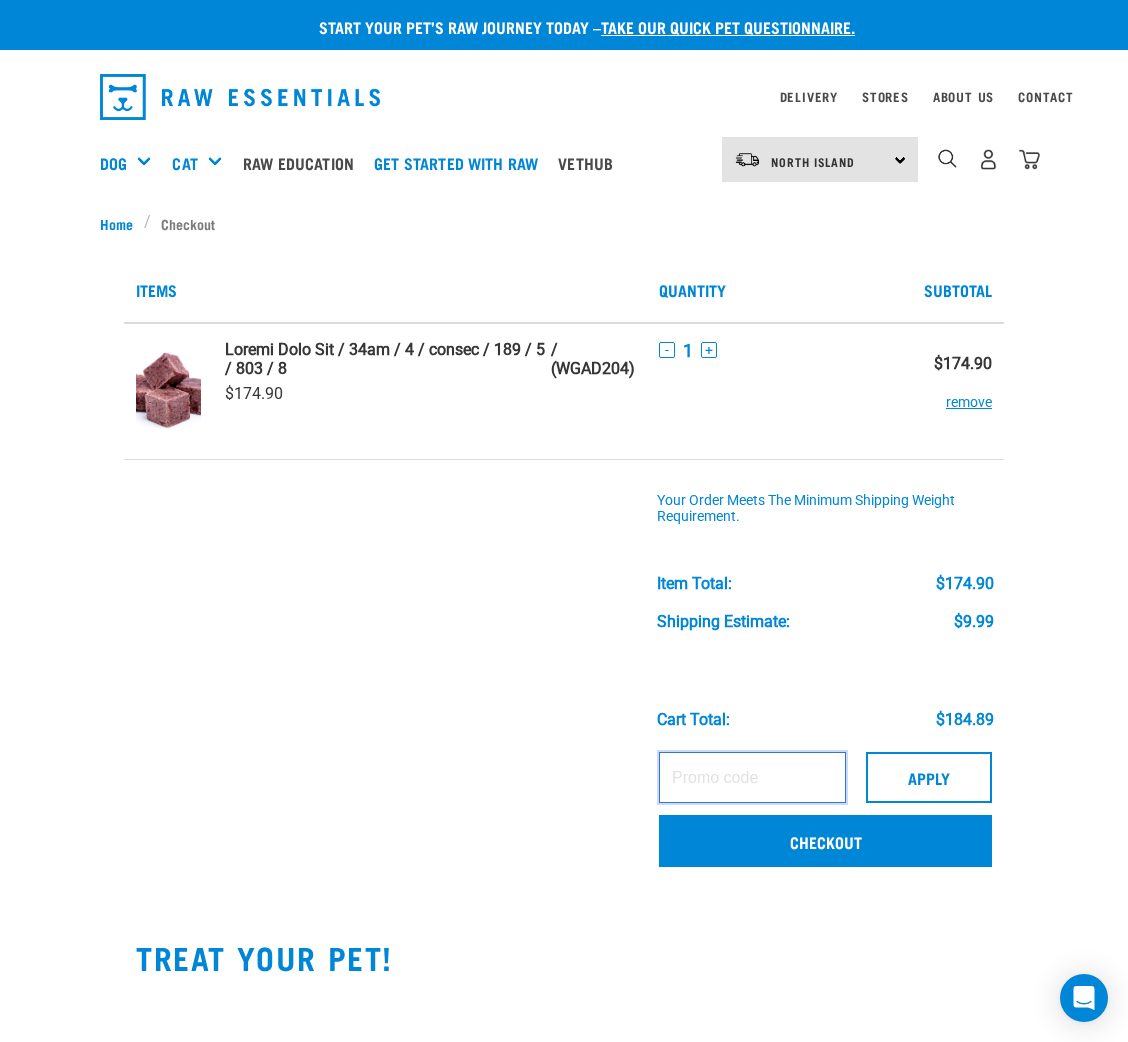 click at bounding box center (752, 777) 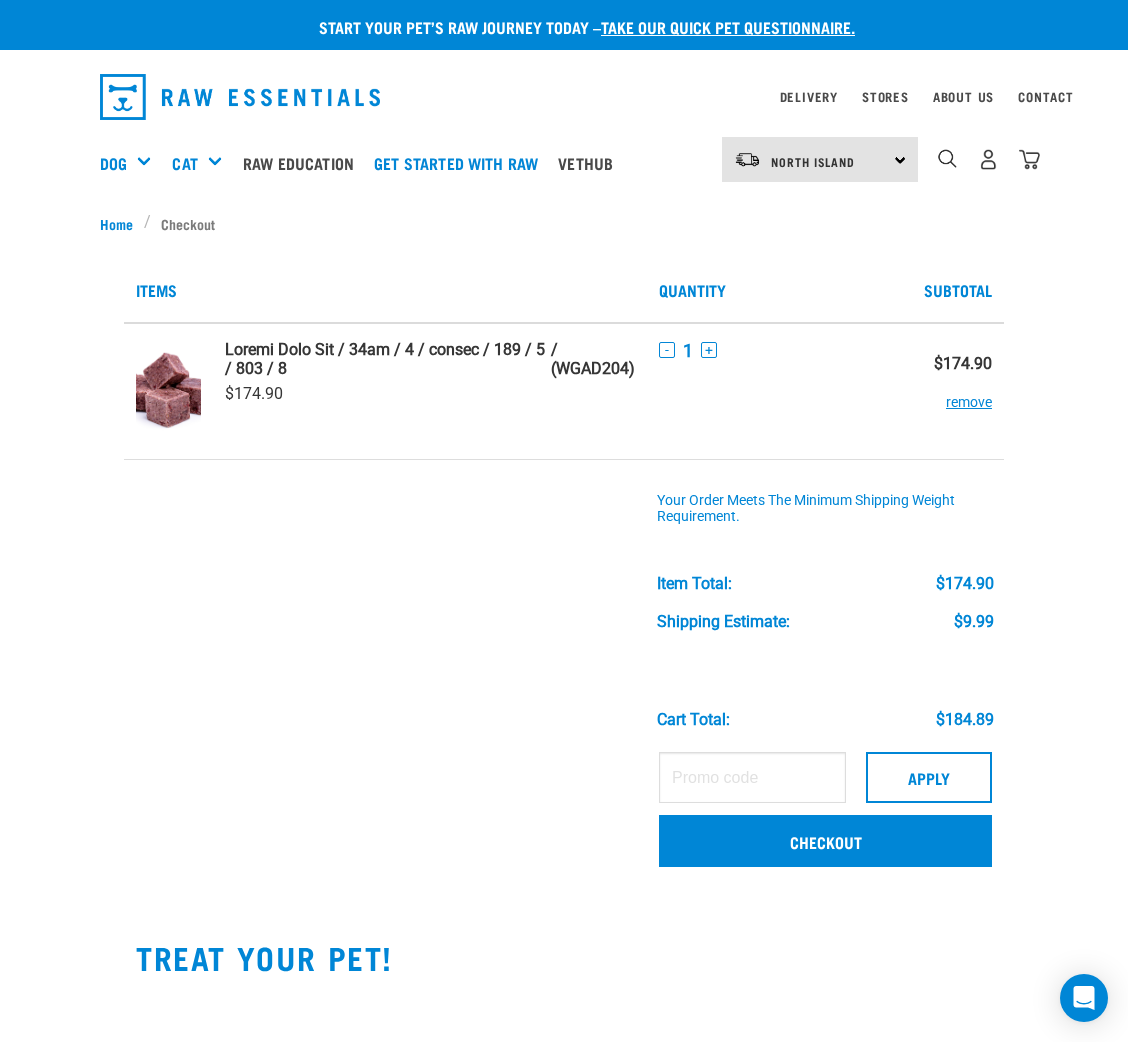click at bounding box center (240, 97) 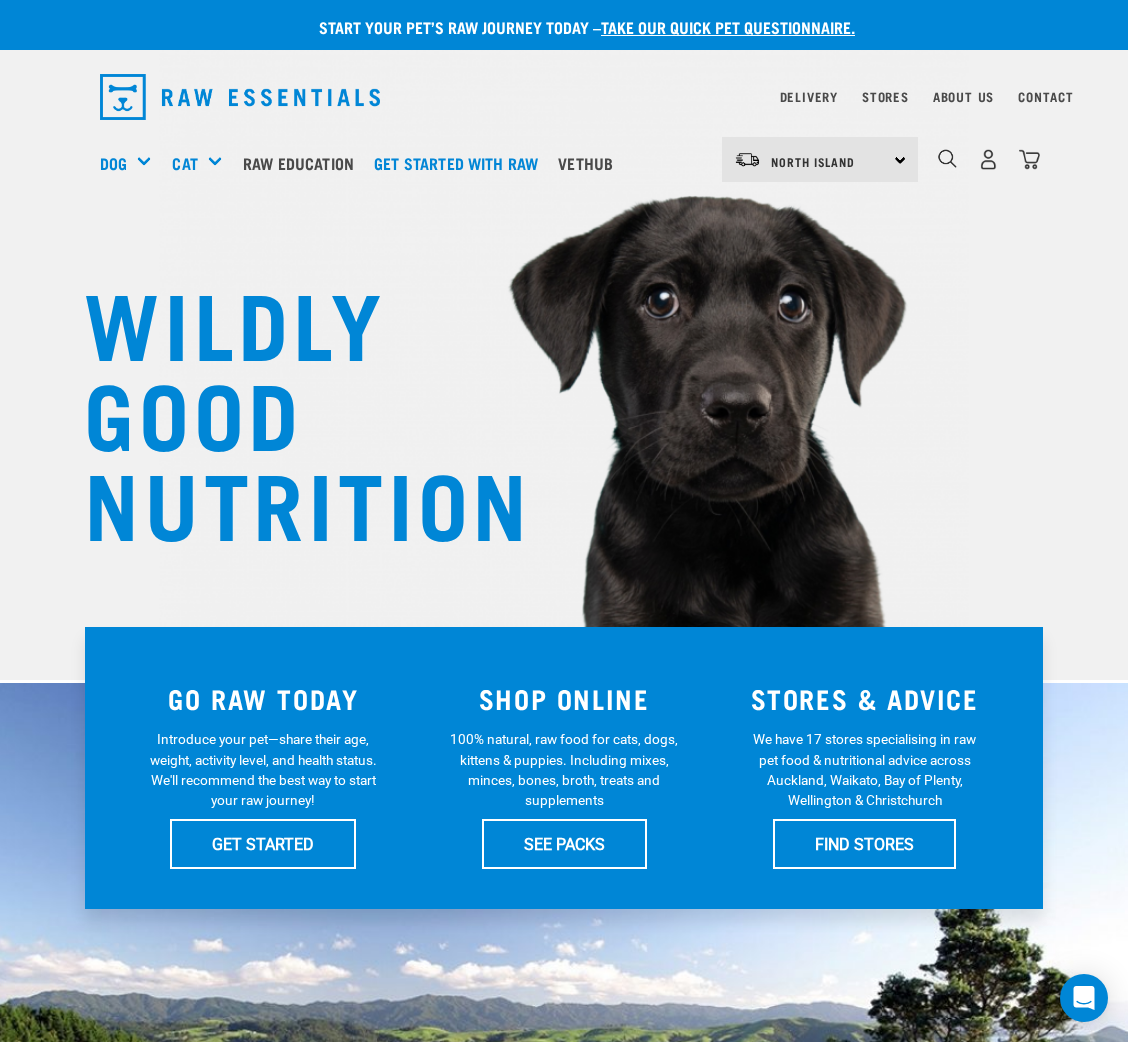 scroll, scrollTop: 0, scrollLeft: 0, axis: both 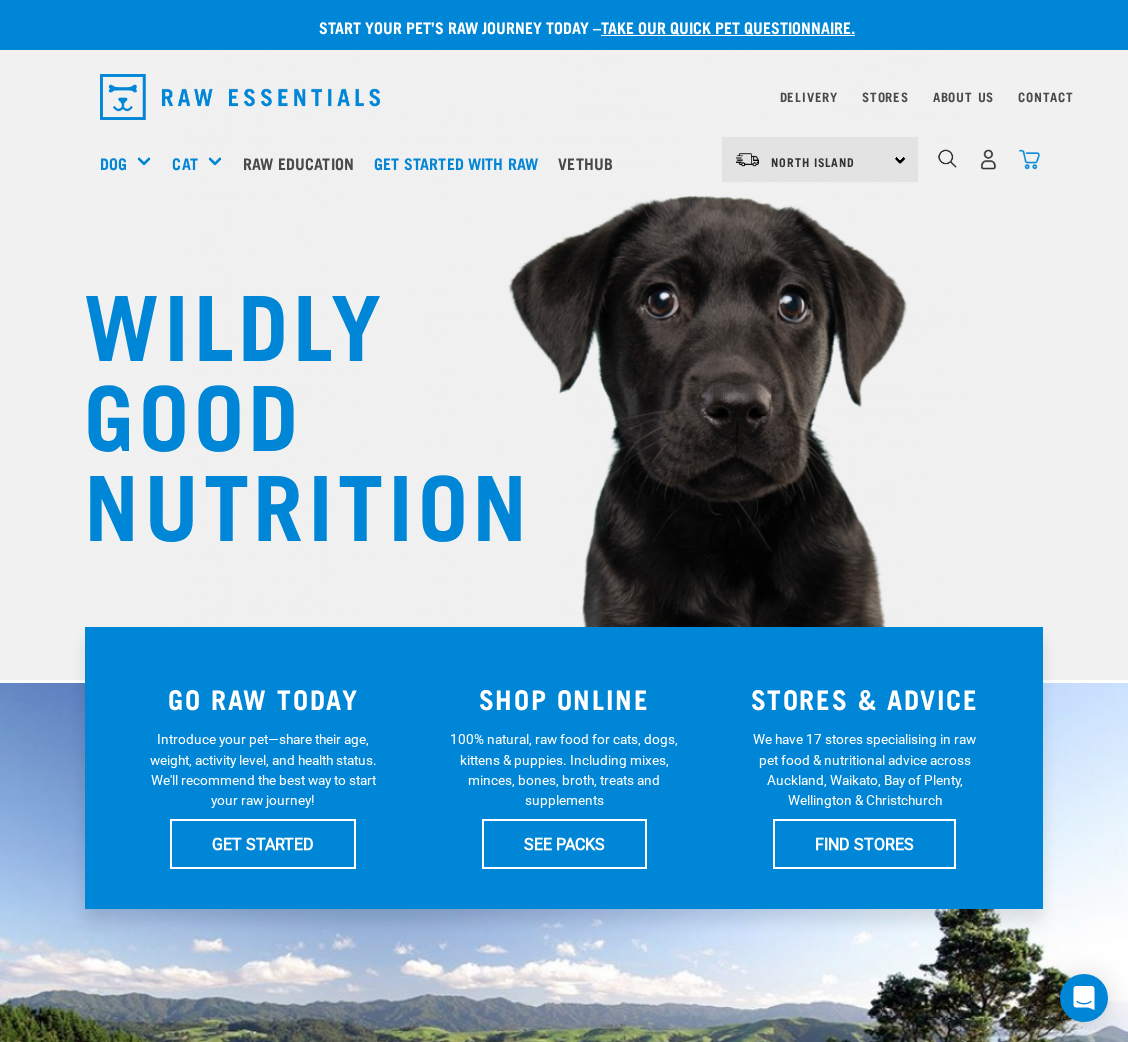 click at bounding box center (1029, 159) 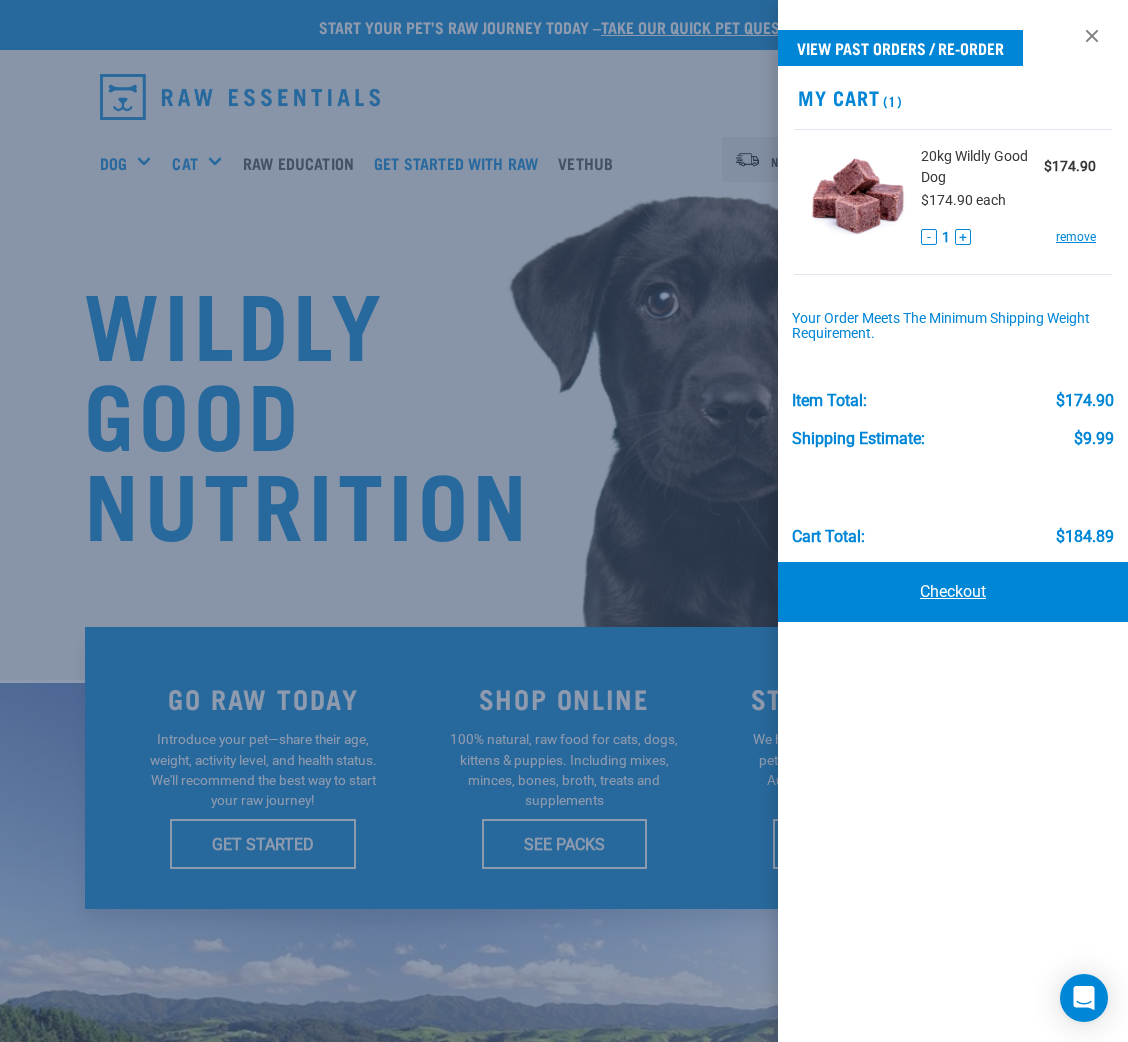 click on "Checkout" at bounding box center (953, 592) 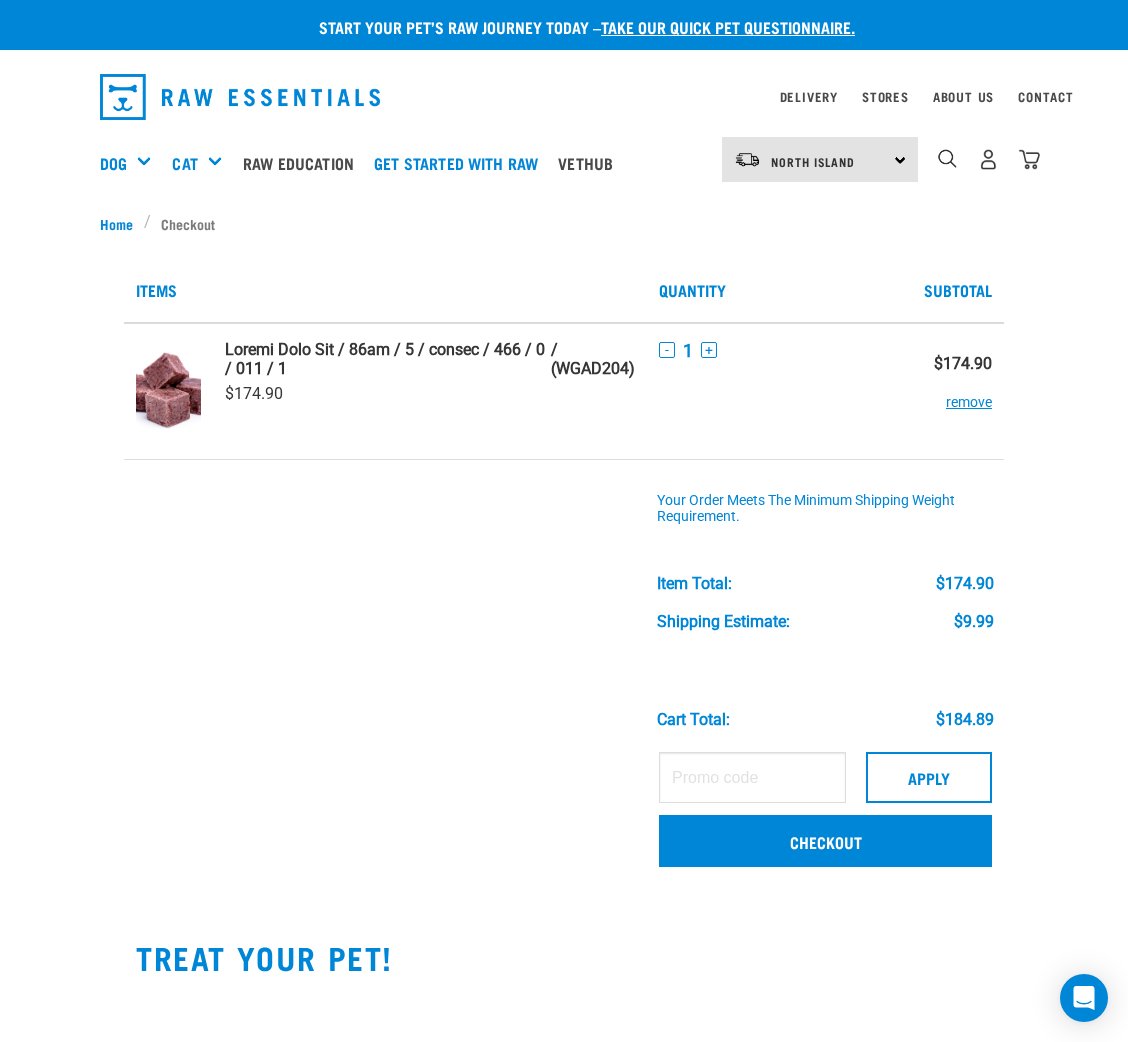 scroll, scrollTop: 0, scrollLeft: 0, axis: both 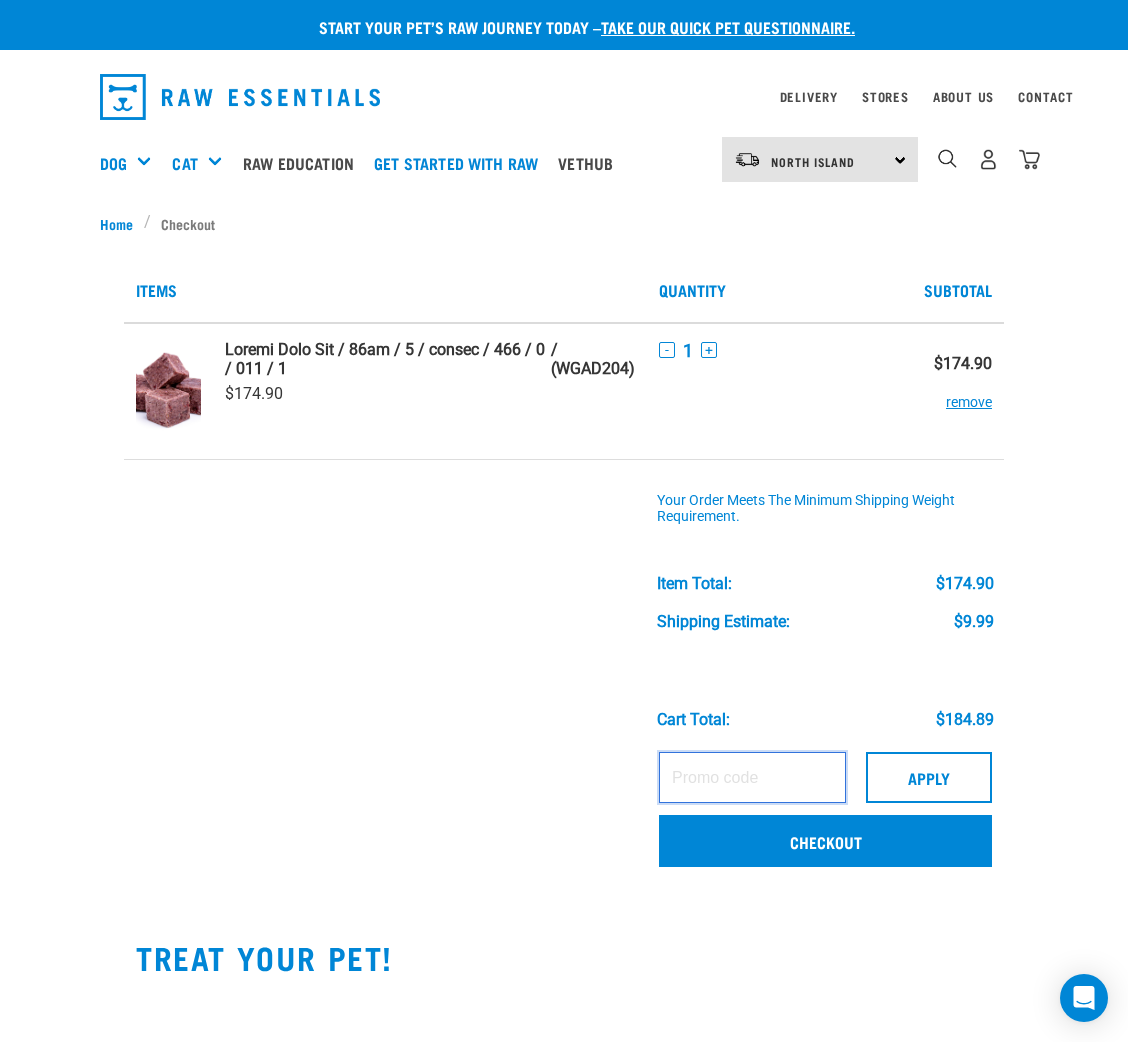 click at bounding box center (752, 777) 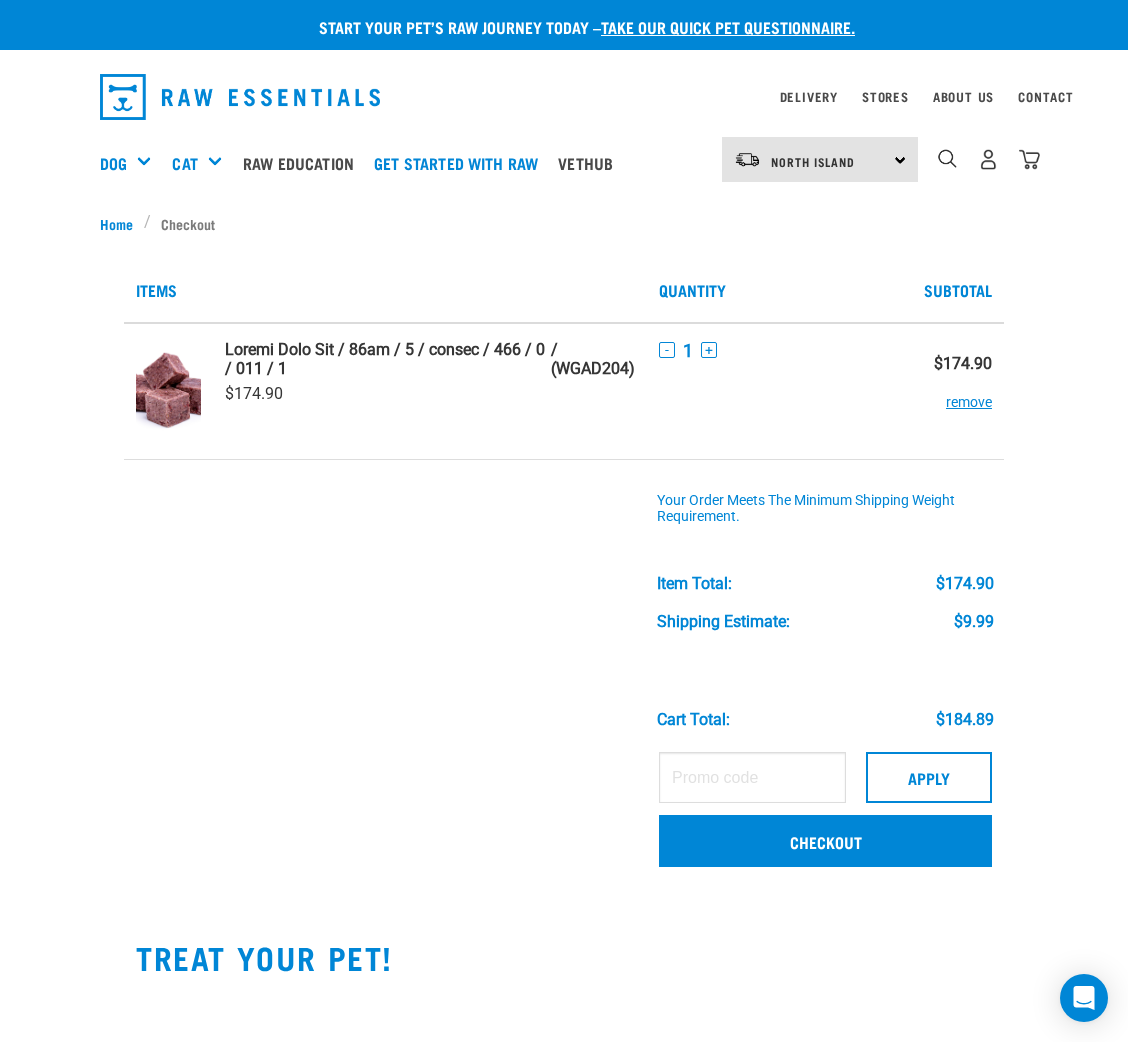 click at bounding box center (246, 97) 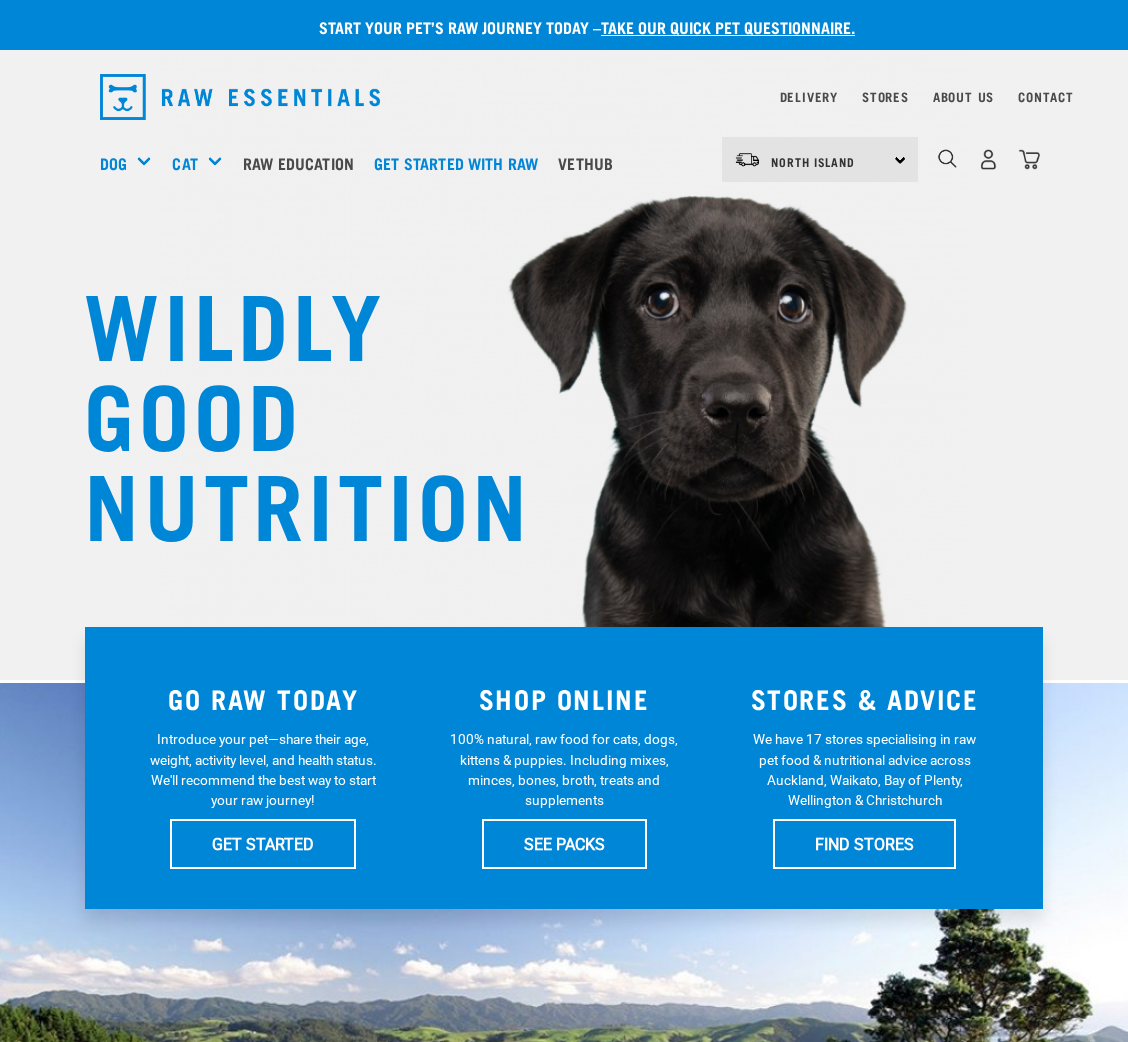 scroll, scrollTop: 0, scrollLeft: 0, axis: both 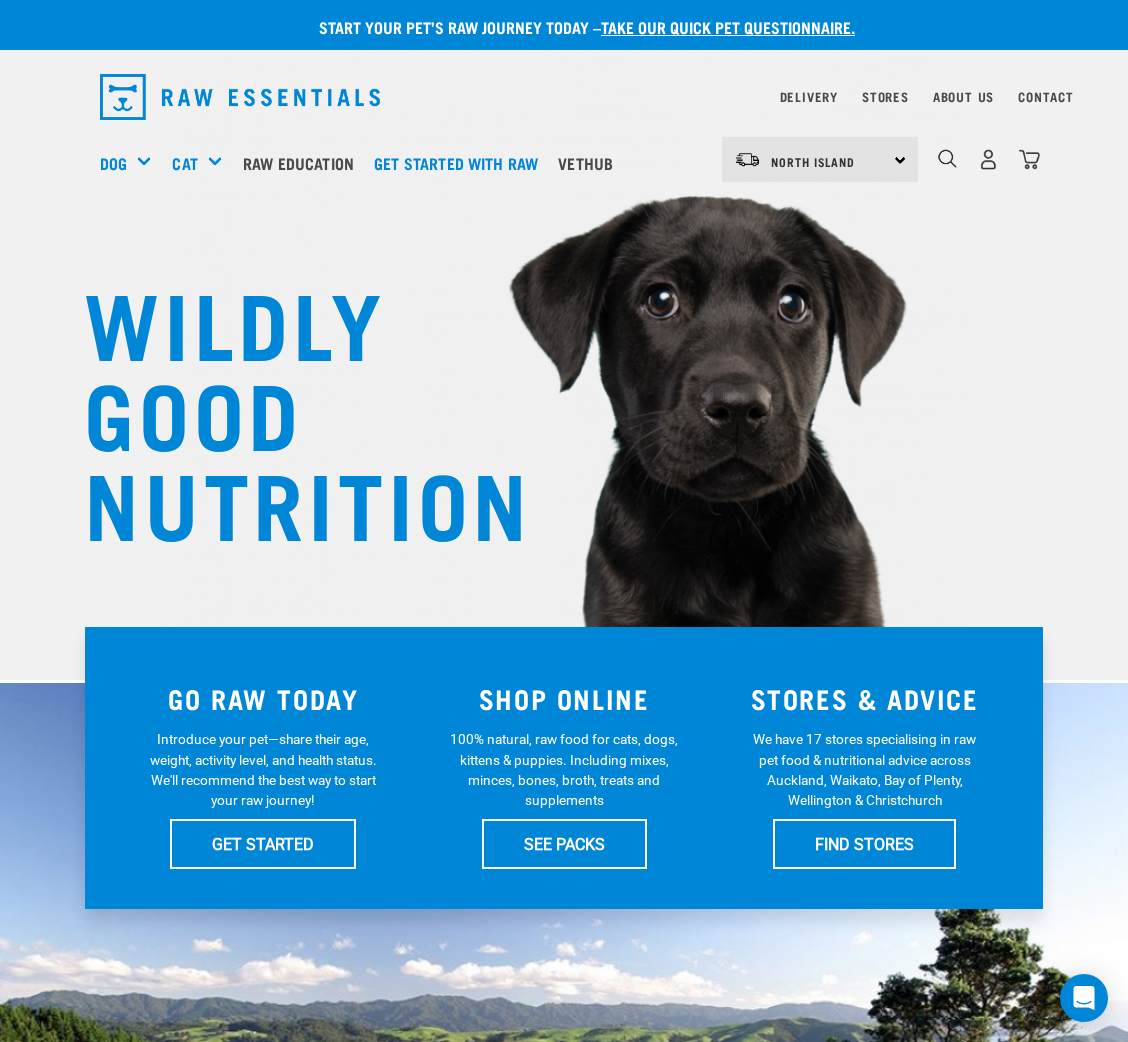 click on "1" at bounding box center [988, 159] 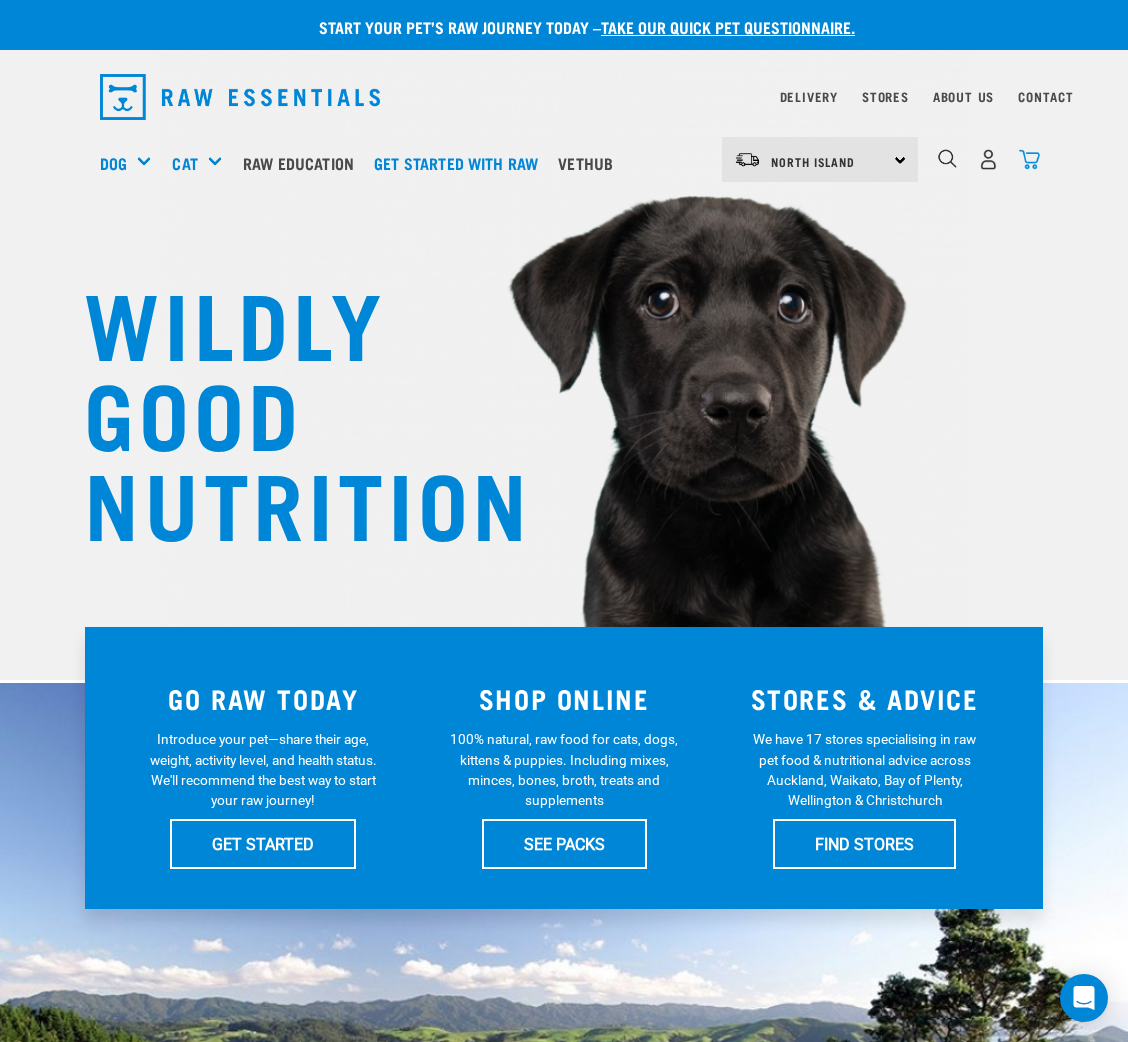 click at bounding box center (1029, 159) 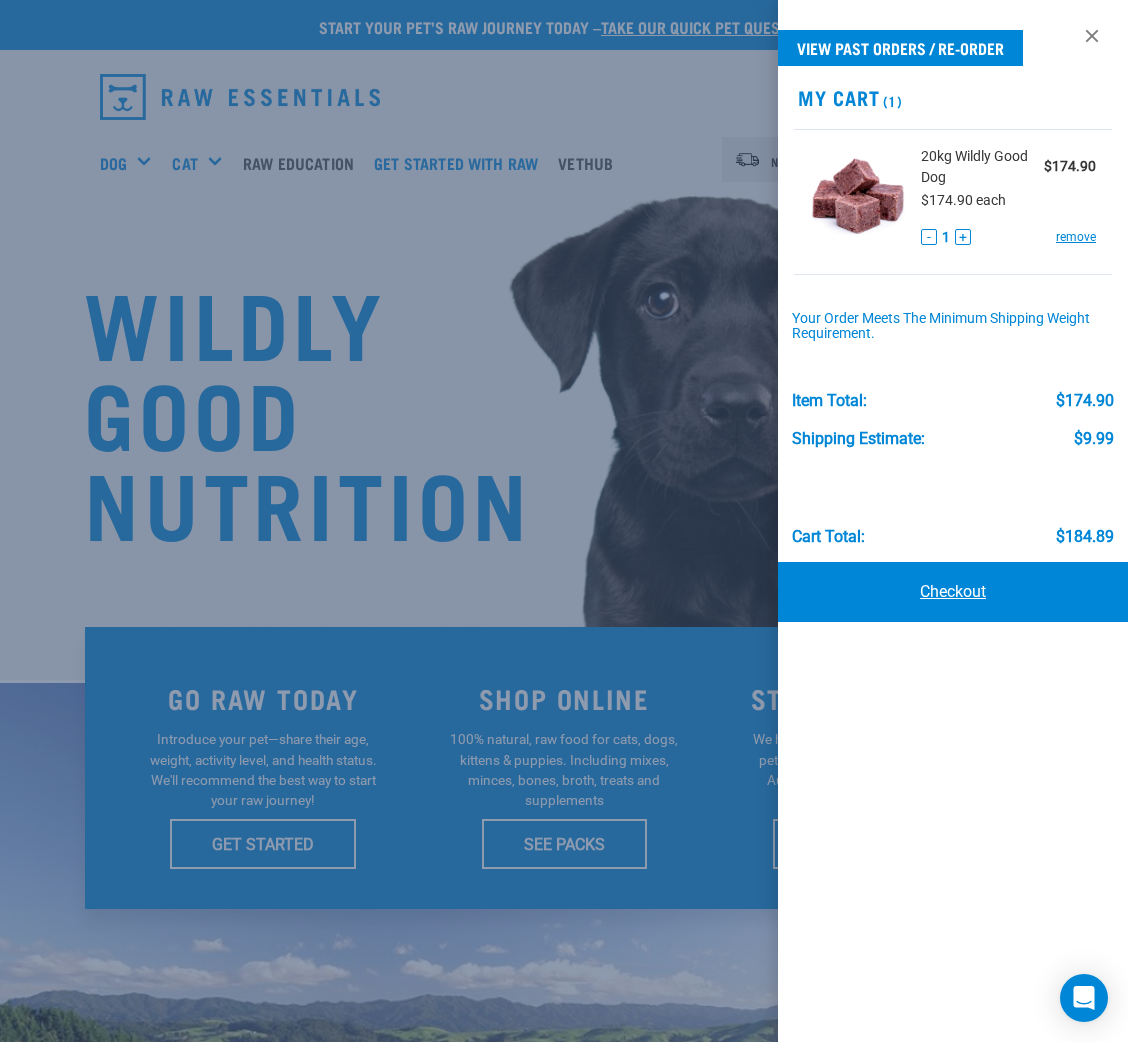 click on "Checkout" at bounding box center [953, 592] 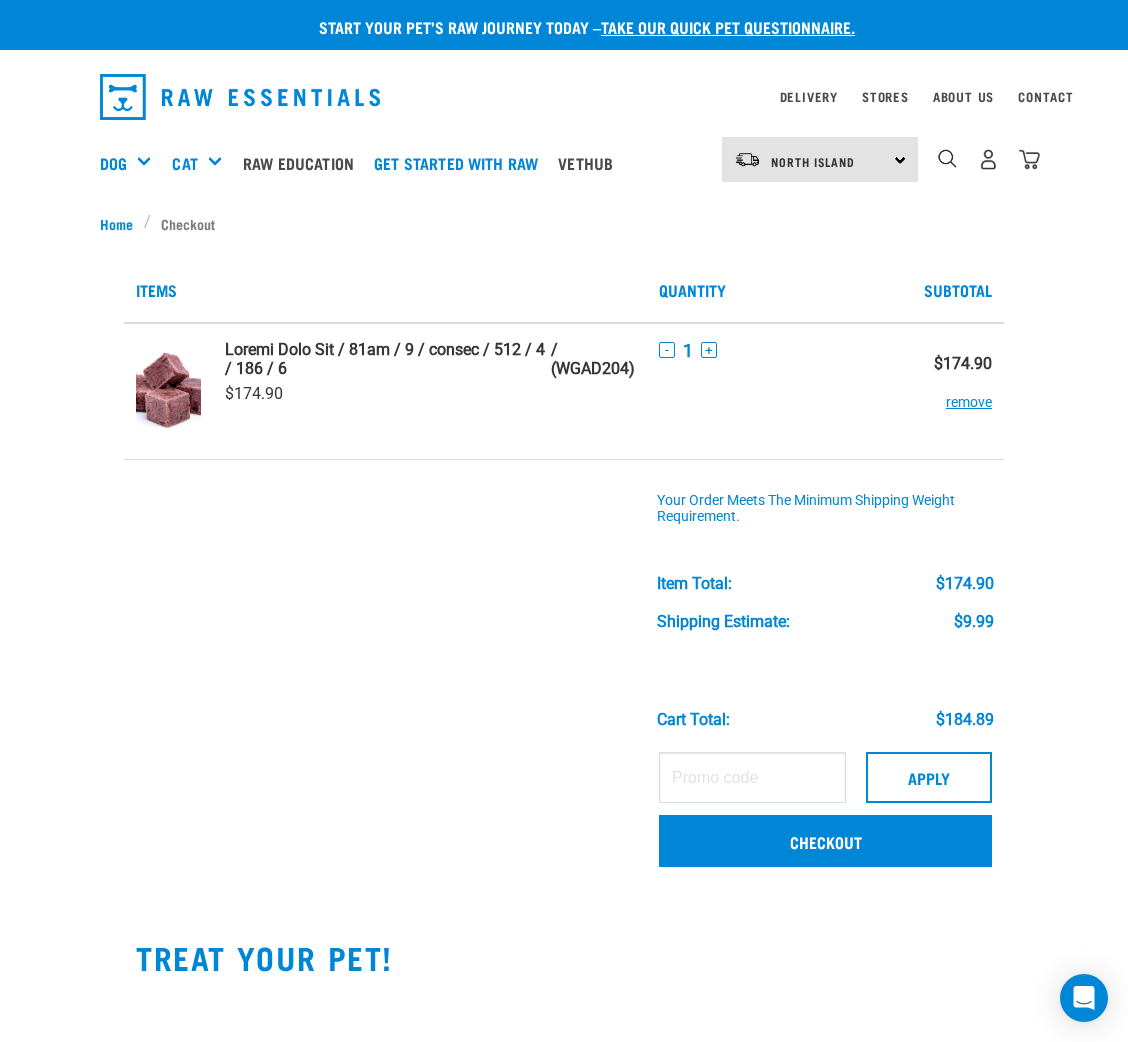 scroll, scrollTop: 0, scrollLeft: 0, axis: both 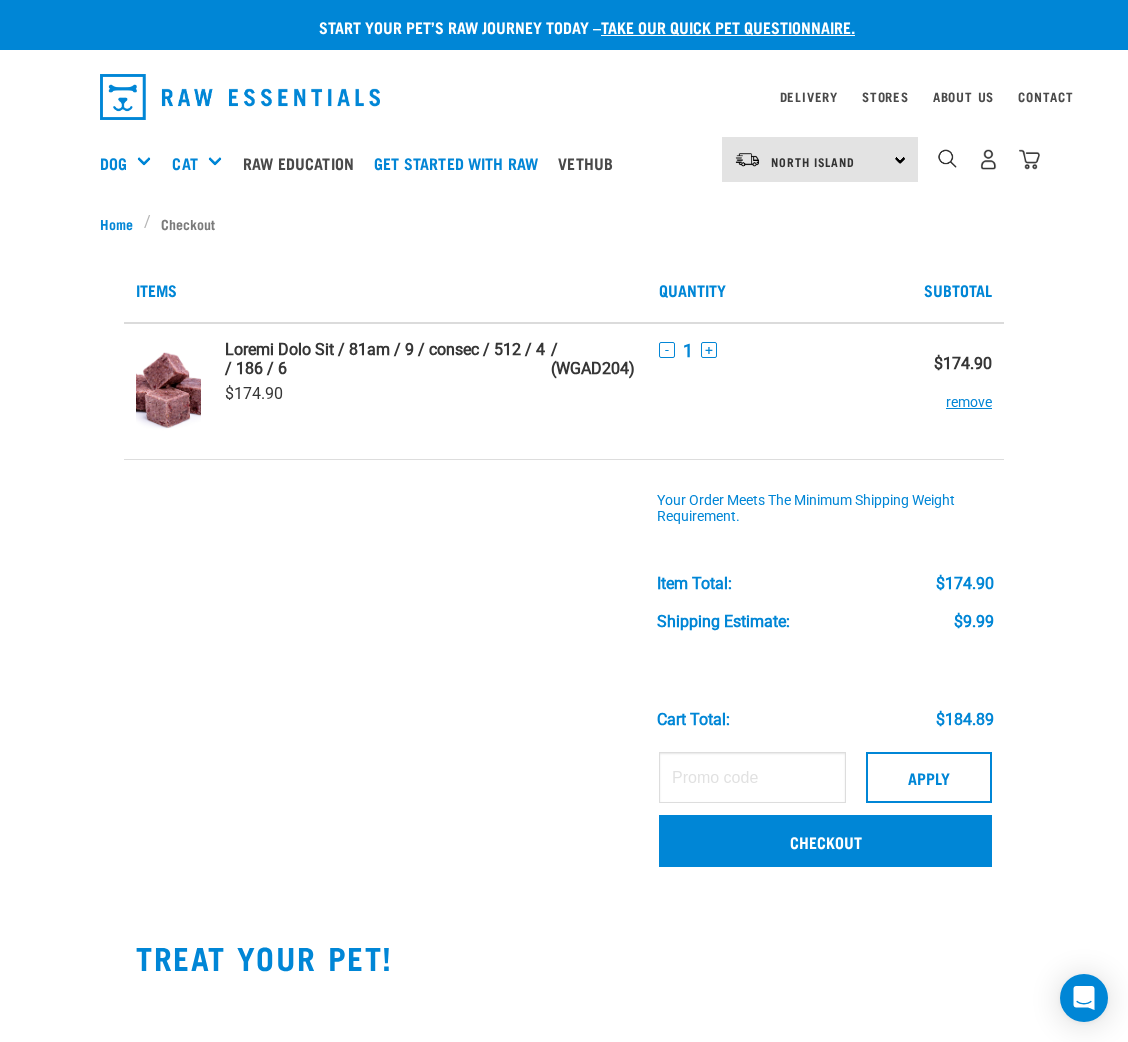 click at bounding box center (240, 97) 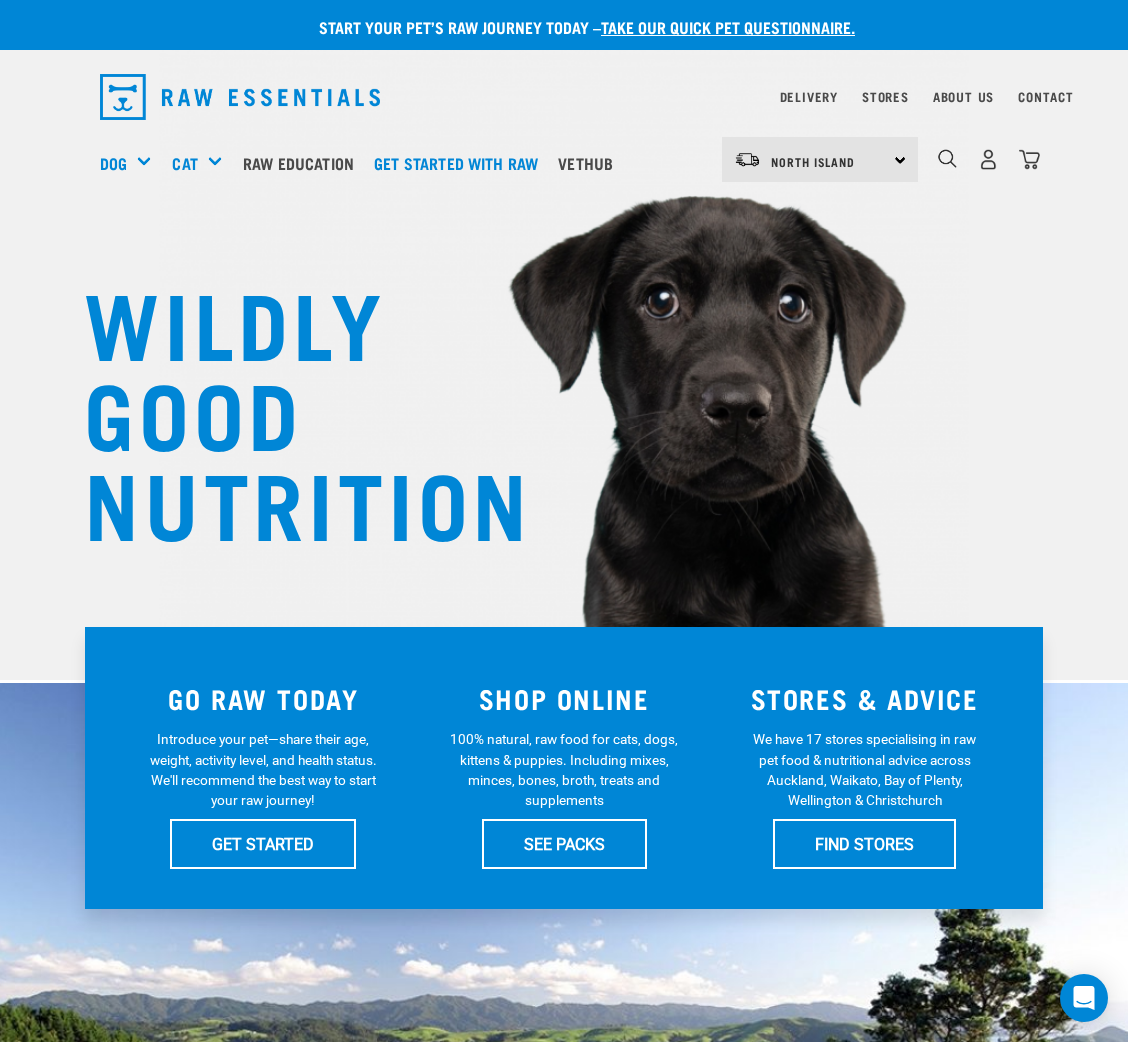 scroll, scrollTop: 0, scrollLeft: 0, axis: both 